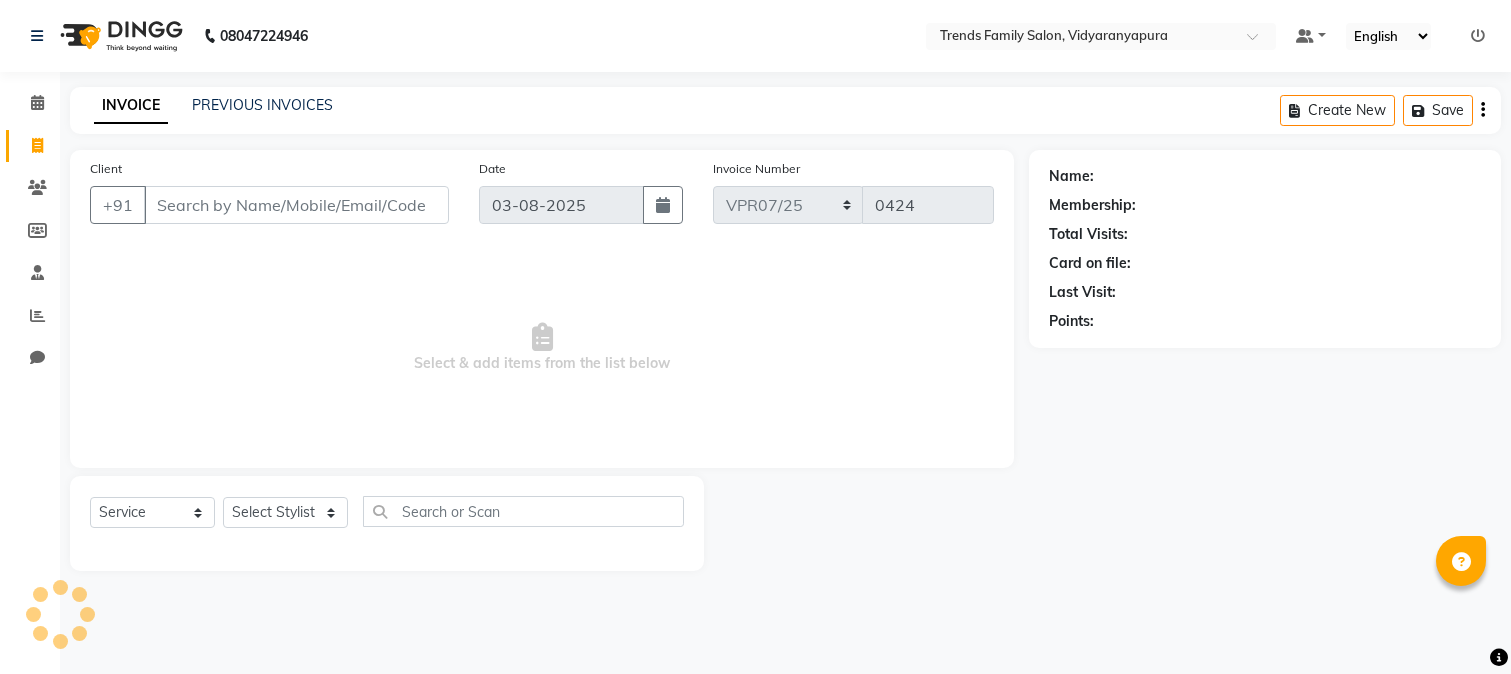 select on "service" 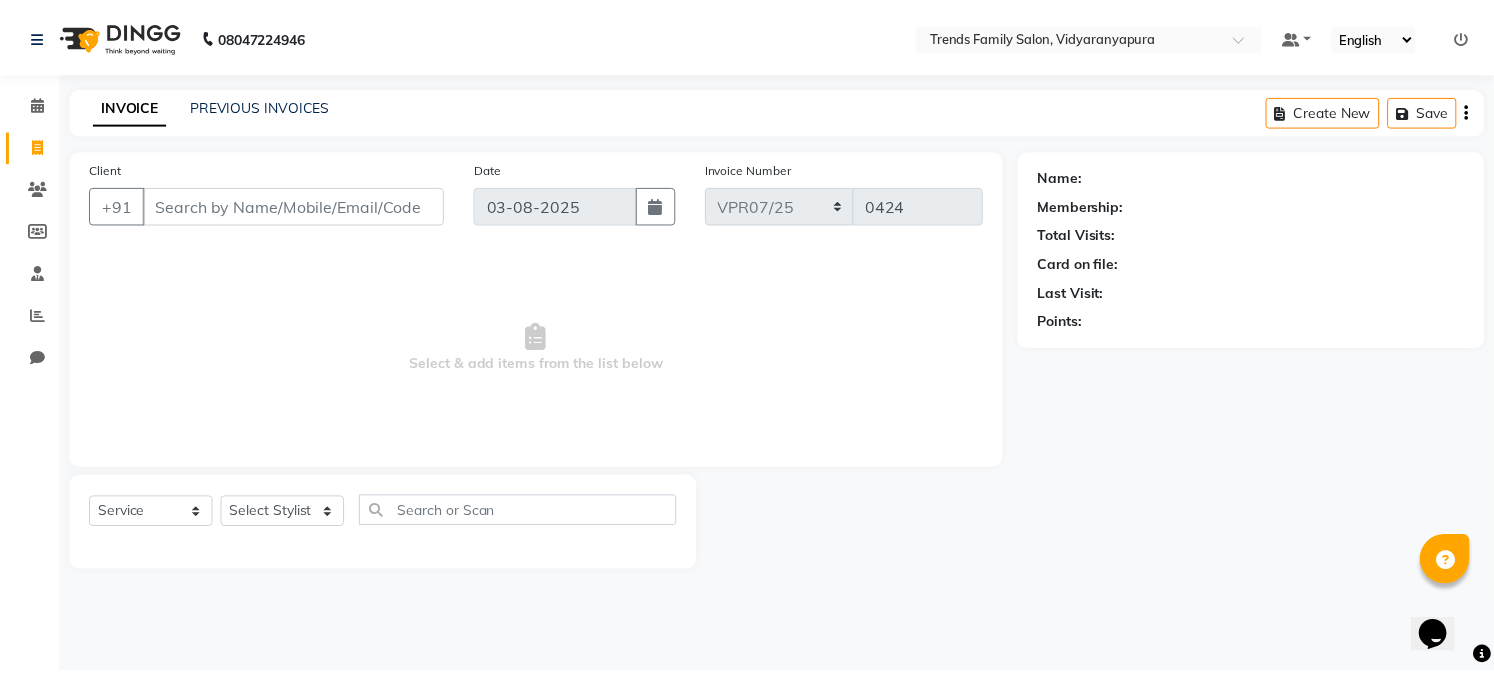 scroll, scrollTop: 0, scrollLeft: 0, axis: both 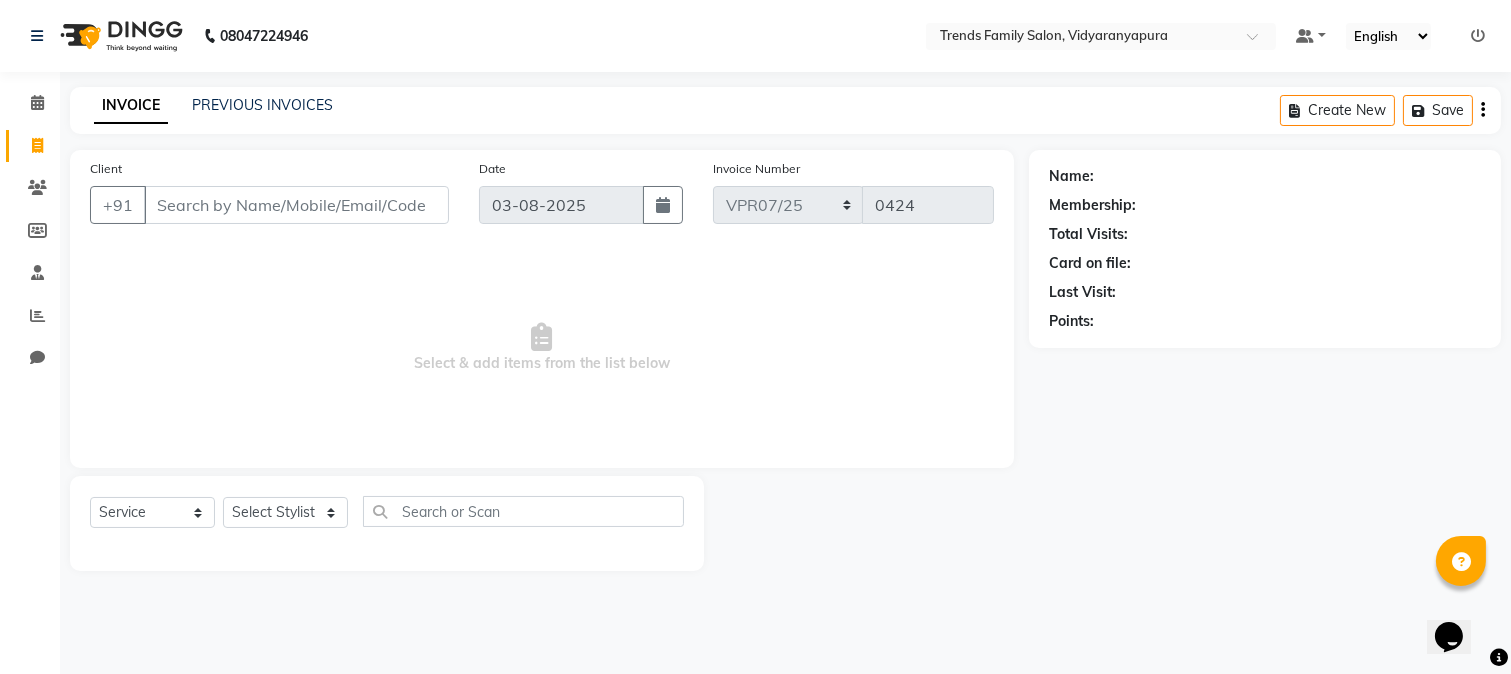 click on "Client" at bounding box center (296, 205) 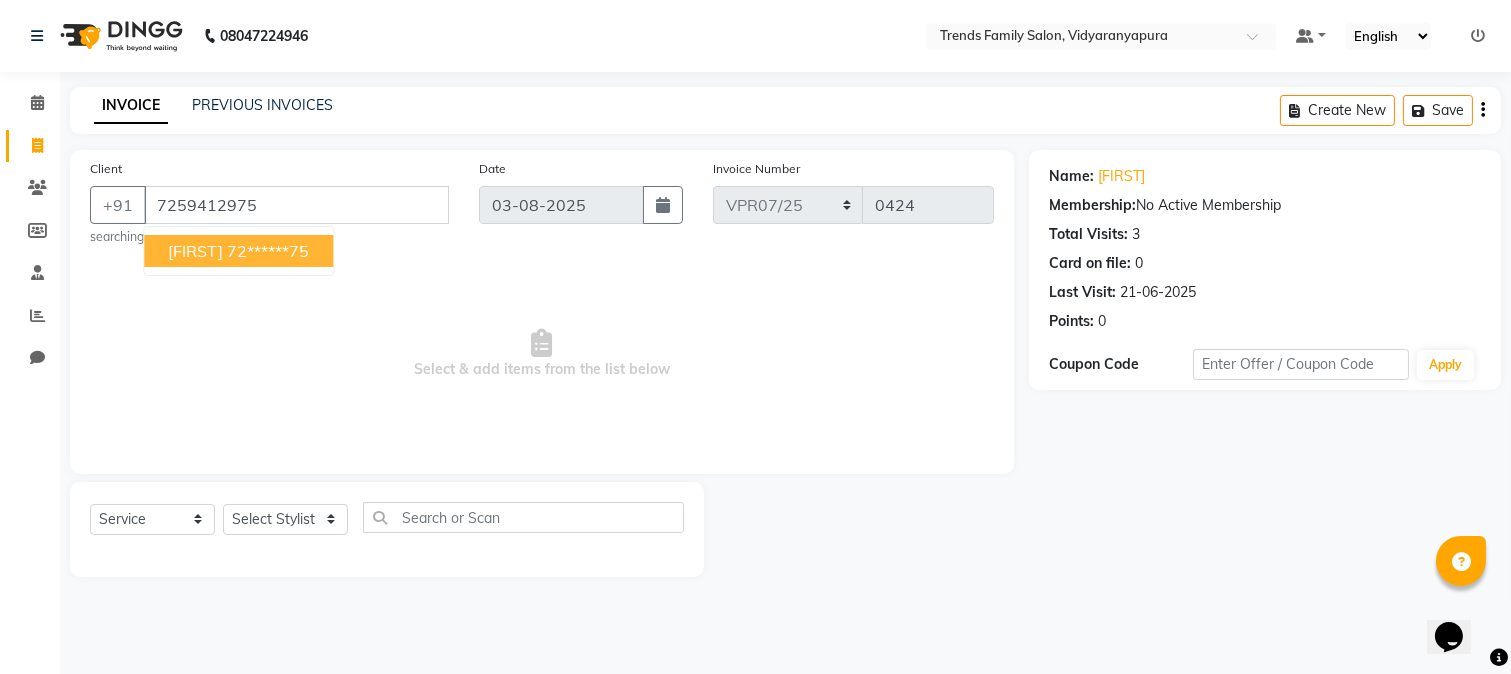 click on "[FIRST]" at bounding box center [195, 251] 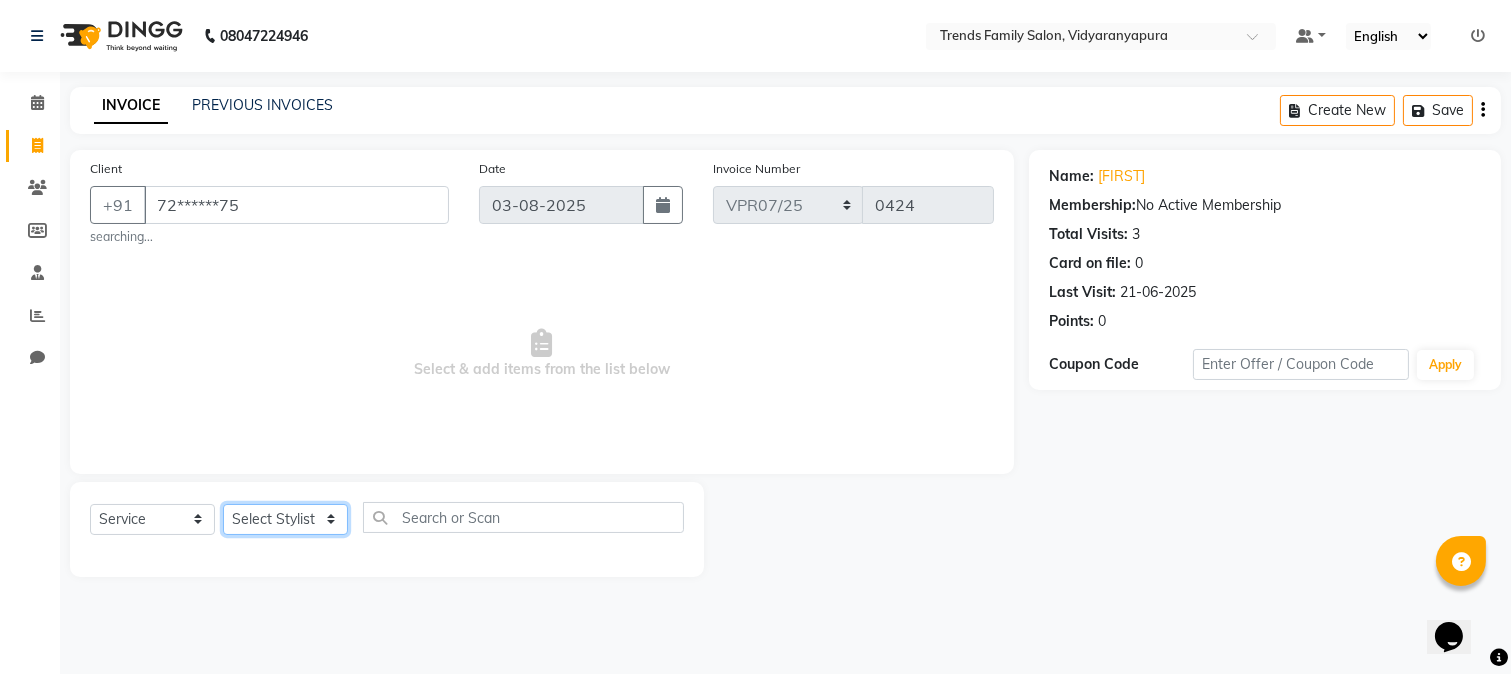 click on "Select Stylist [FIRST] [LAST] [LAST] [LAST] [FIRST] [FIRST] [FIRST] [FIRST] [FIRST] [FIRST] [FIRST] [FIRST] [FIRST] [FIRST] [FIRST] [FIRST] [FIRST]    [FIRST] [FIRST] [FIRST] [FIRST] [FIRST] [FIRST] [FIRST] [FIRST] [FIRST] [FIRST] [FIRST] [FIRST] [FIRST] [FIRST] [FIRST] [FIRST] [FIRST]" 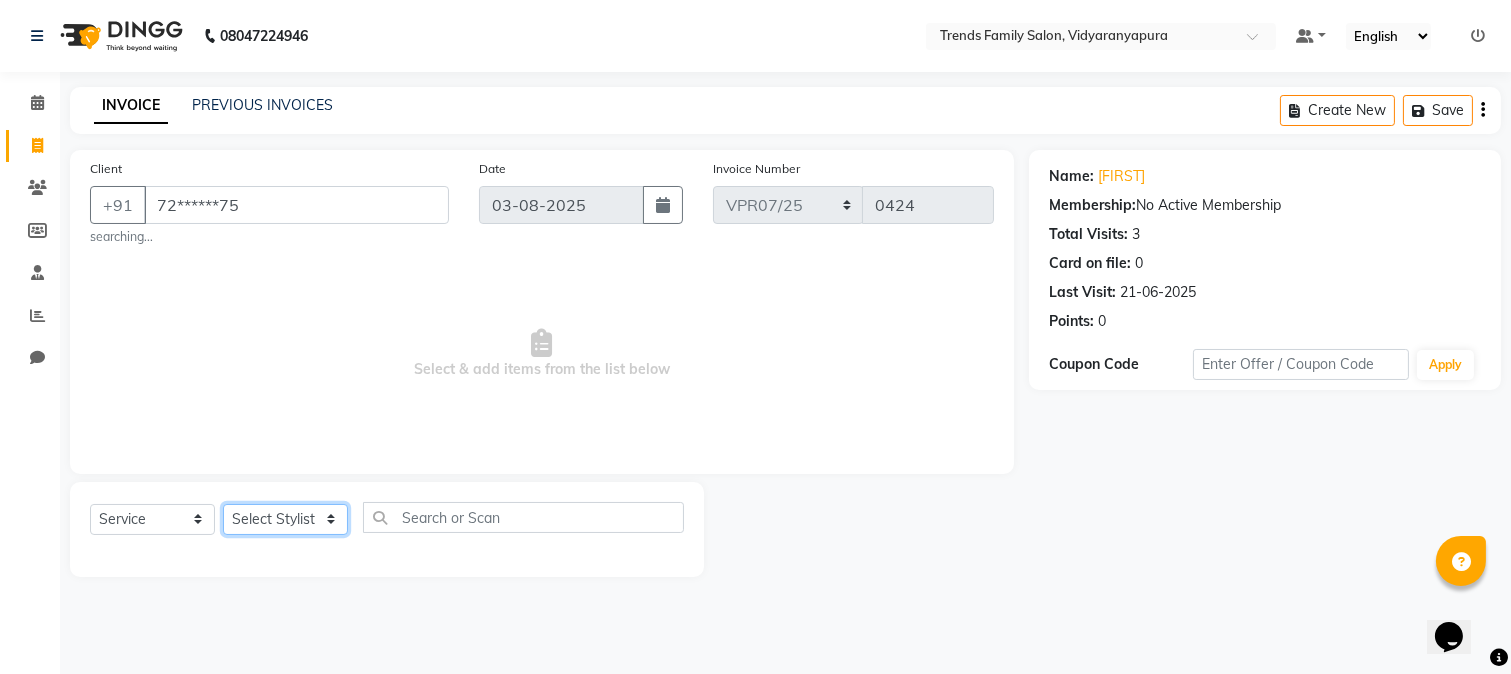 select on "74916" 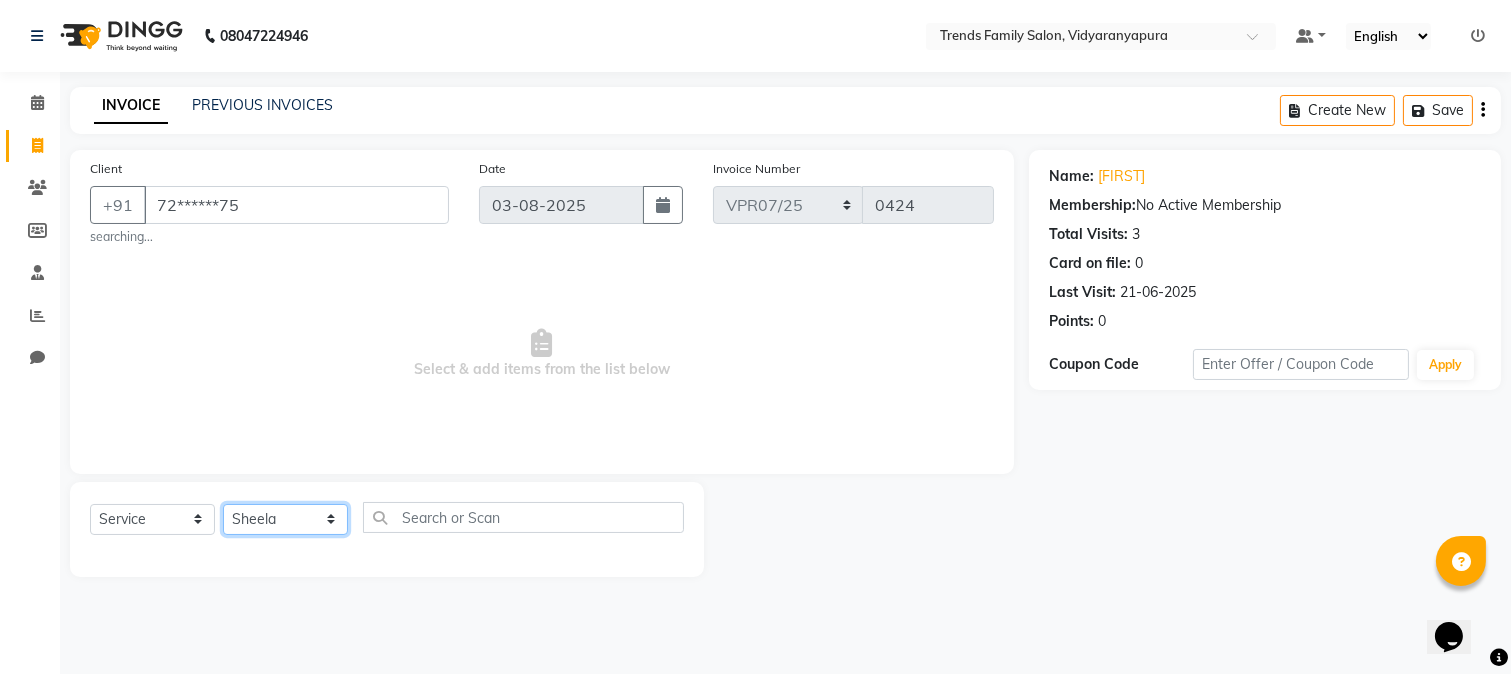 click on "Select Stylist [FIRST] [LAST] [LAST] [LAST] [FIRST] [FIRST] [FIRST] [FIRST] [FIRST] [FIRST] [FIRST] [FIRST] [FIRST] [FIRST] [FIRST] [FIRST] [FIRST]    [FIRST] [FIRST] [FIRST] [FIRST] [FIRST] [FIRST] [FIRST] [FIRST] [FIRST] [FIRST] [FIRST] [FIRST] [FIRST] [FIRST] [FIRST] [FIRST] [FIRST]" 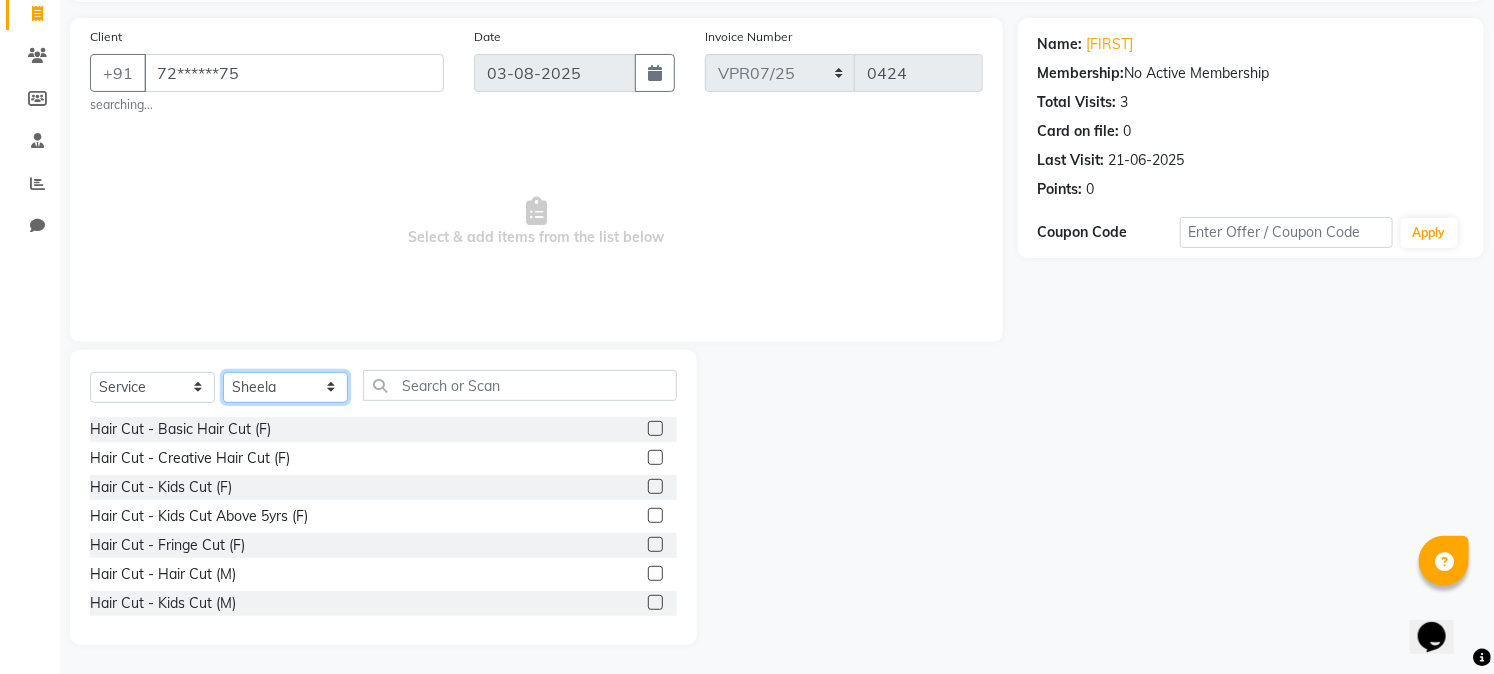 scroll, scrollTop: 133, scrollLeft: 0, axis: vertical 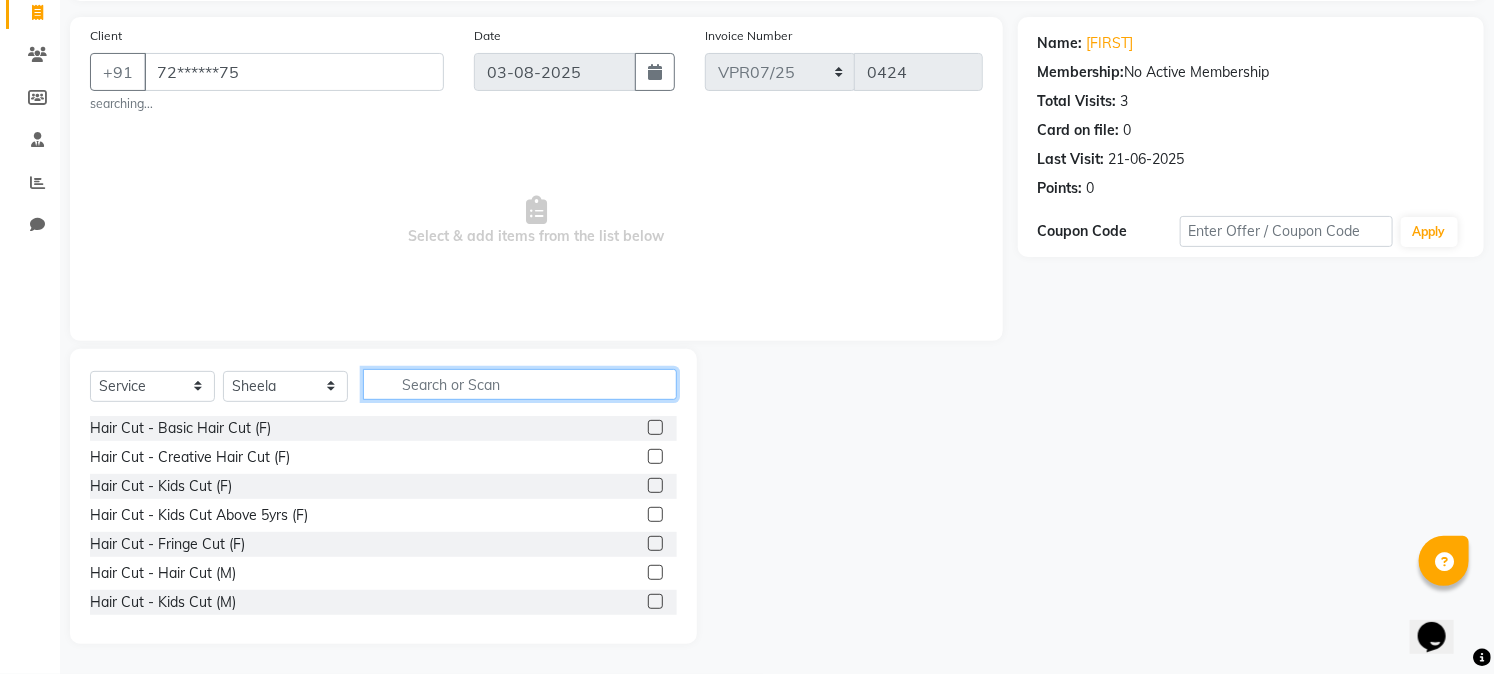 click 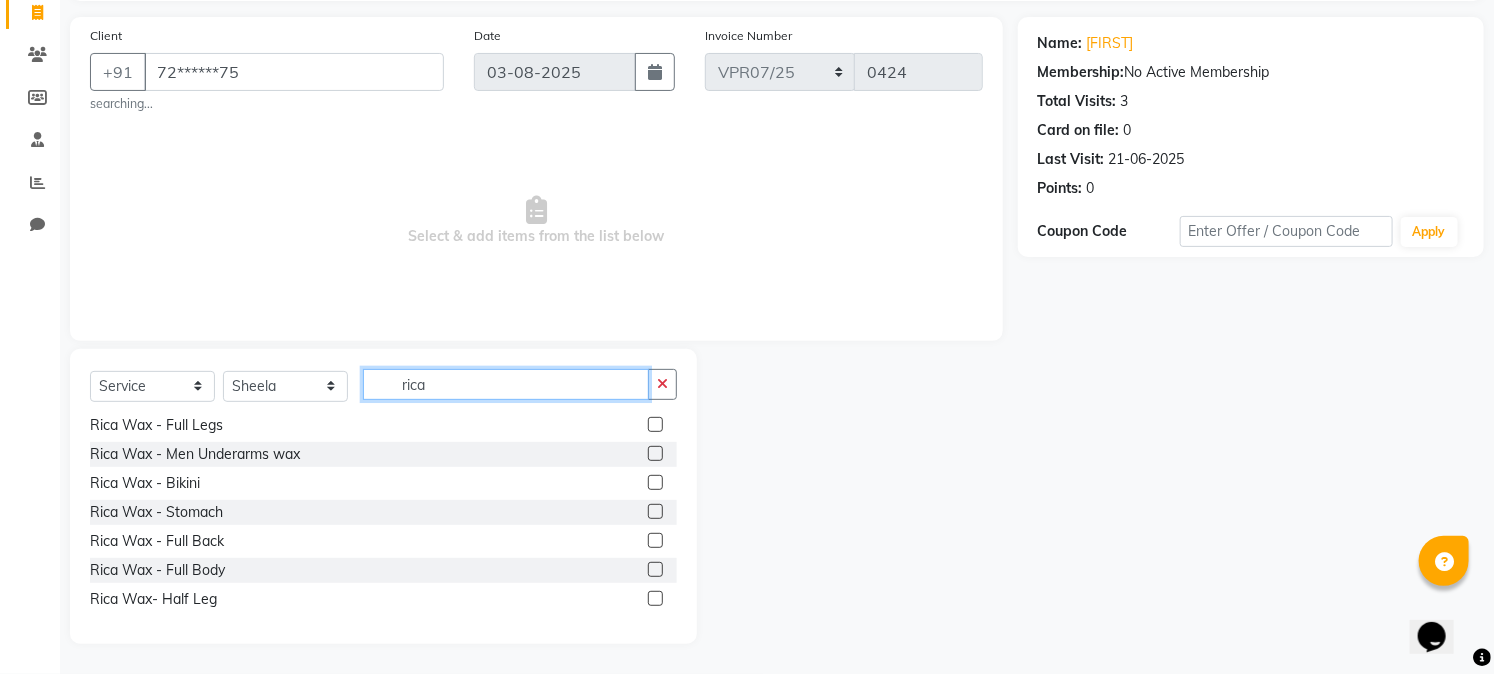 scroll, scrollTop: 0, scrollLeft: 0, axis: both 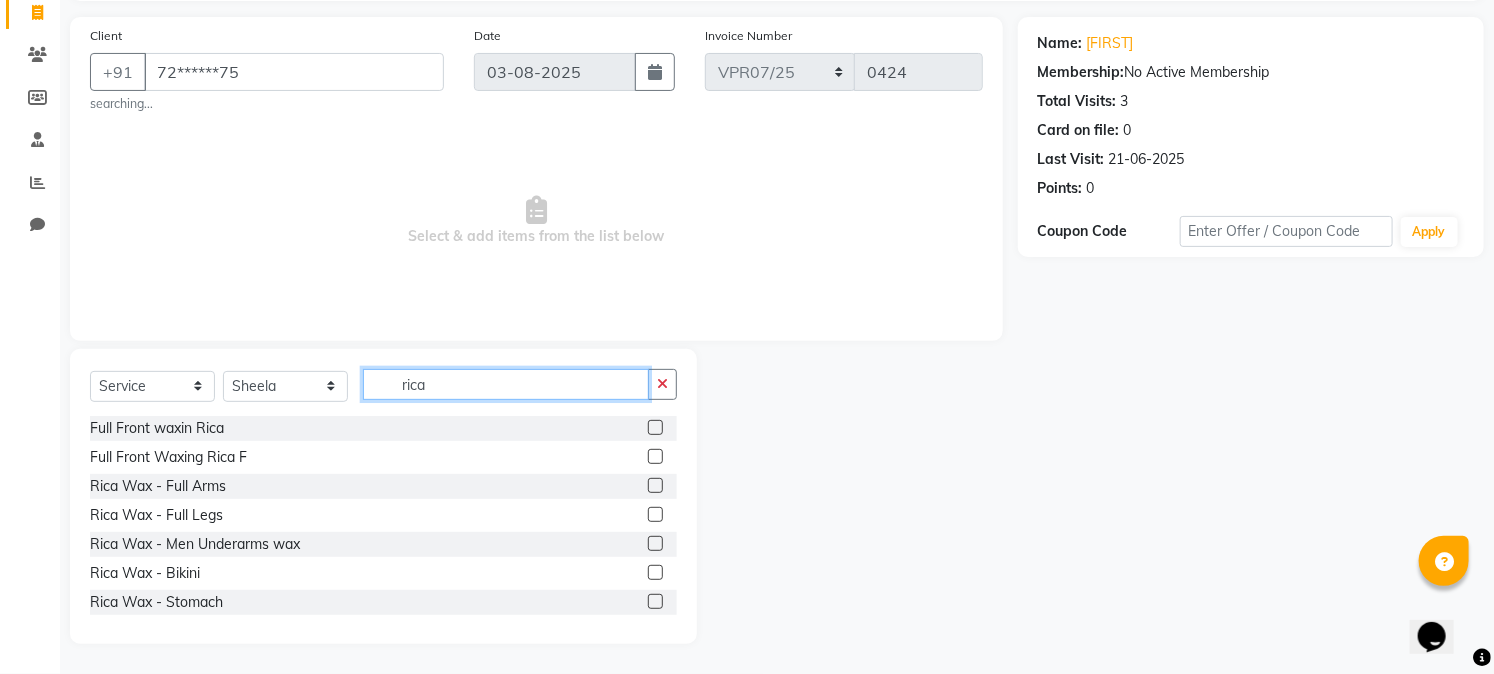 type on "rica" 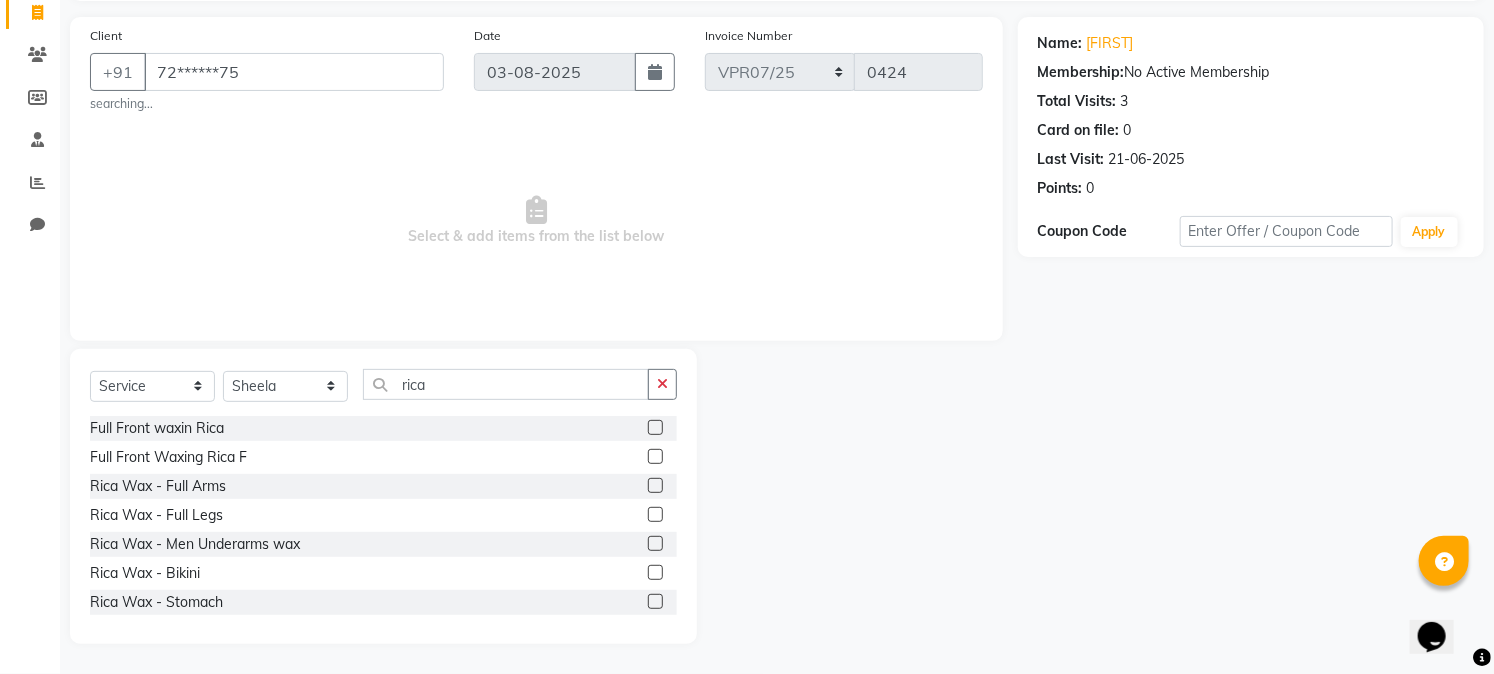 click 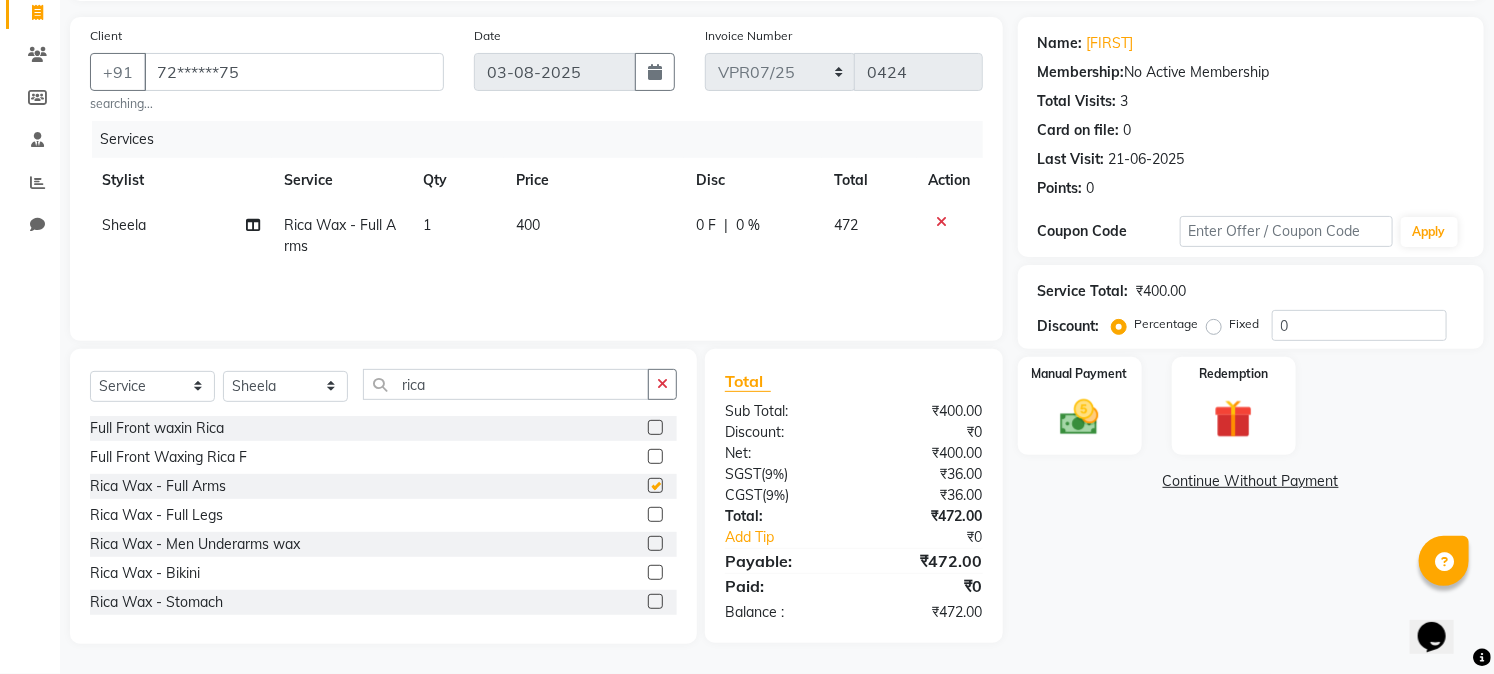 checkbox on "false" 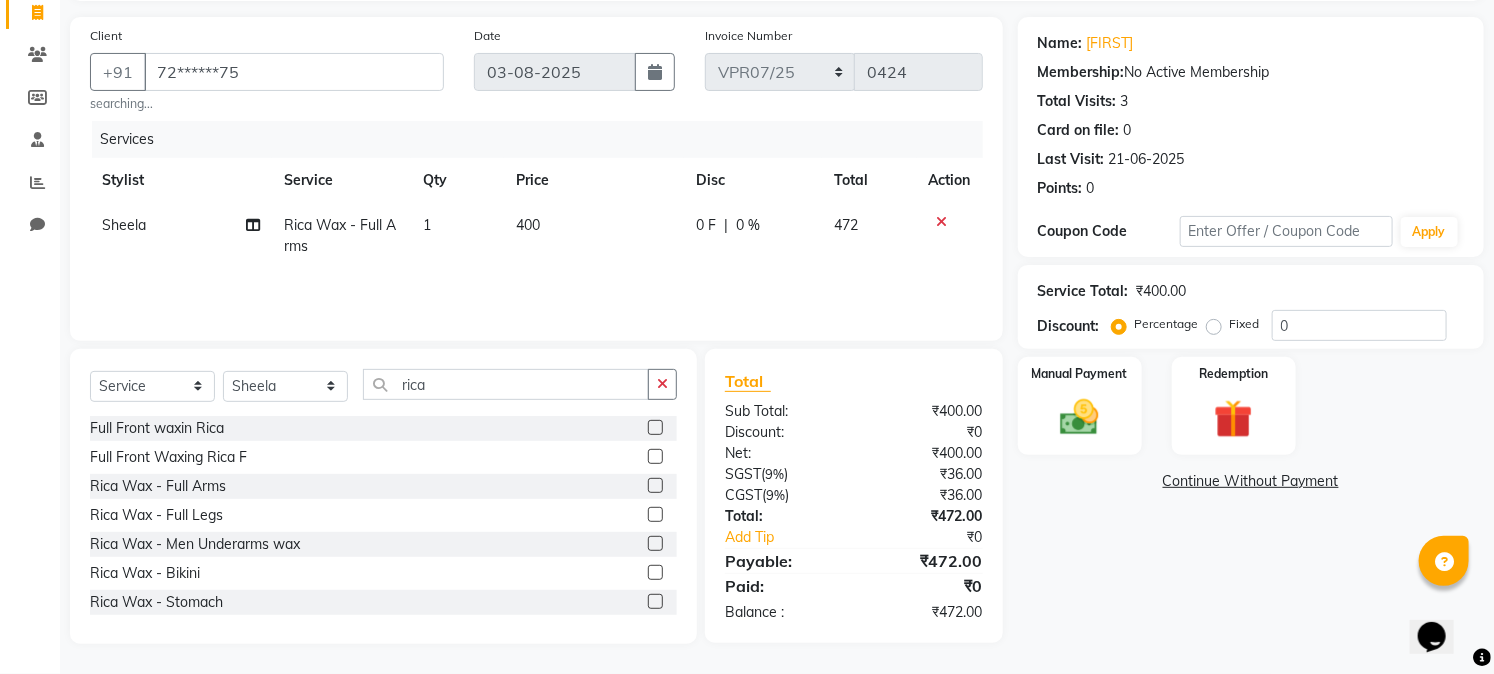 scroll, scrollTop: 90, scrollLeft: 0, axis: vertical 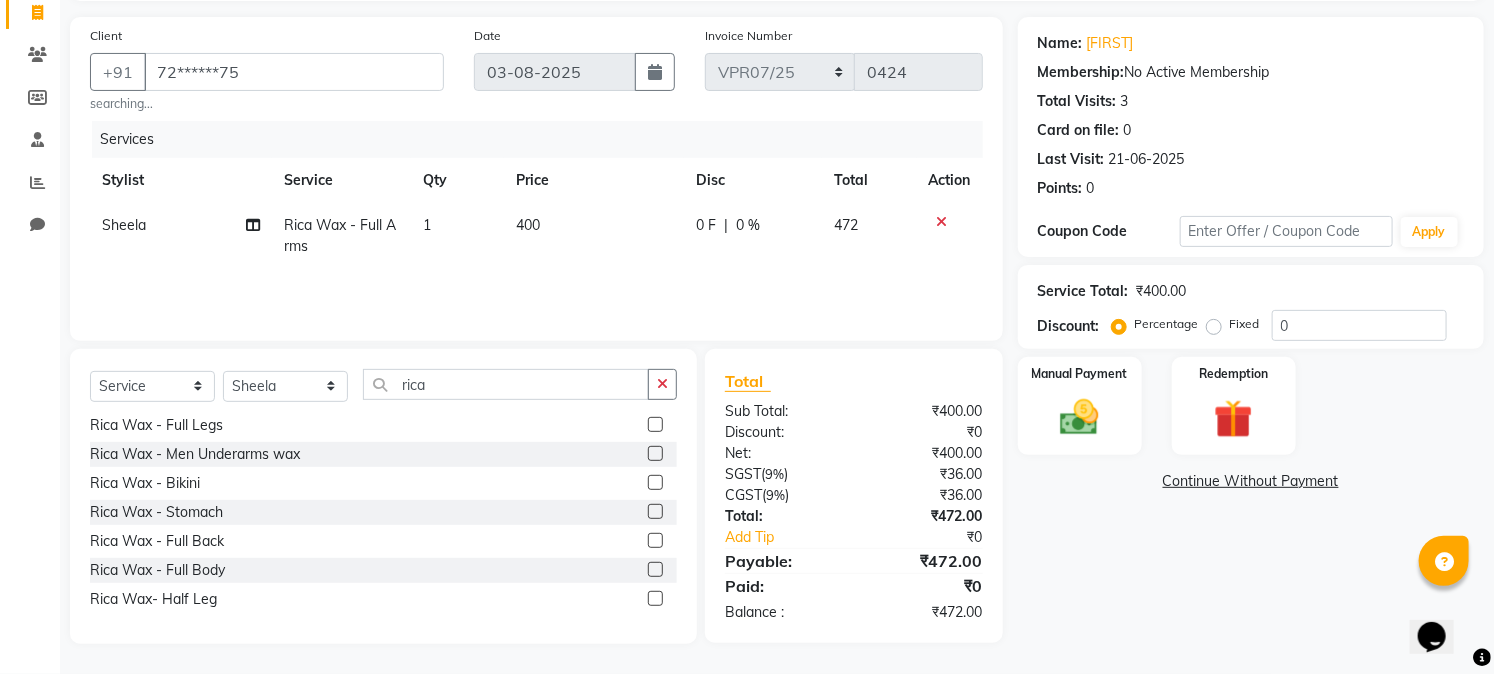 click 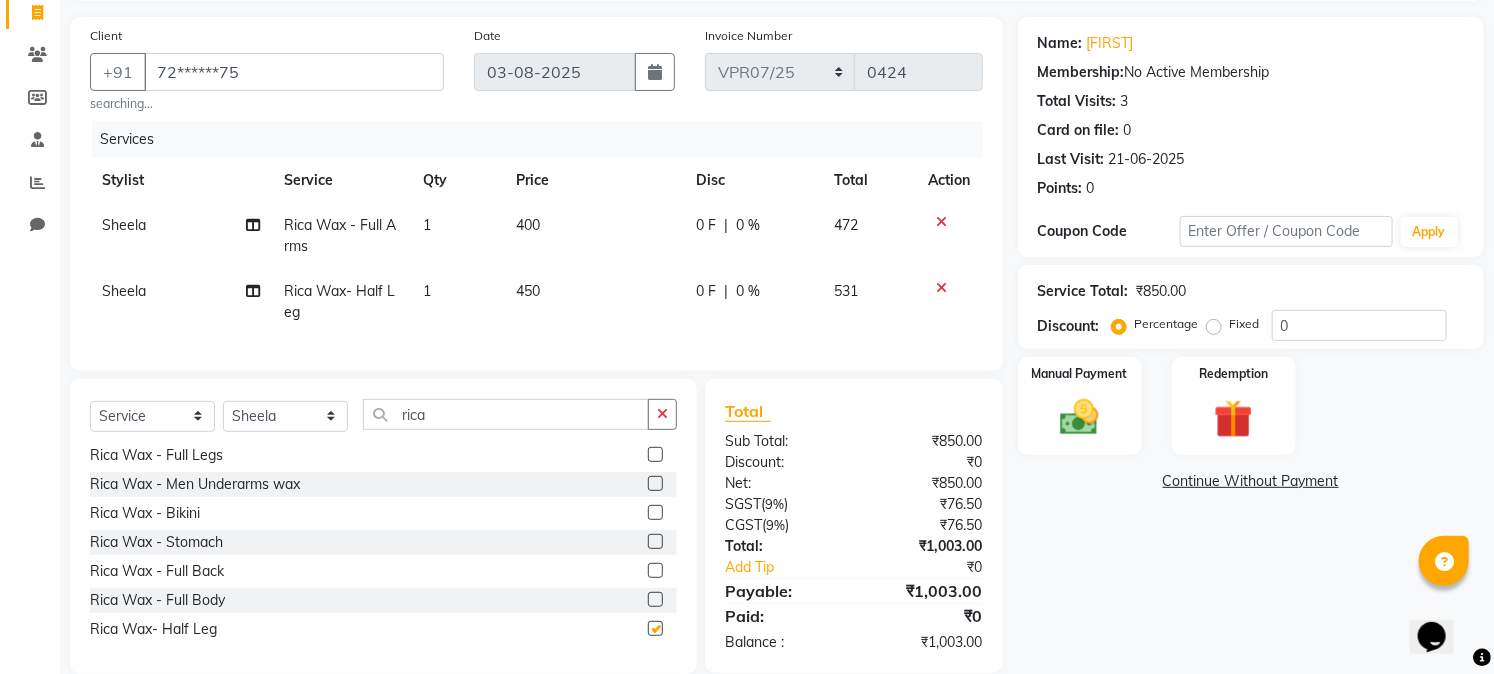 checkbox on "false" 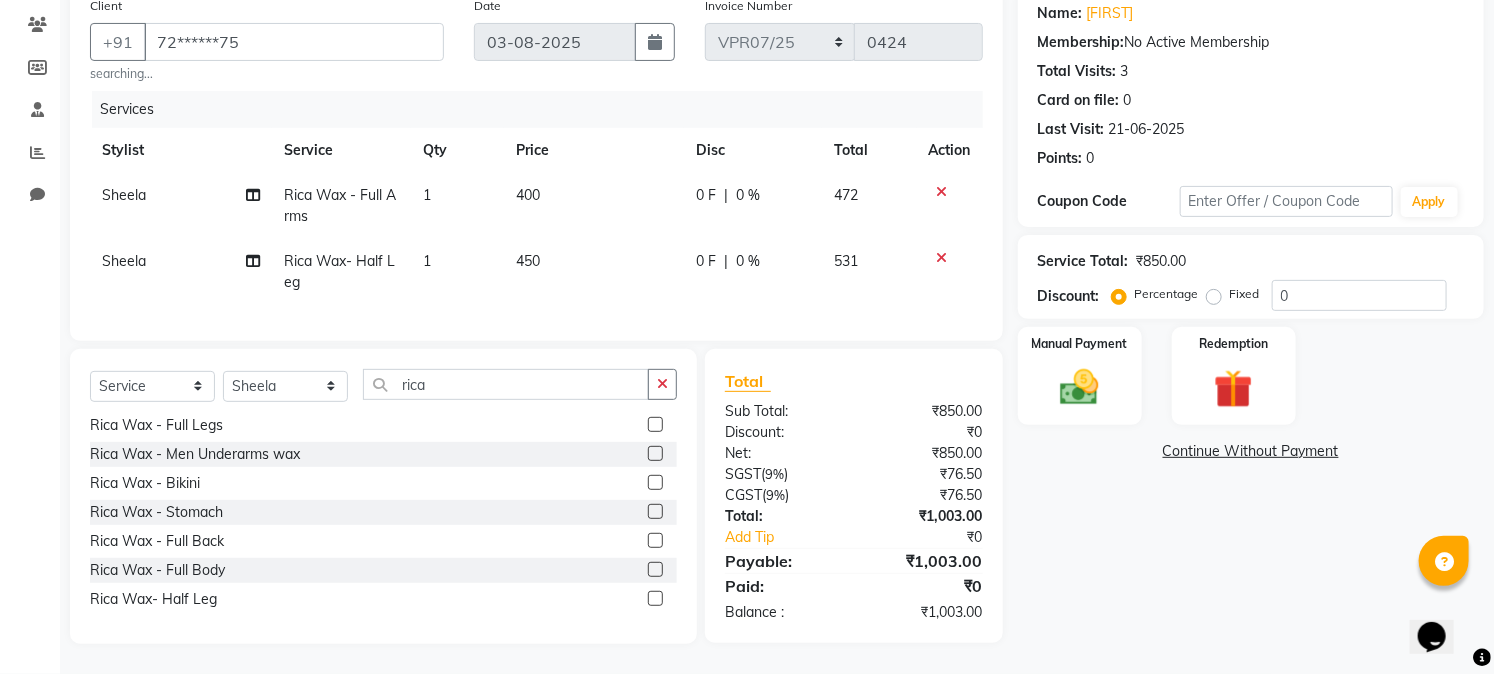 scroll, scrollTop: 180, scrollLeft: 0, axis: vertical 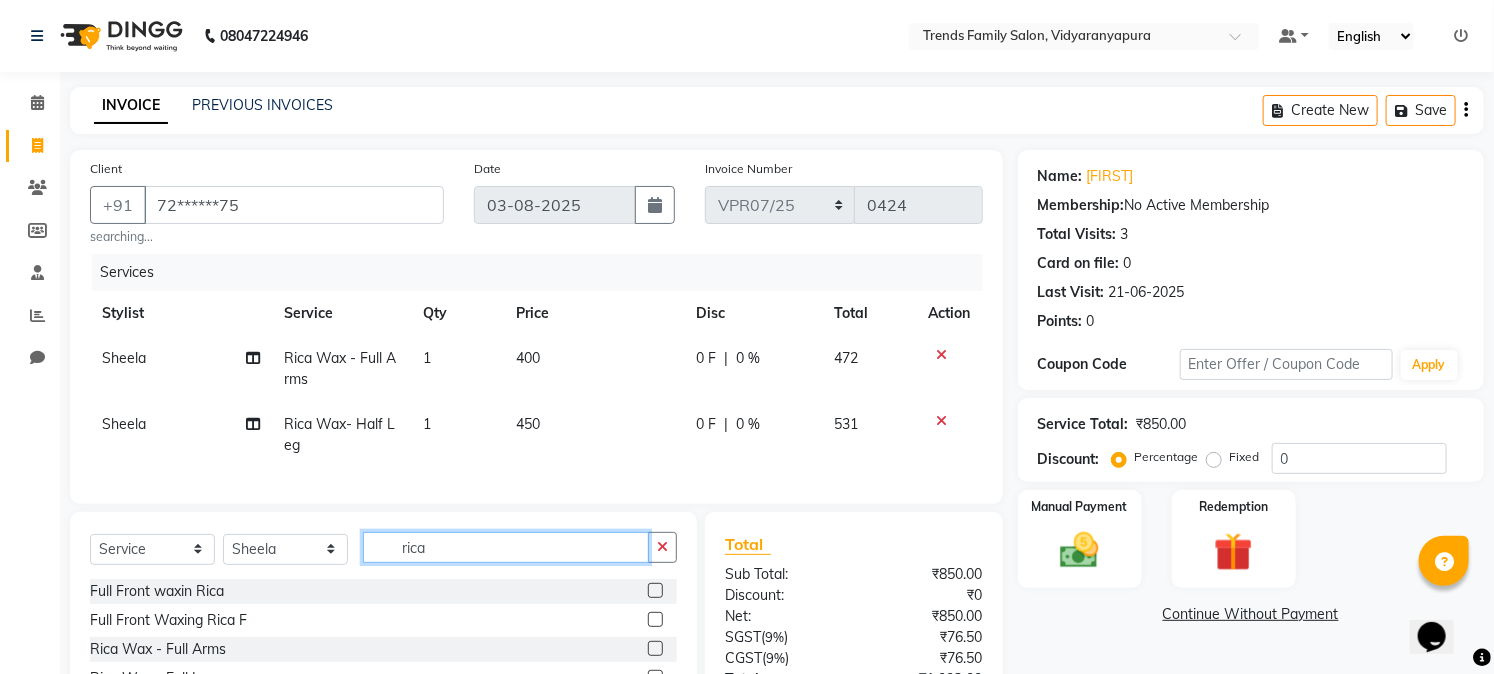click on "rica" 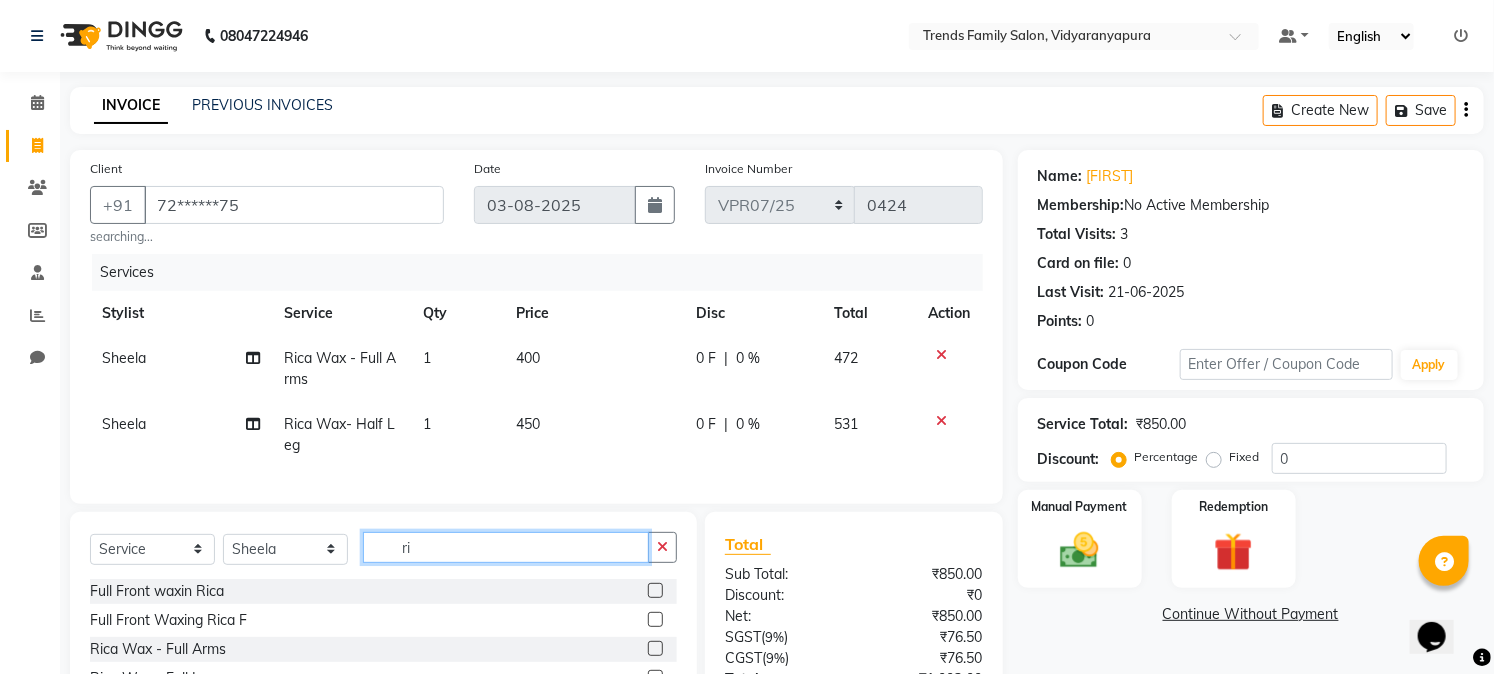 type on "r" 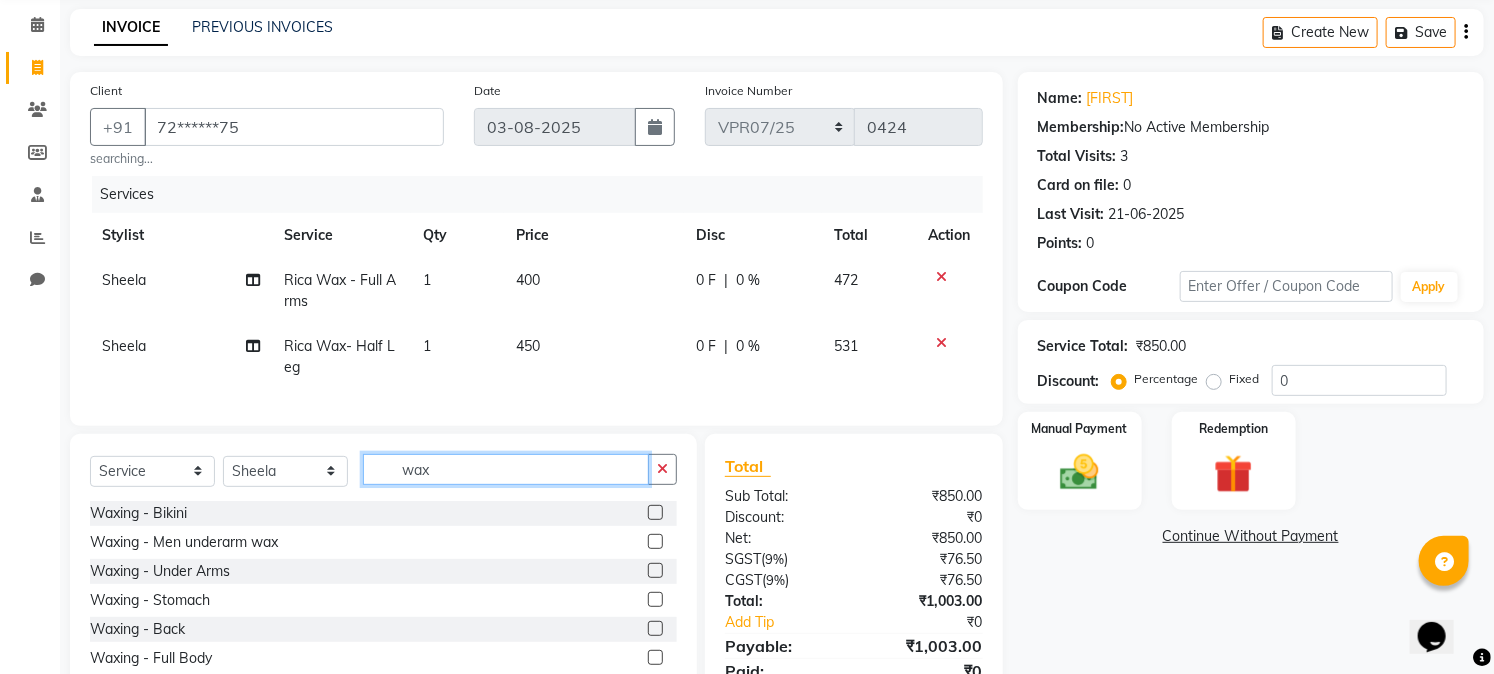 scroll, scrollTop: 180, scrollLeft: 0, axis: vertical 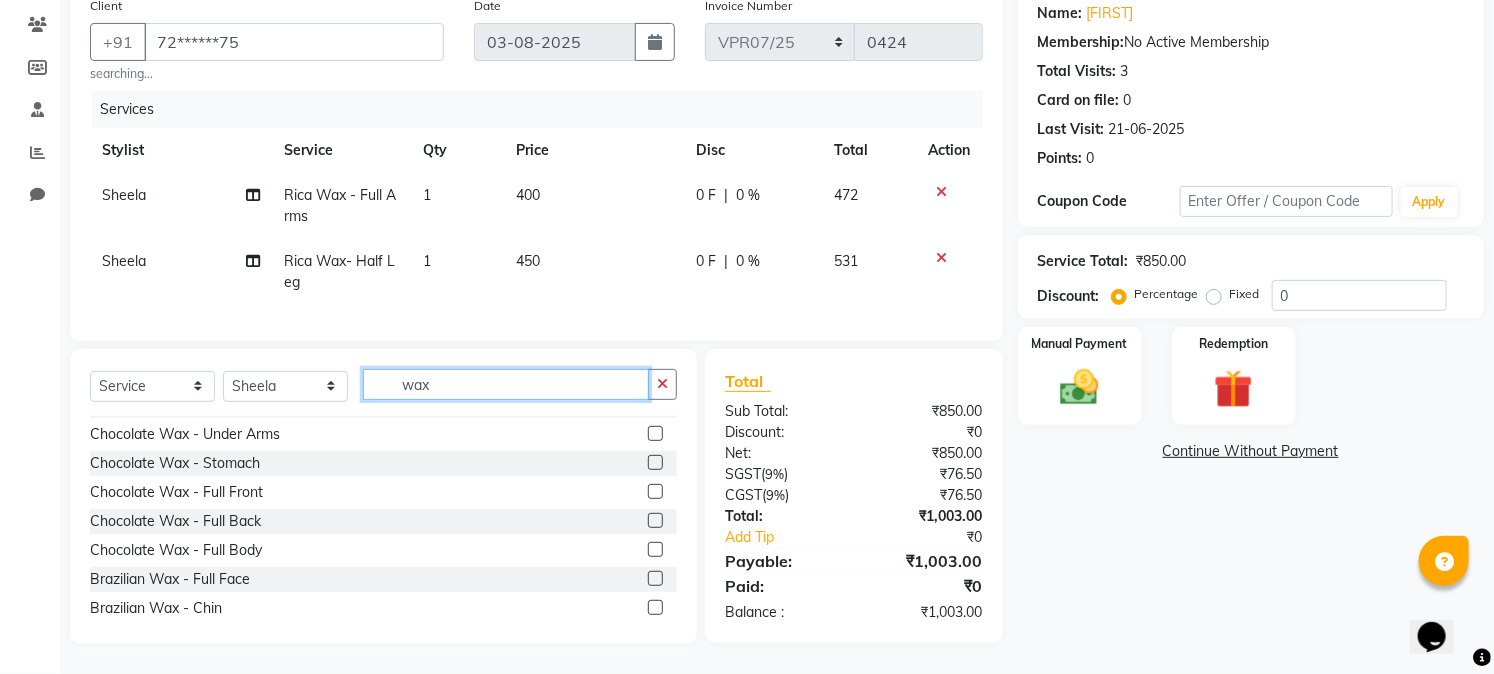 type on "wax" 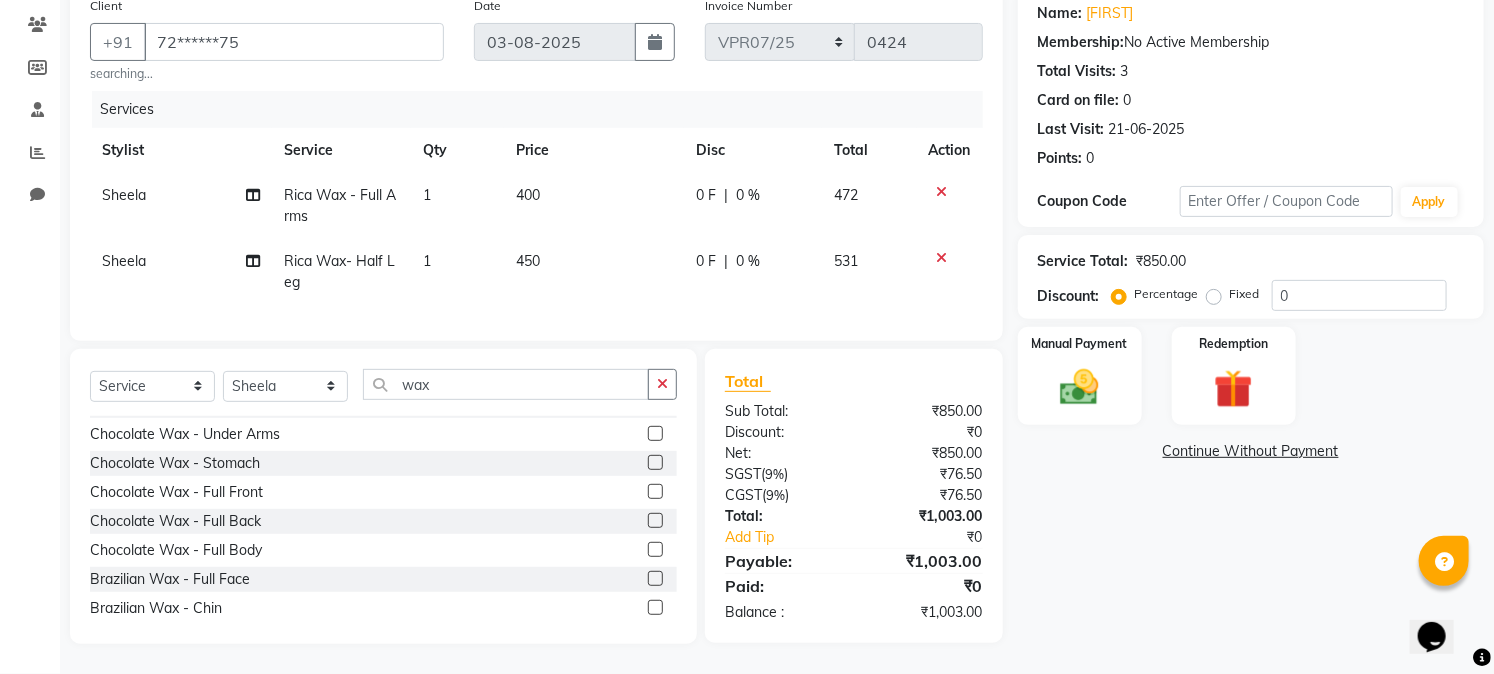 click 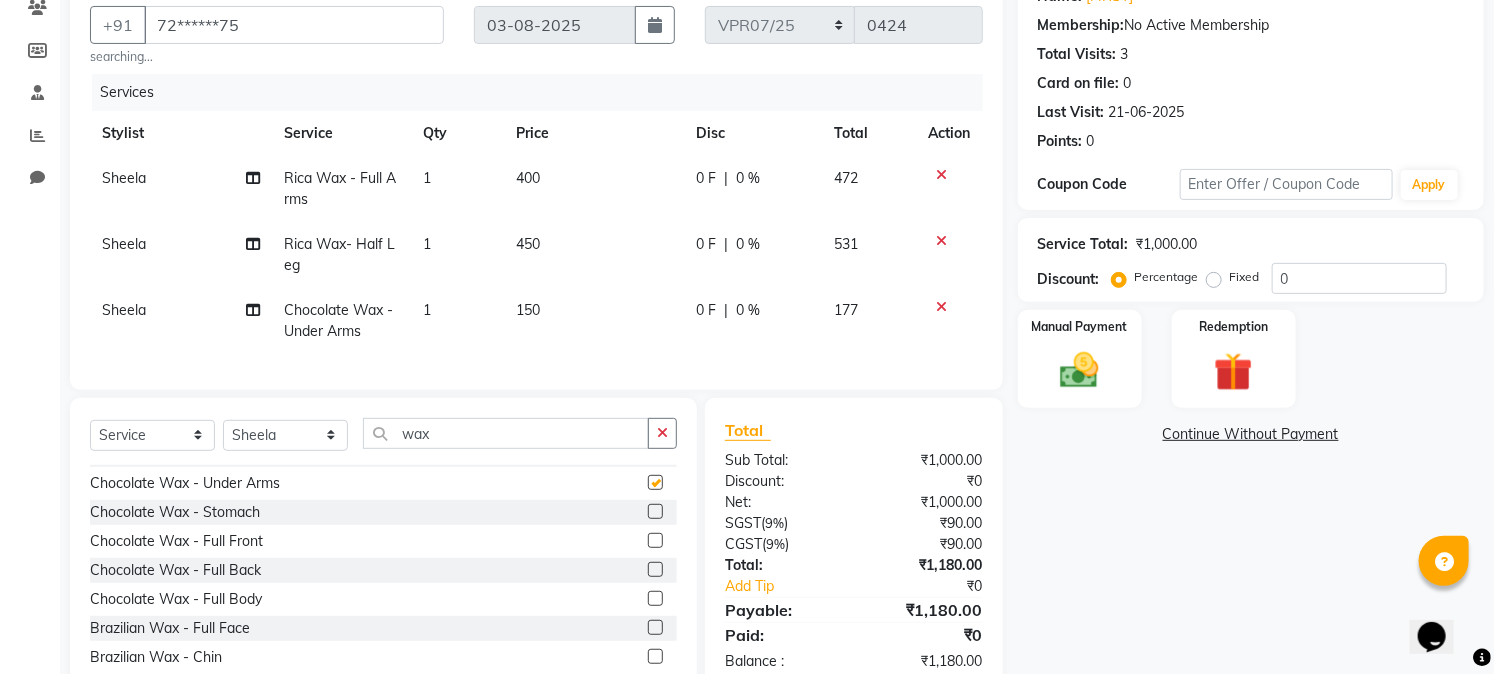 checkbox on "false" 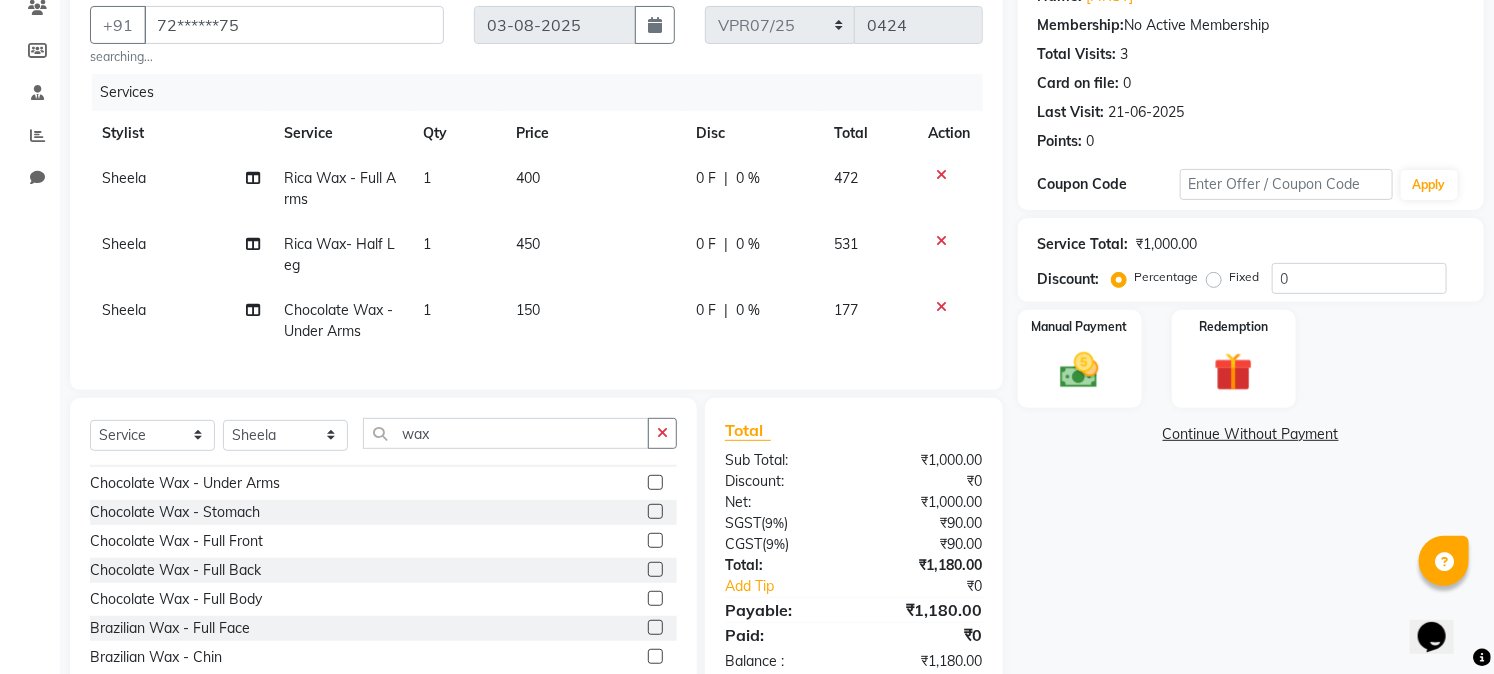 click 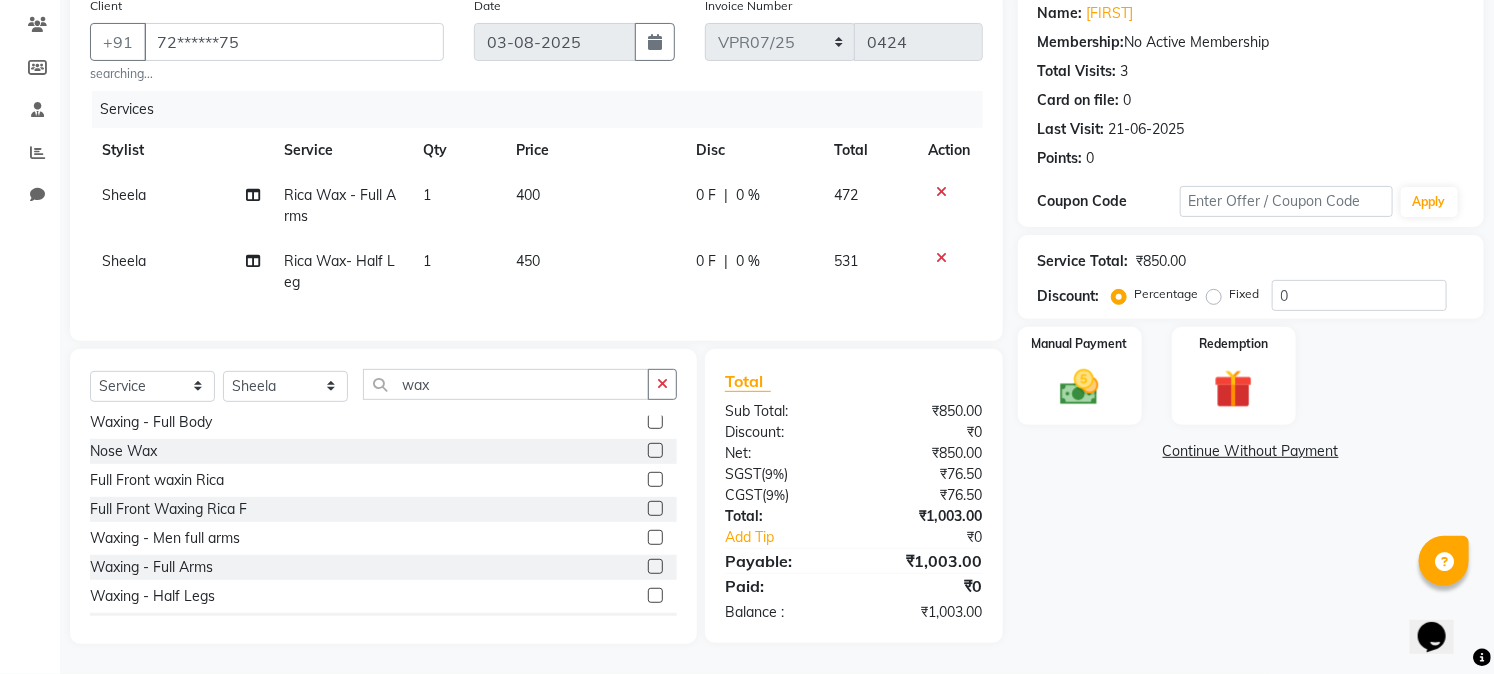 scroll, scrollTop: 0, scrollLeft: 0, axis: both 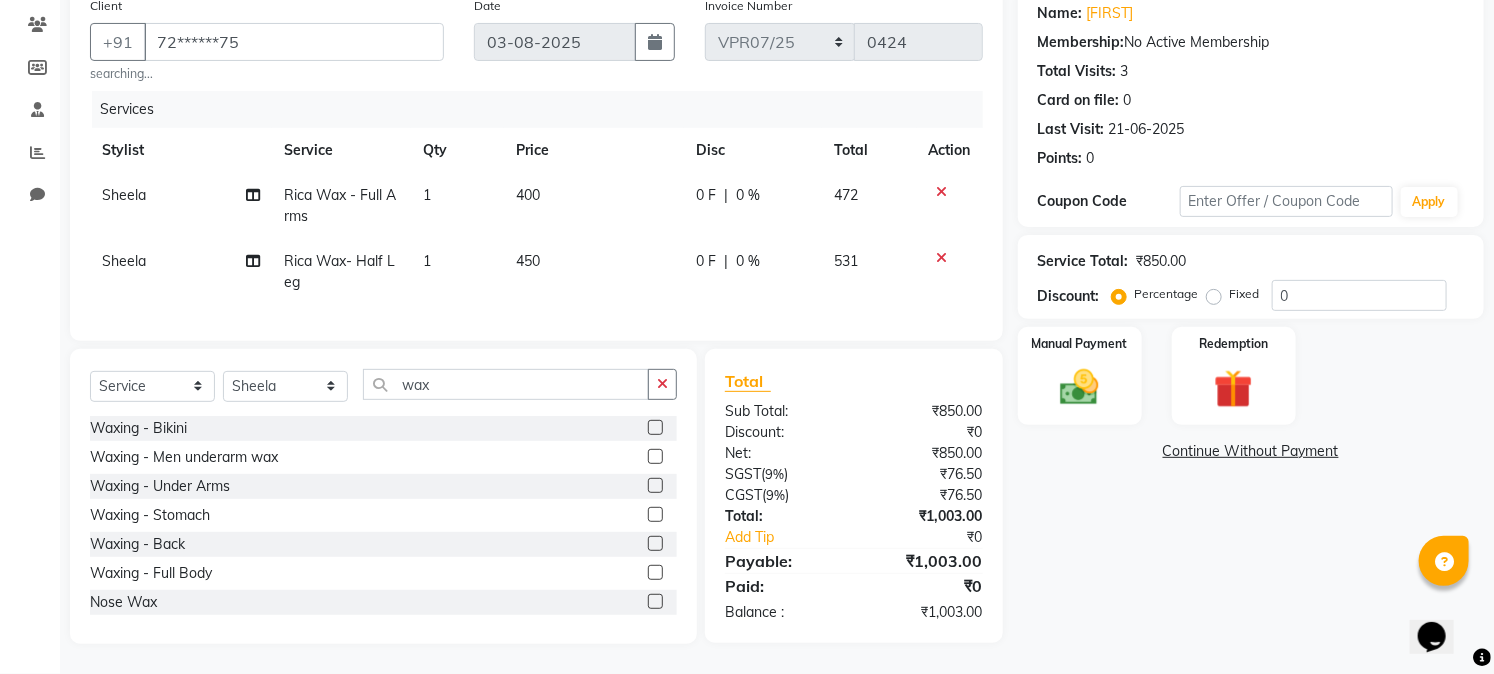 click 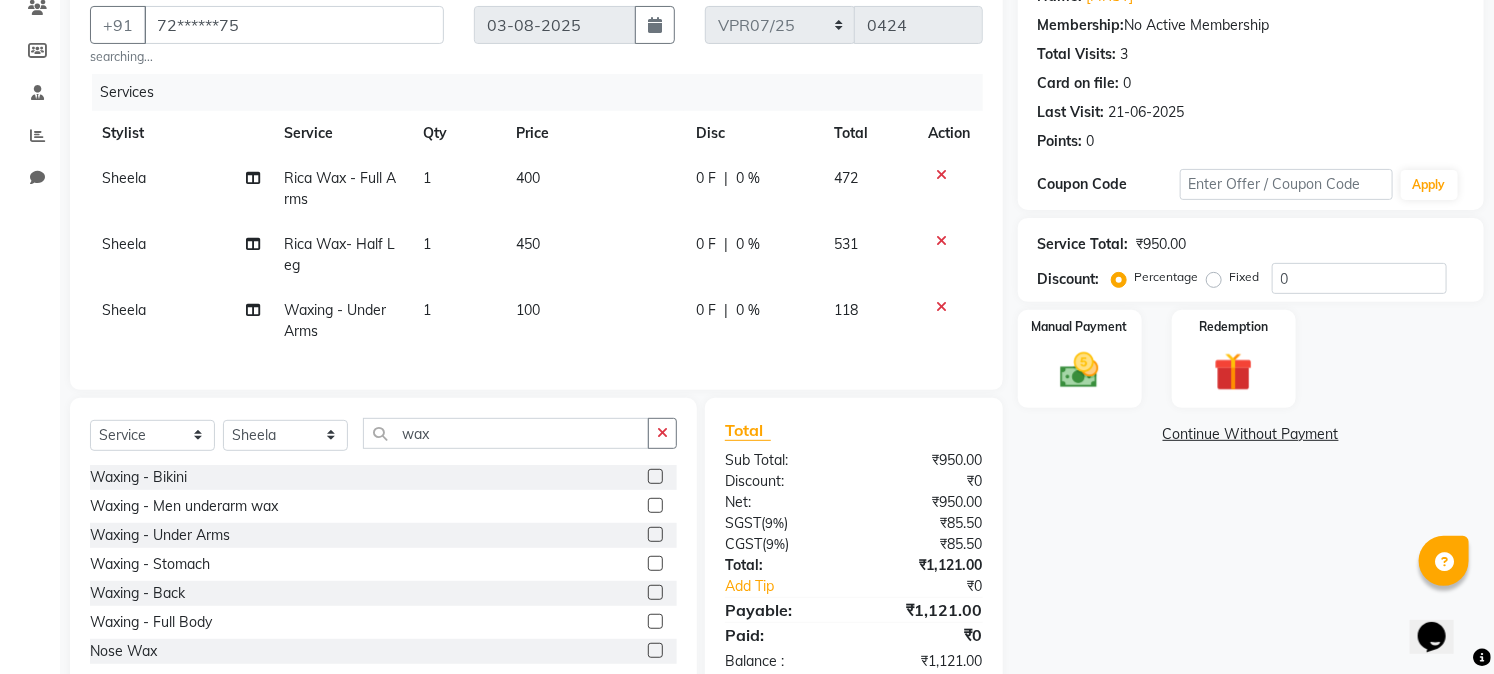click 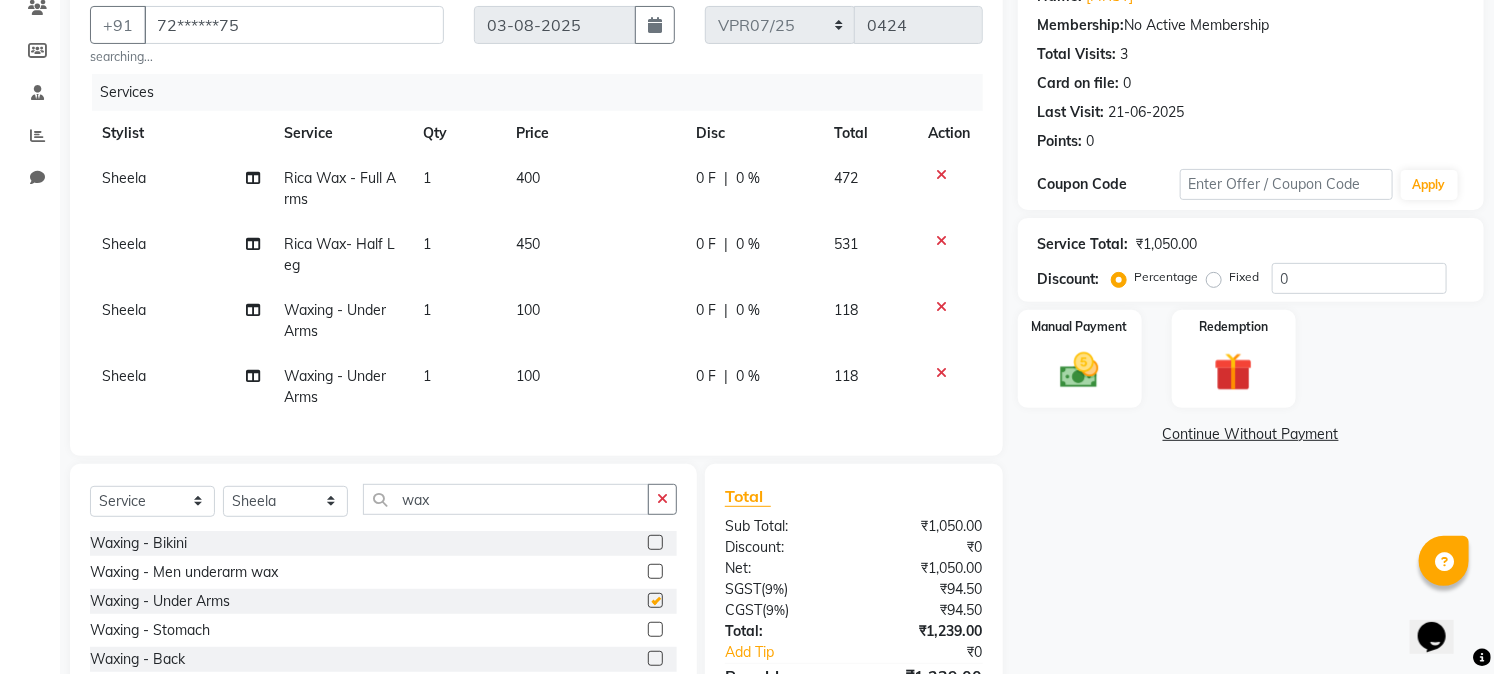 checkbox on "false" 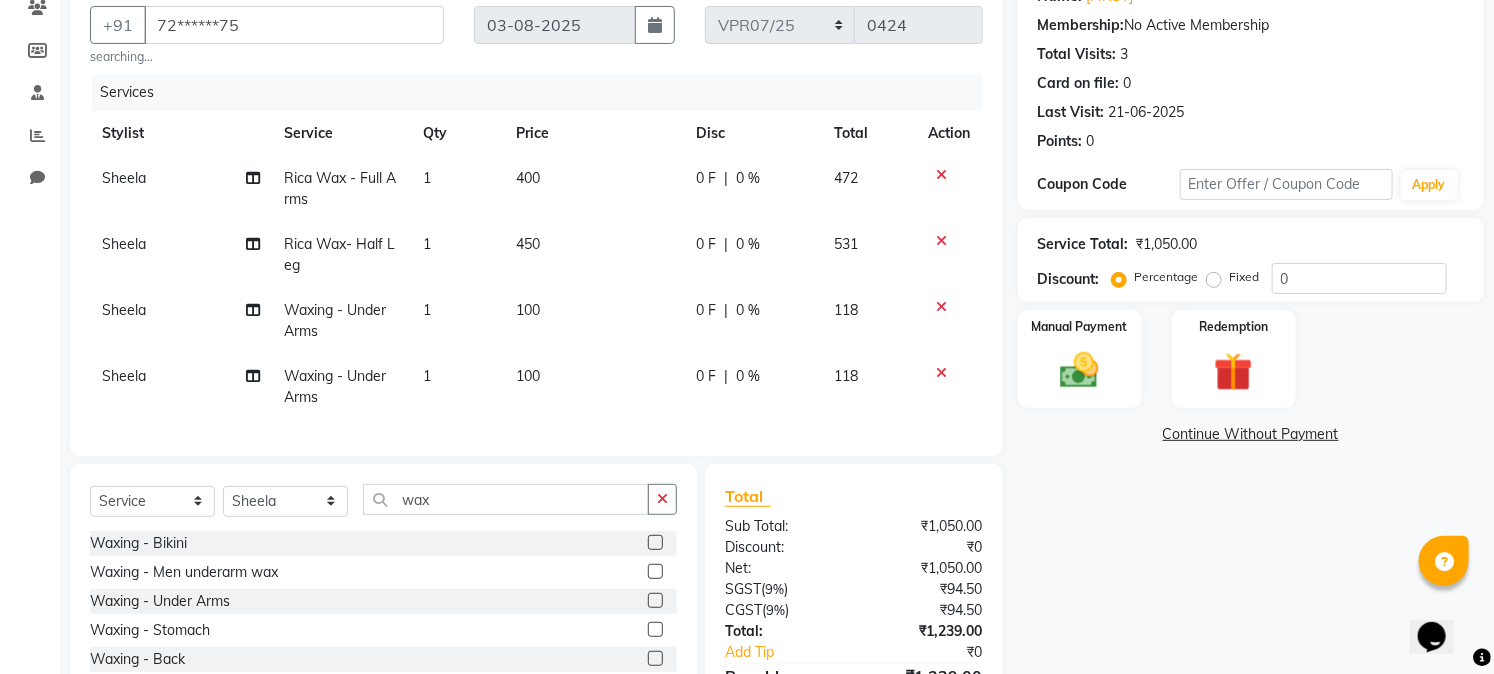 click on "0 %" 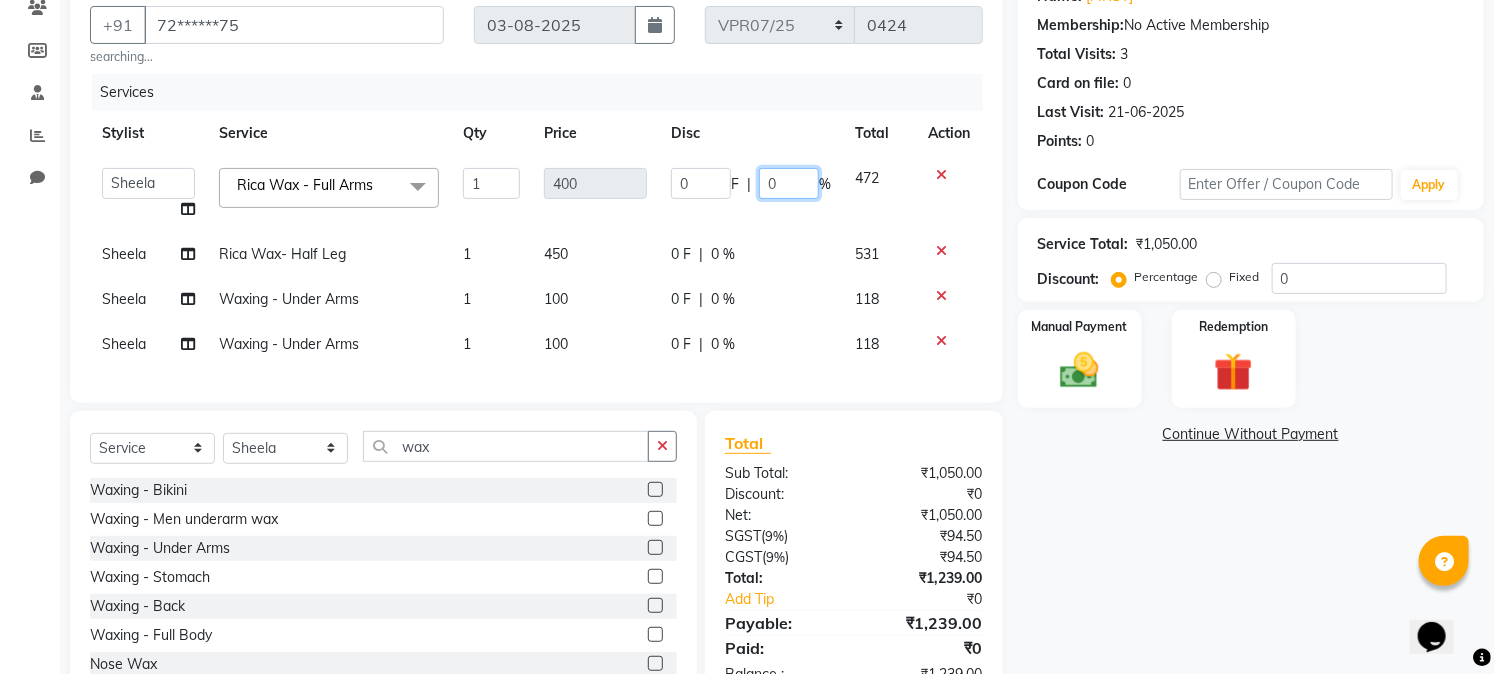 click on "0" 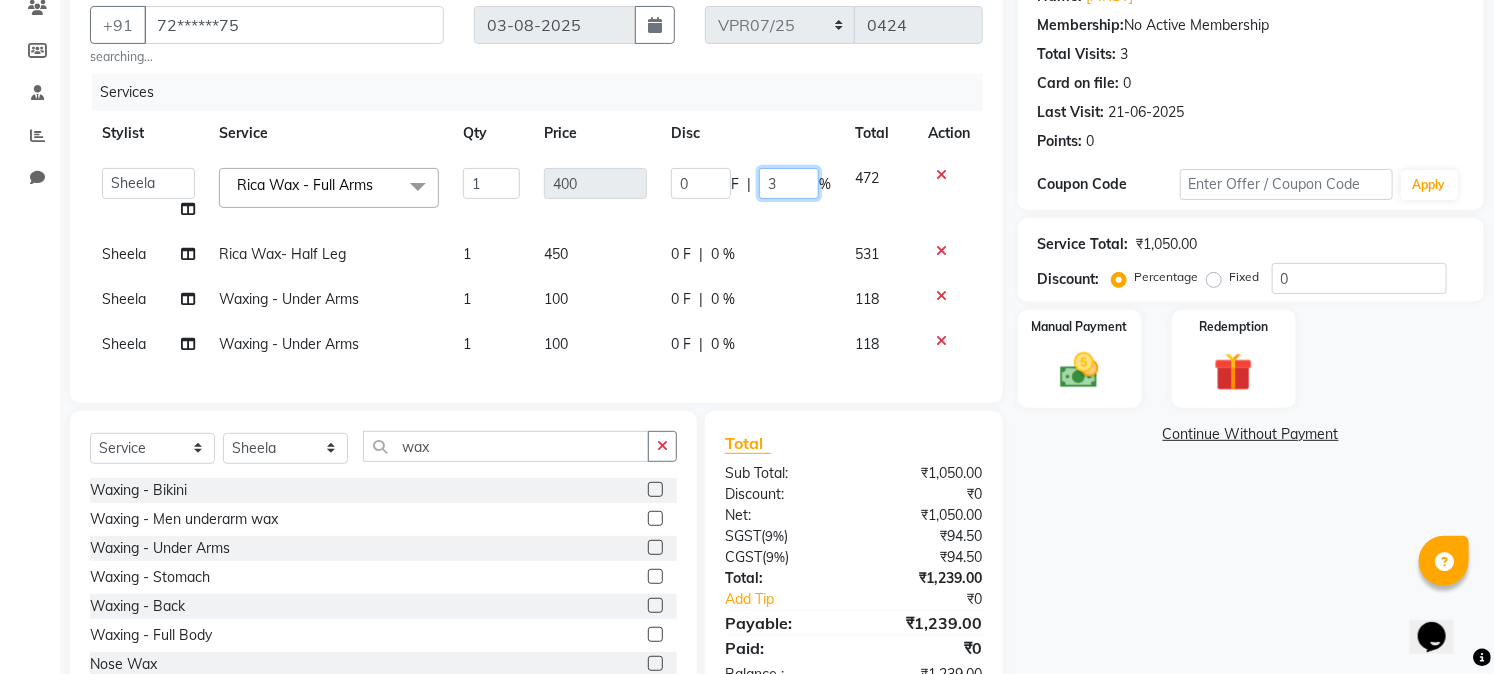 type on "30" 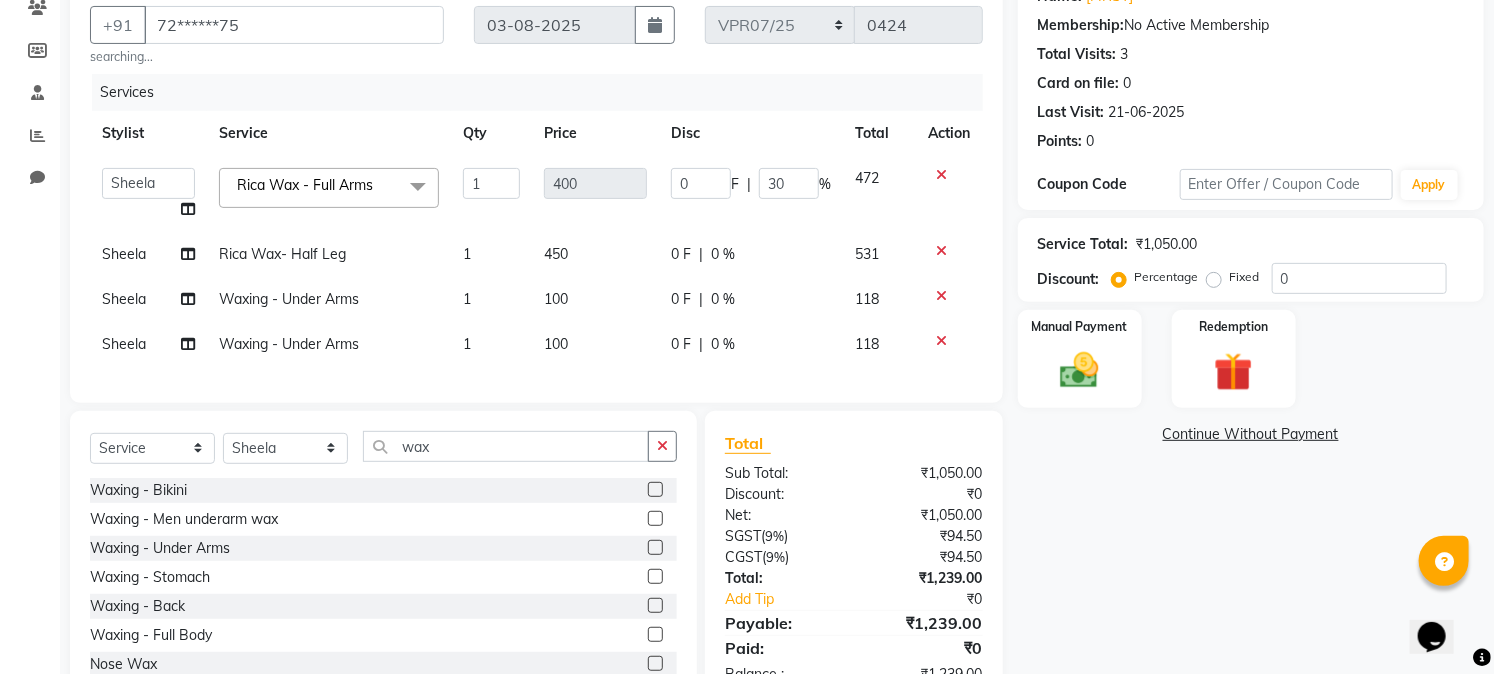 click on "0 F | 0 %" 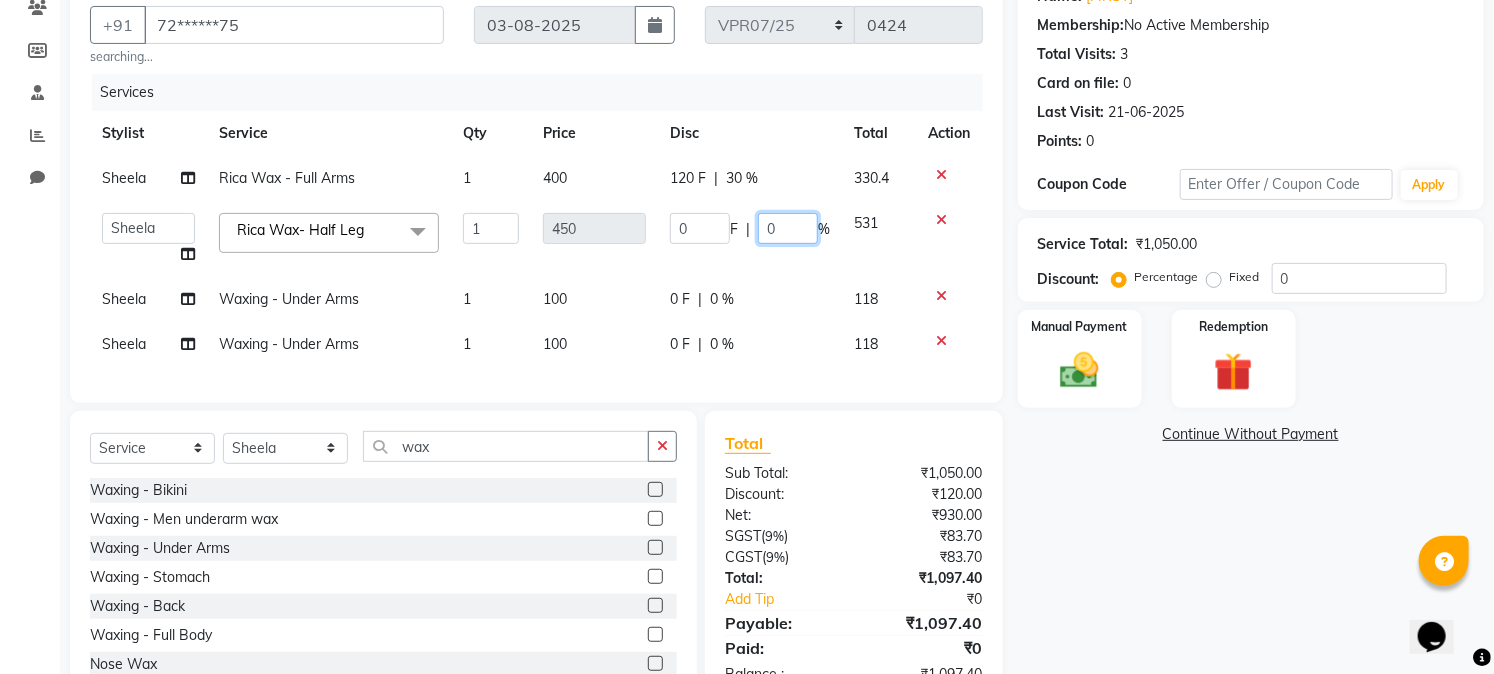 click on "0" 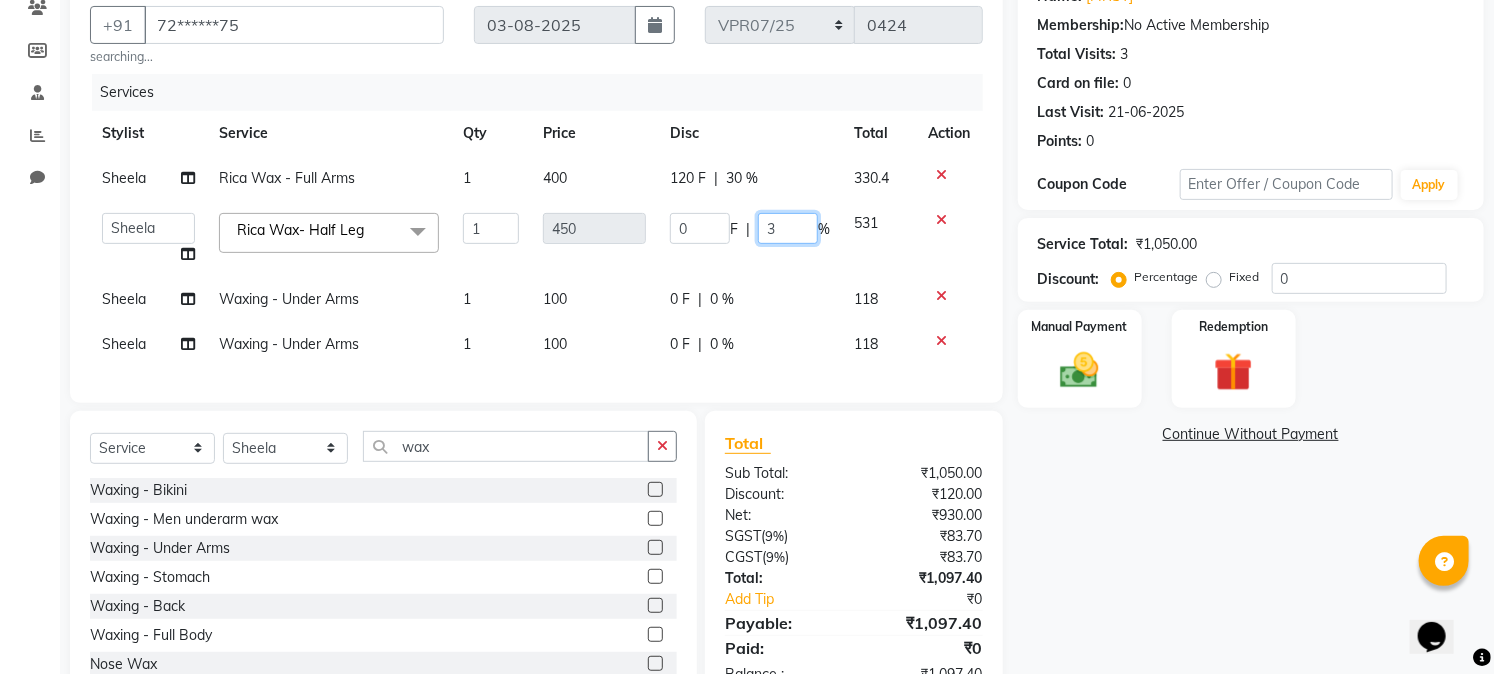type on "30" 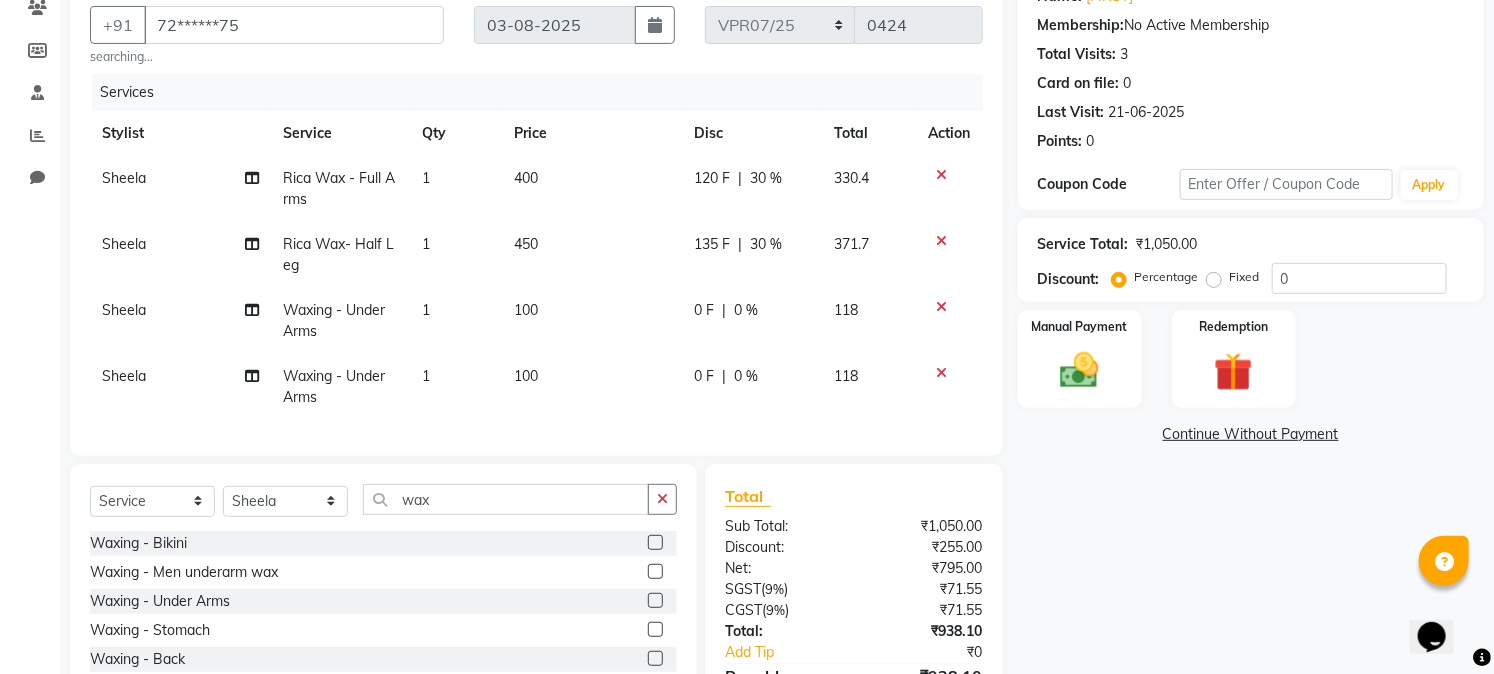 click on "0 F | 0 %" 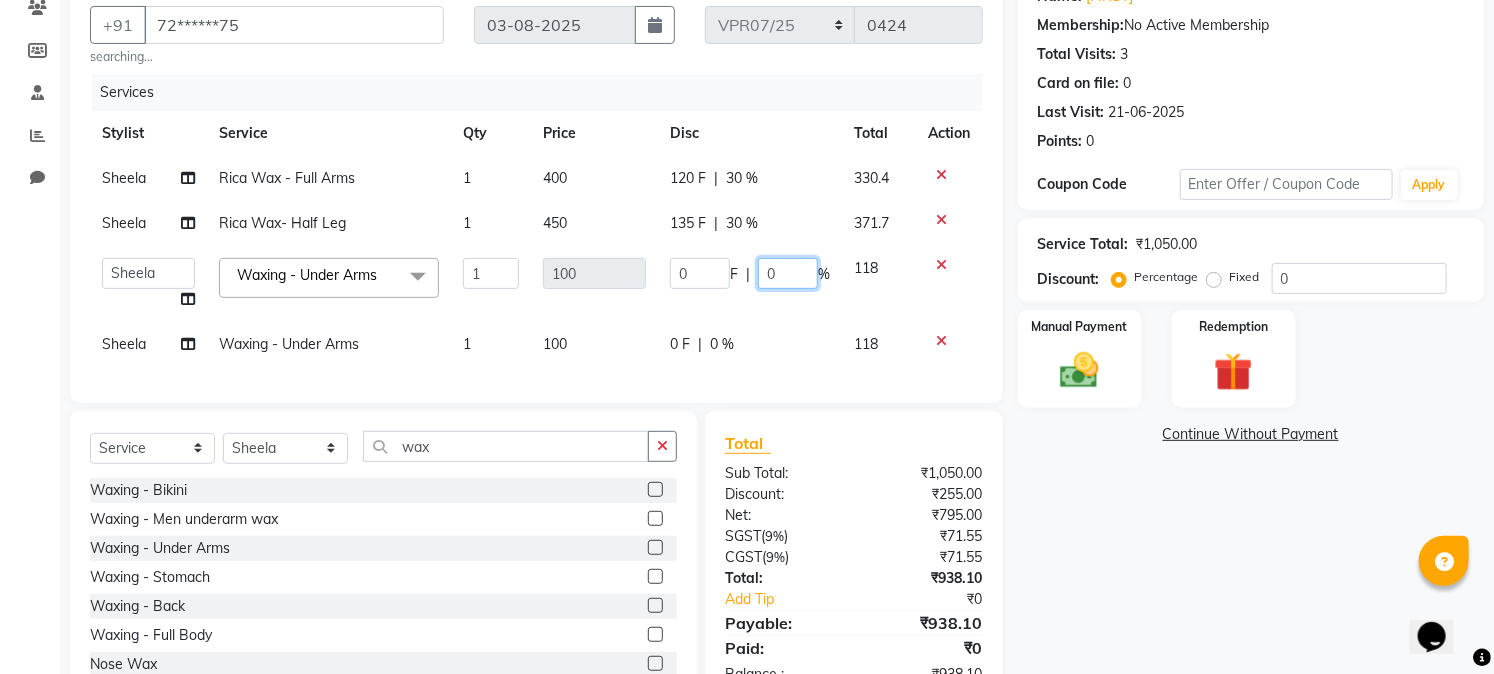 click on "0" 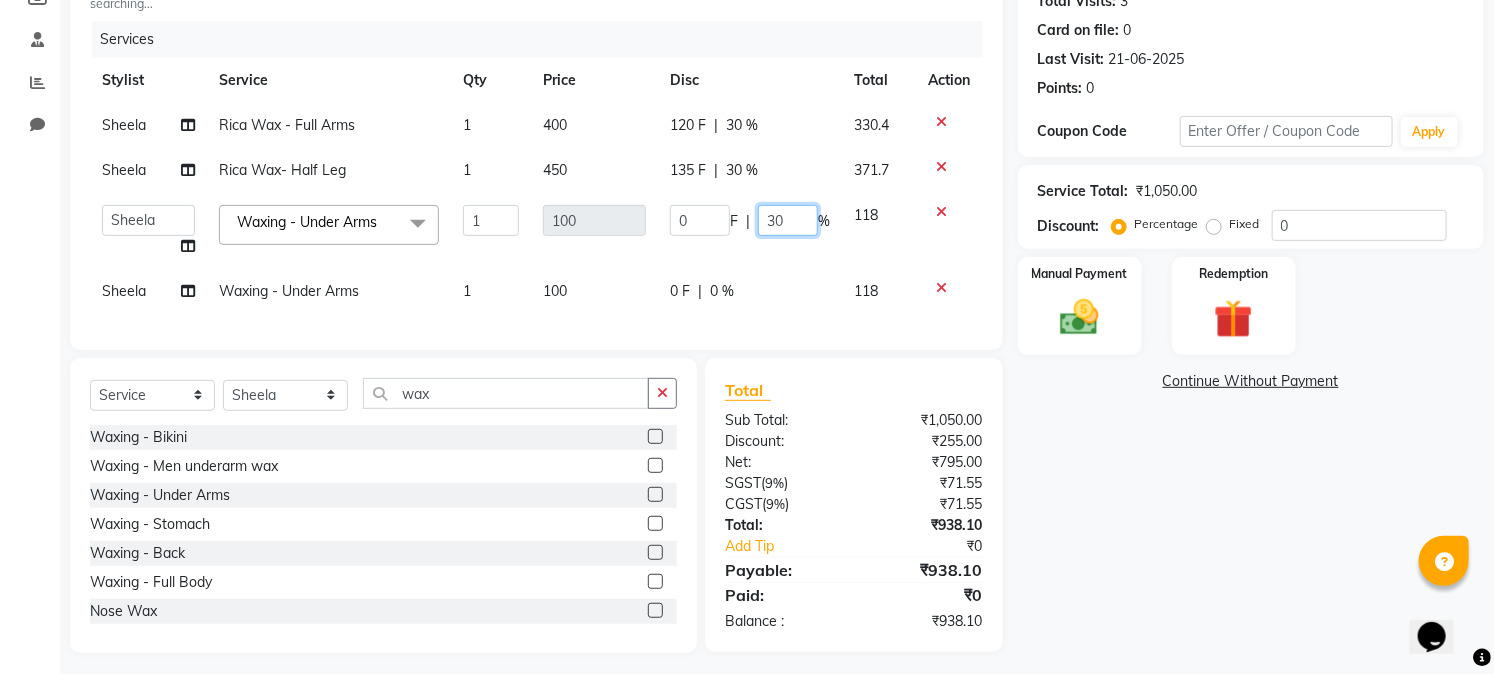 scroll, scrollTop: 258, scrollLeft: 0, axis: vertical 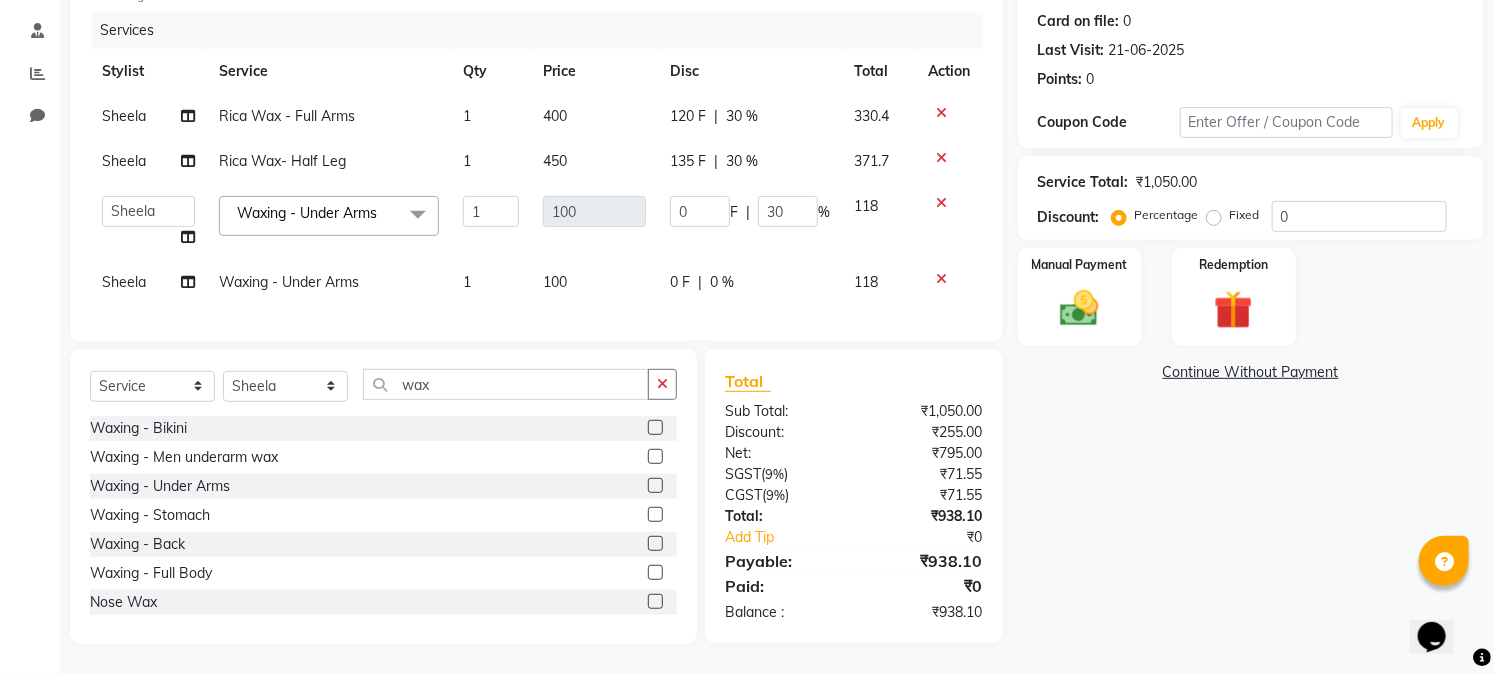 click on "Sheela Rica Wax - Full Arms 1 400 120 F | 30 % 330.4 Sheela Rica Wax- Half Leg 1 450 135 F | 30 % 371.7  [FIRST]   [LAST]   [LAST]   [LAST]   [FIRST]   [FIRST]   [FIRST]   [FIRST]   [FIRST]   [FIRST]   [FIRST]   [FIRST]   [FIRST]   [FIRST]   [FIRST]   [FIRST]   [FIRST]    [FIRST]   [FIRST]   [FIRST]   [FIRST]   [FIRST]   [FIRST]   [FIRST]   [FIRST]   [FIRST]   [FIRST]   [FIRST]   [FIRST]   [FIRST]   [FIRST]   [FIRST]   [FIRST]   [FIRST]   [FIRST]  Waxing - Under Arms  x Hair Cut - Basic Hair Cut (F) Hair Cut - Creative Hair Cut (F) Hair Cut - Kids Cut (F) Hair Cut - Kids Cut Above 5yrs (F) Hair Cut - Fringe Cut (F) Hair Cut - Hair Cut (M) Hair Cut - Kids Cut (M) Hair Cut - Wash + Style (M) Hair Cut - Head Shave (M) Hair Cut - Beard Trim / Shave (M) Hair Cut - Beard Styling (M) Hair cut-Hair wash F Hair Cut - Kids Above 5 Years Henna Application L'Oreal Paris hair color application Globel Colour F Hair Setting - Hair Wash Blast Dry (F) Hair Setting - Basic Blow Dry (F) Hair Setting - Long Hair Highlights (F)" 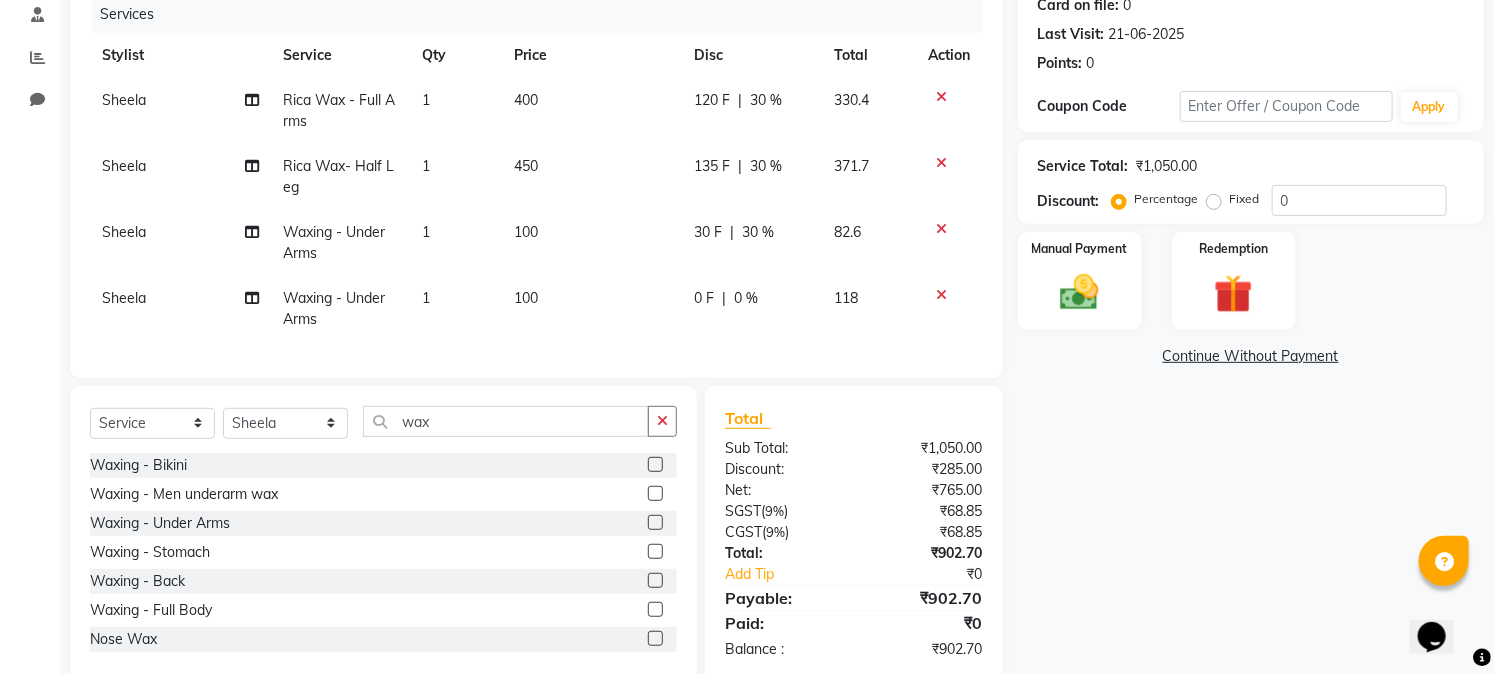 click on "0 F | 0 %" 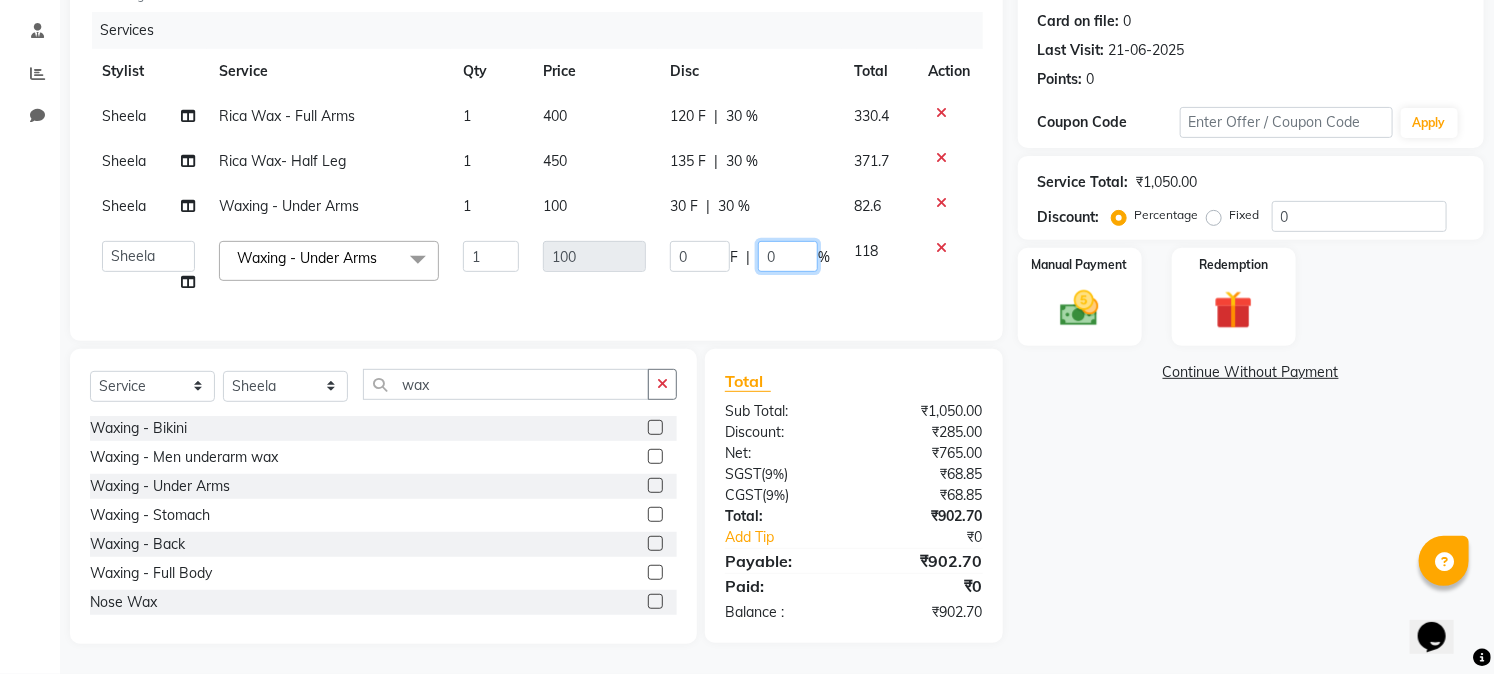 click on "0" 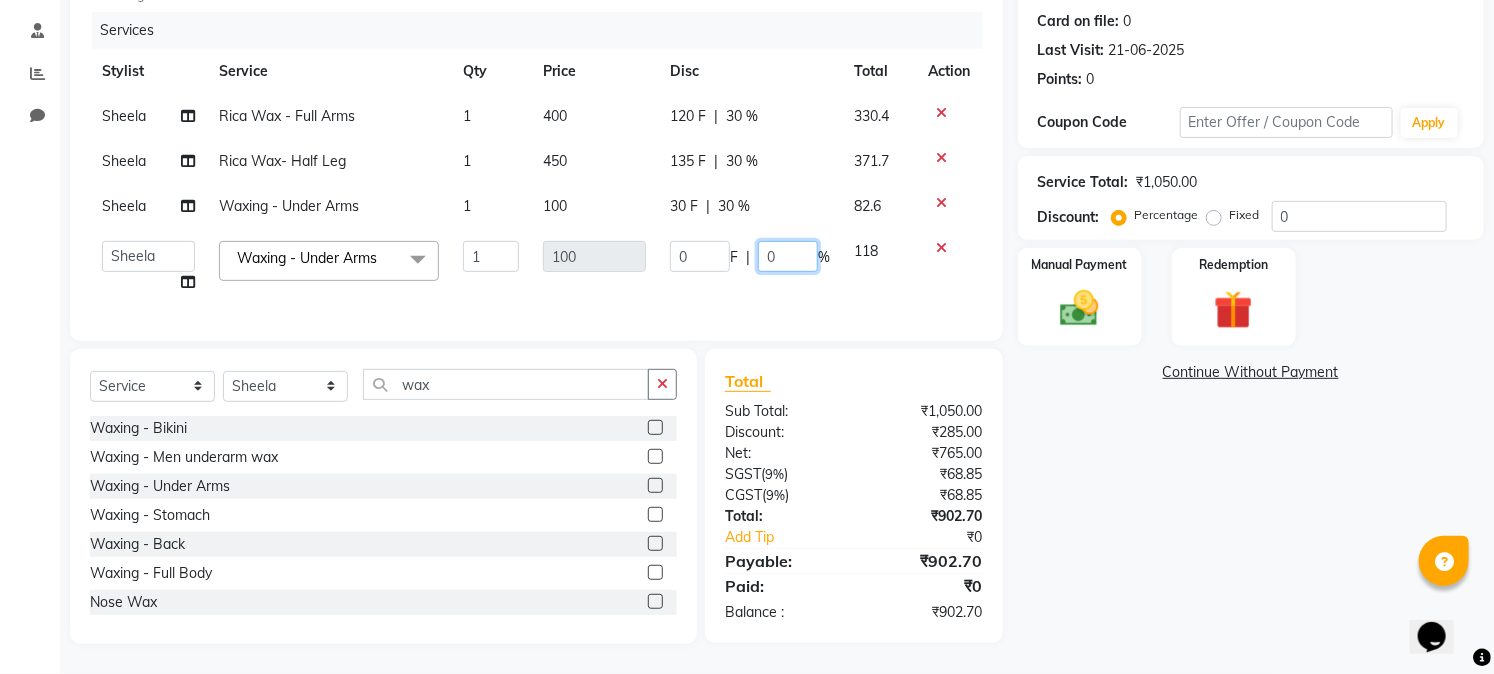 type on "30" 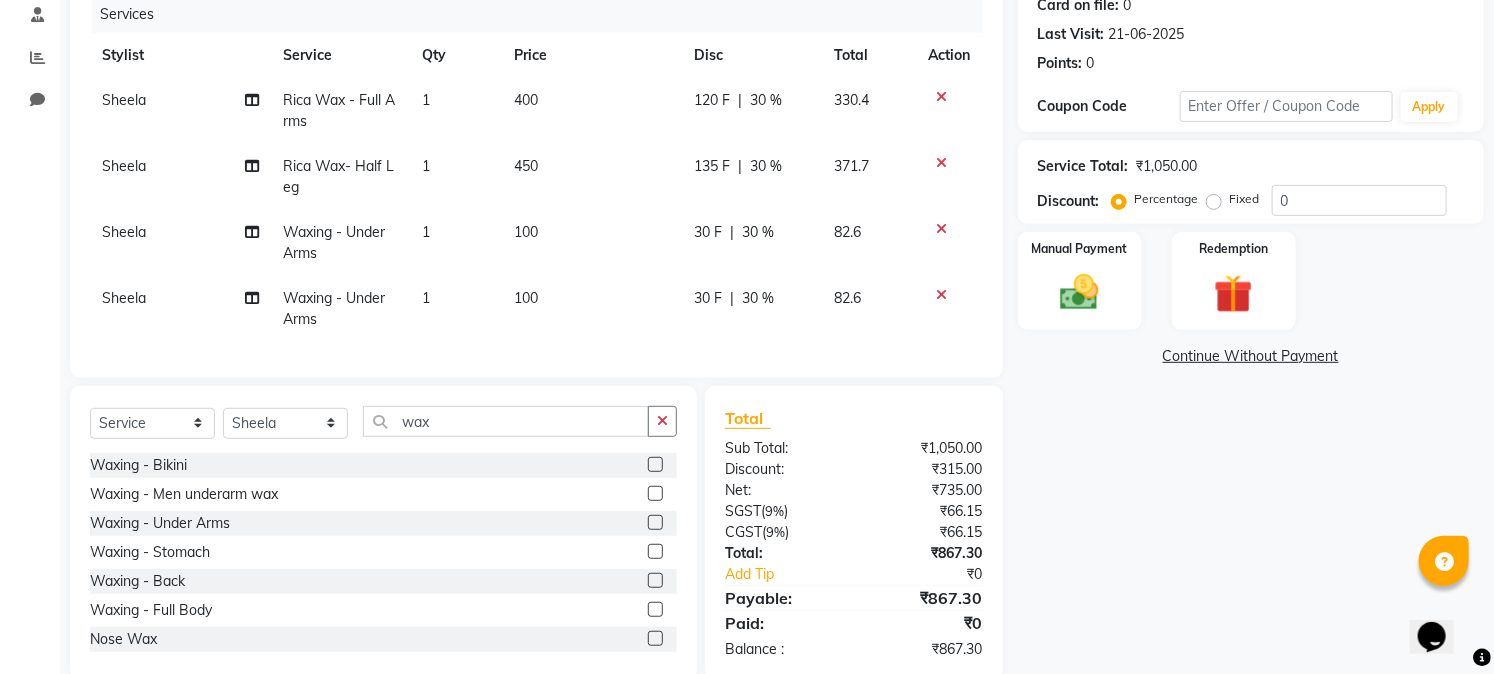 click on "Name: [FIRST]  Membership:  No Active Membership  Total Visits:  3 Card on file:  0 Last Visit:   [DATE] Points:   0  Coupon Code Apply Service Total:  ₹1,050.00  Discount:  Percentage   Fixed  0 Manual Payment Redemption  Continue Without Payment" 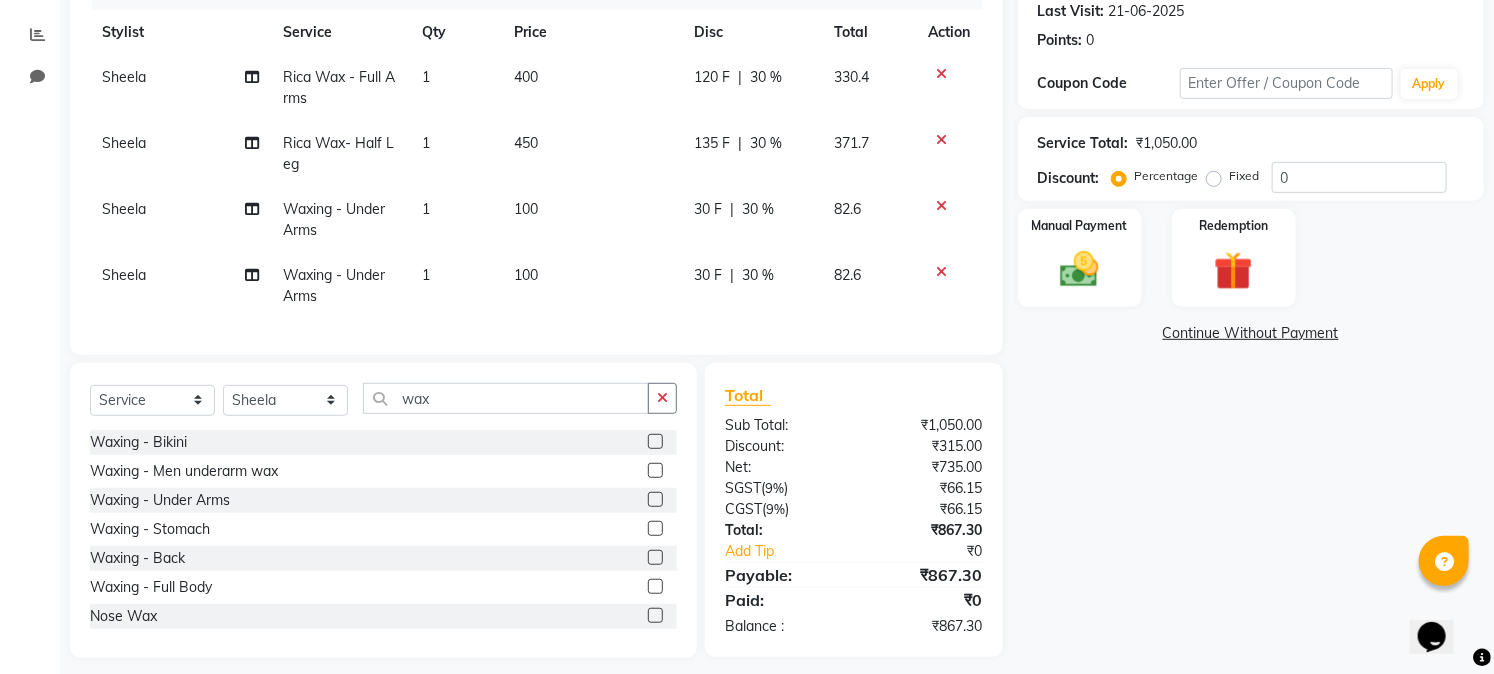 scroll, scrollTop: 312, scrollLeft: 0, axis: vertical 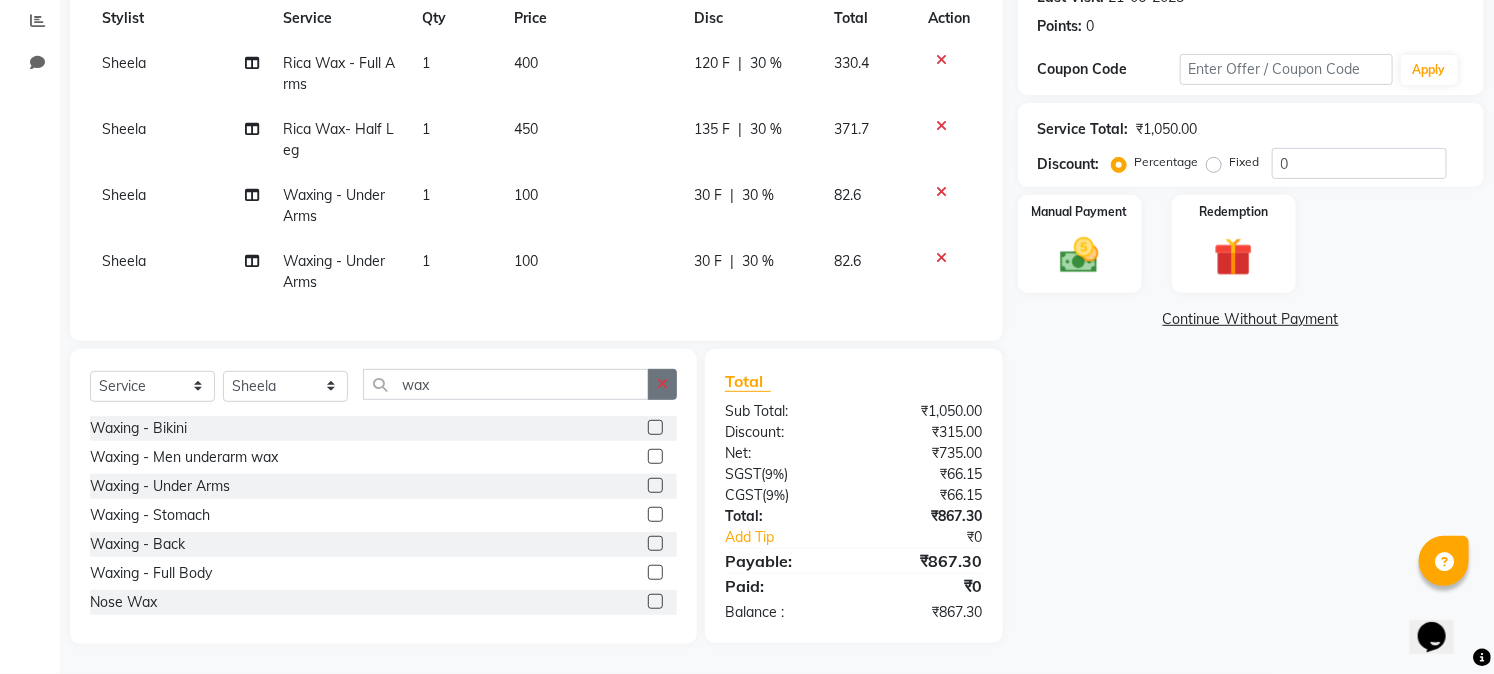 click 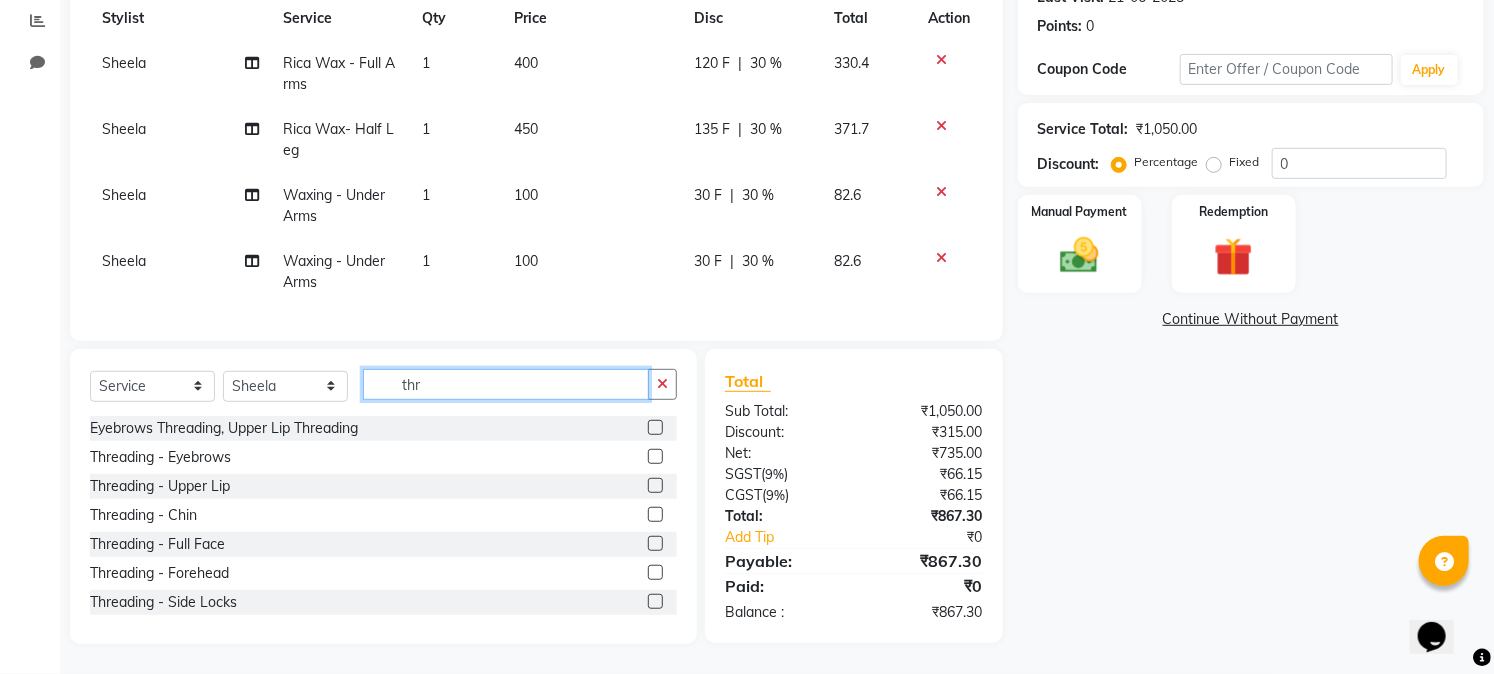 type on "thr" 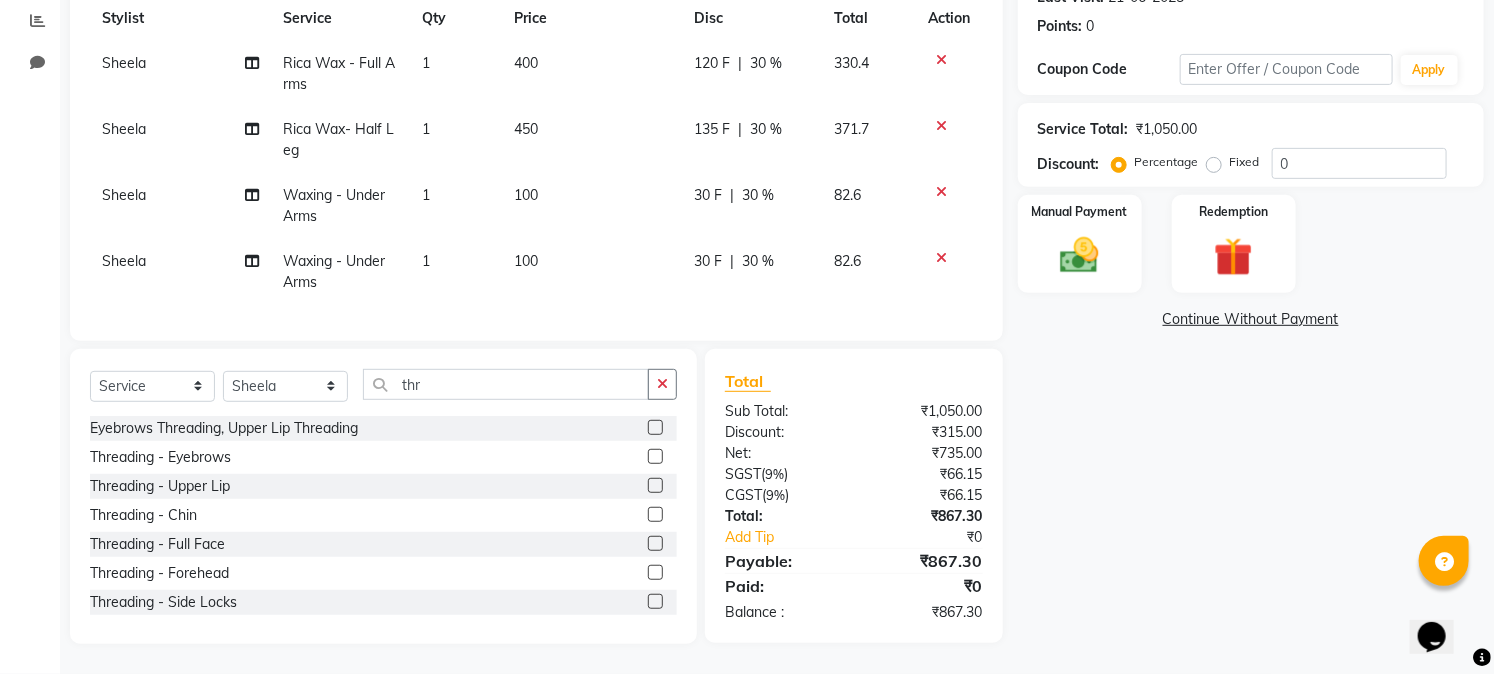 click 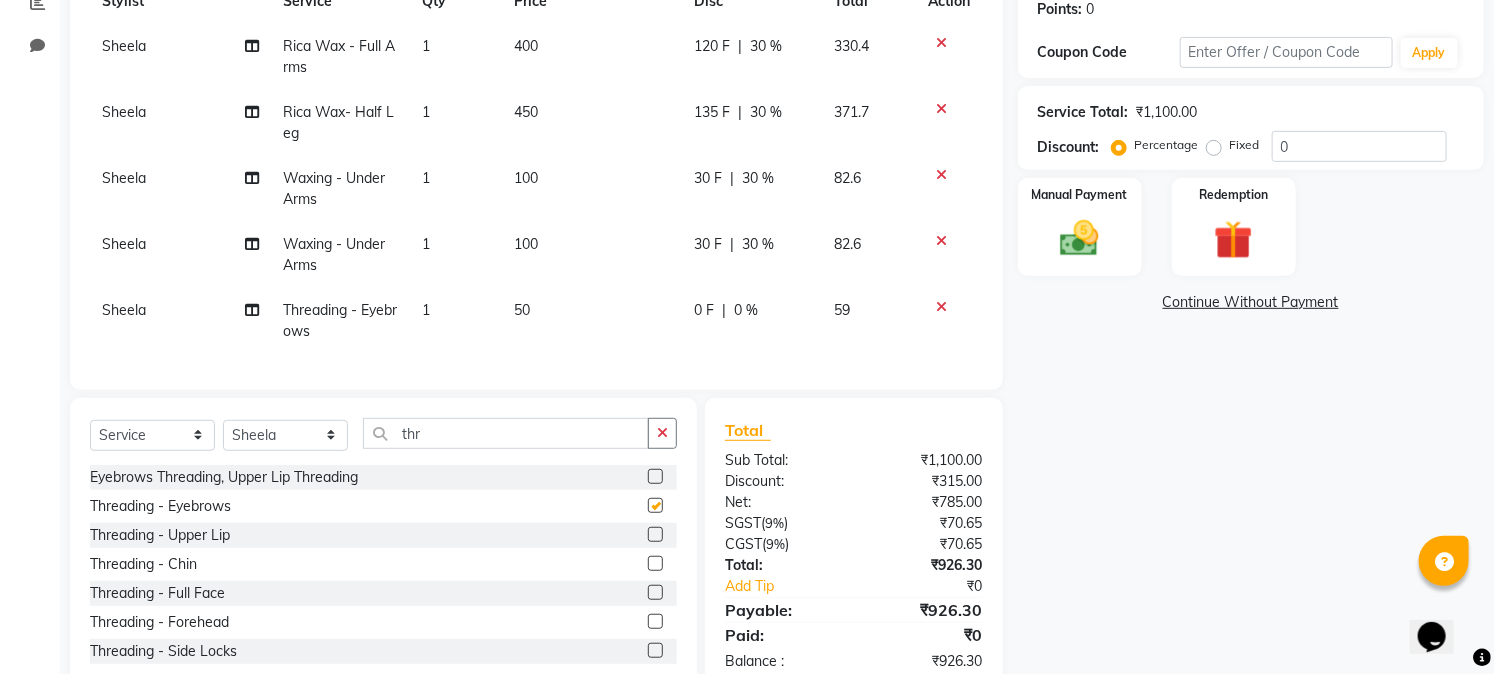 checkbox on "false" 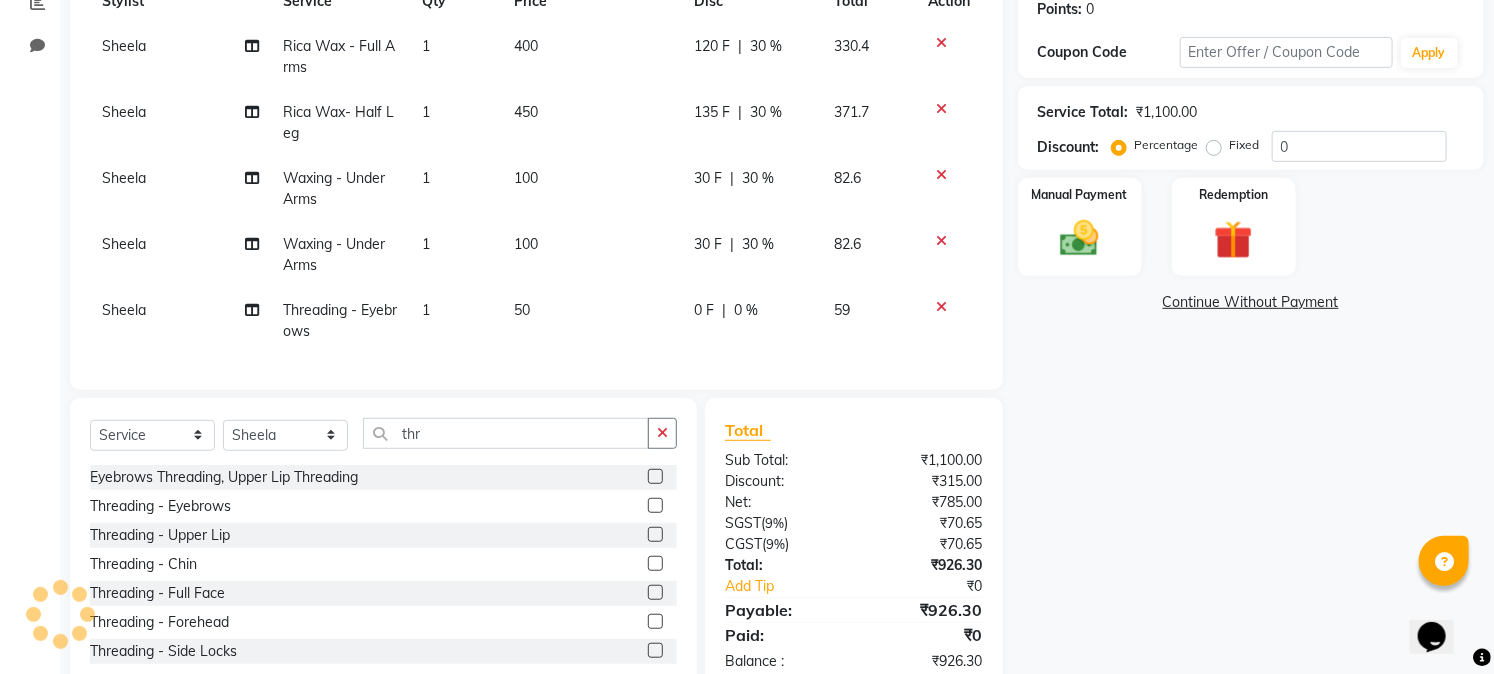 click 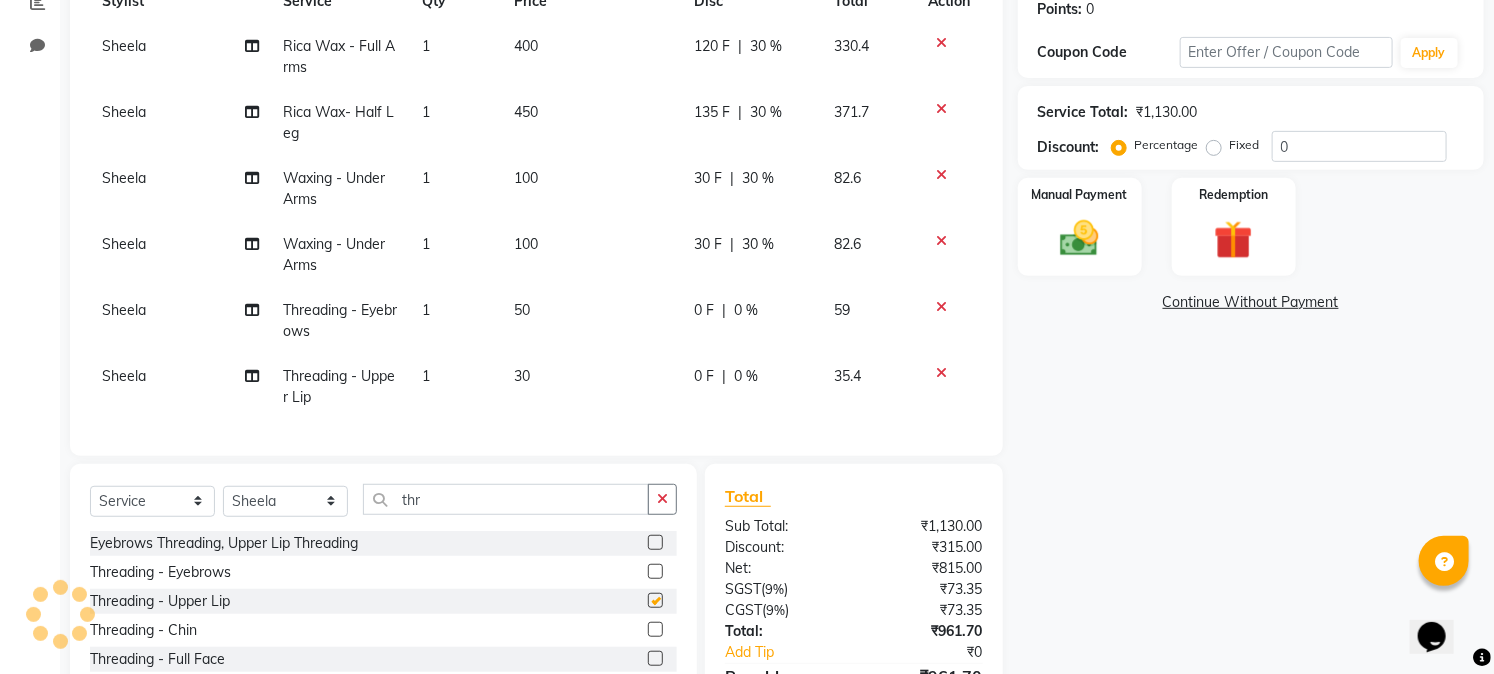 checkbox on "false" 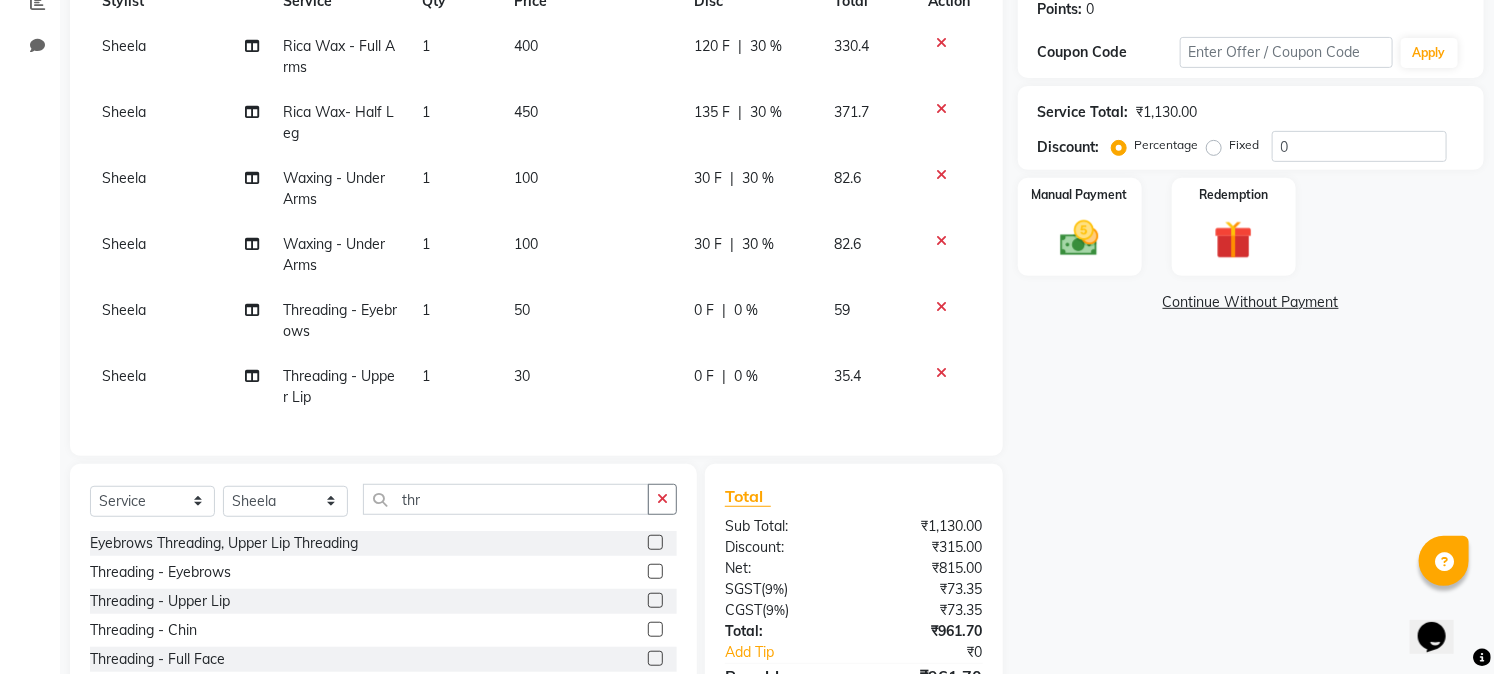 scroll, scrollTop: 32, scrollLeft: 0, axis: vertical 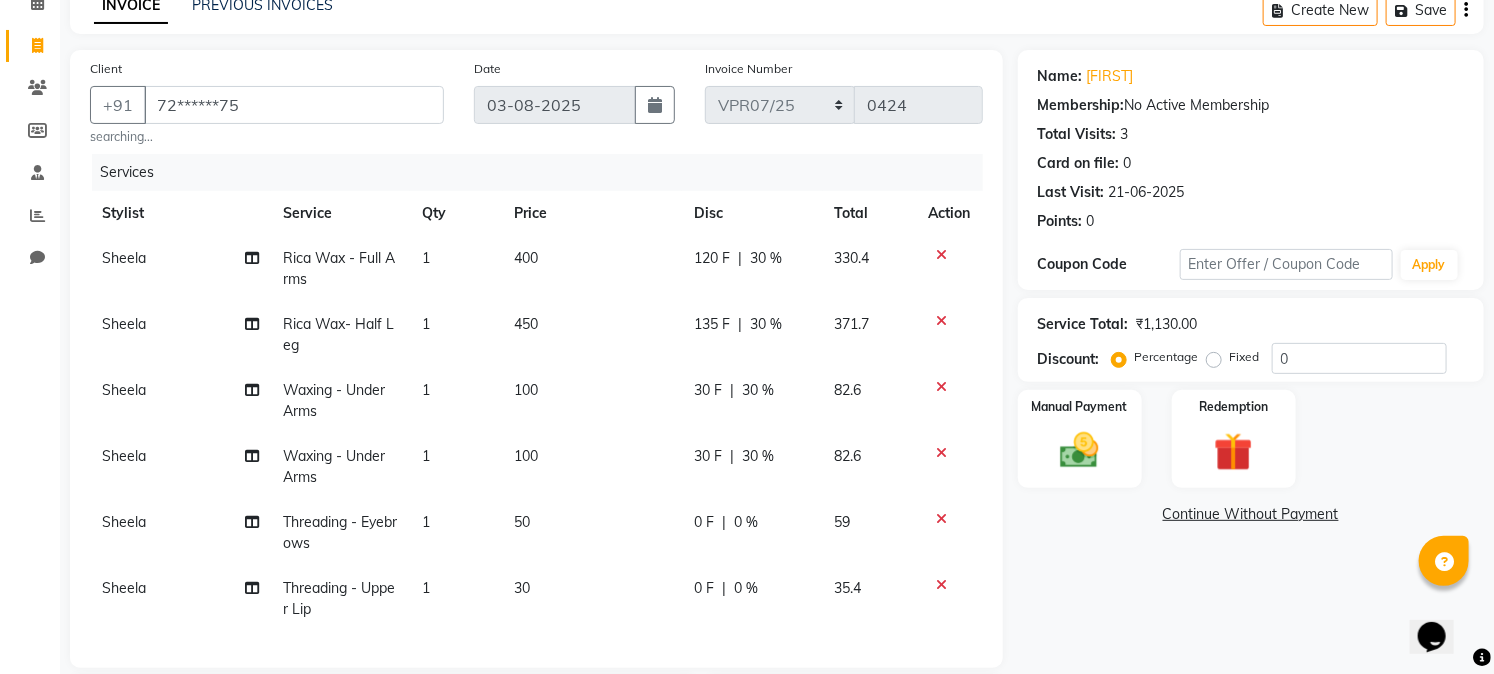 click on "0 %" 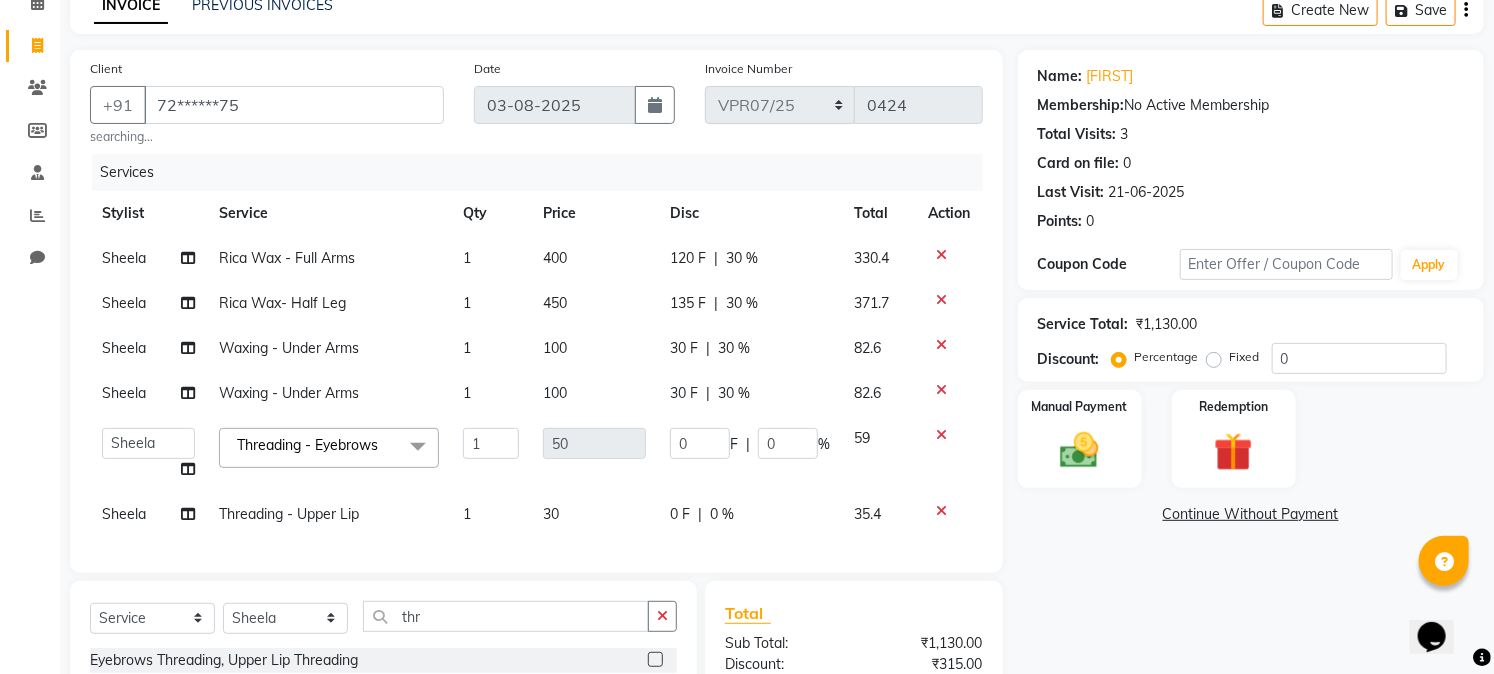 scroll, scrollTop: 0, scrollLeft: 0, axis: both 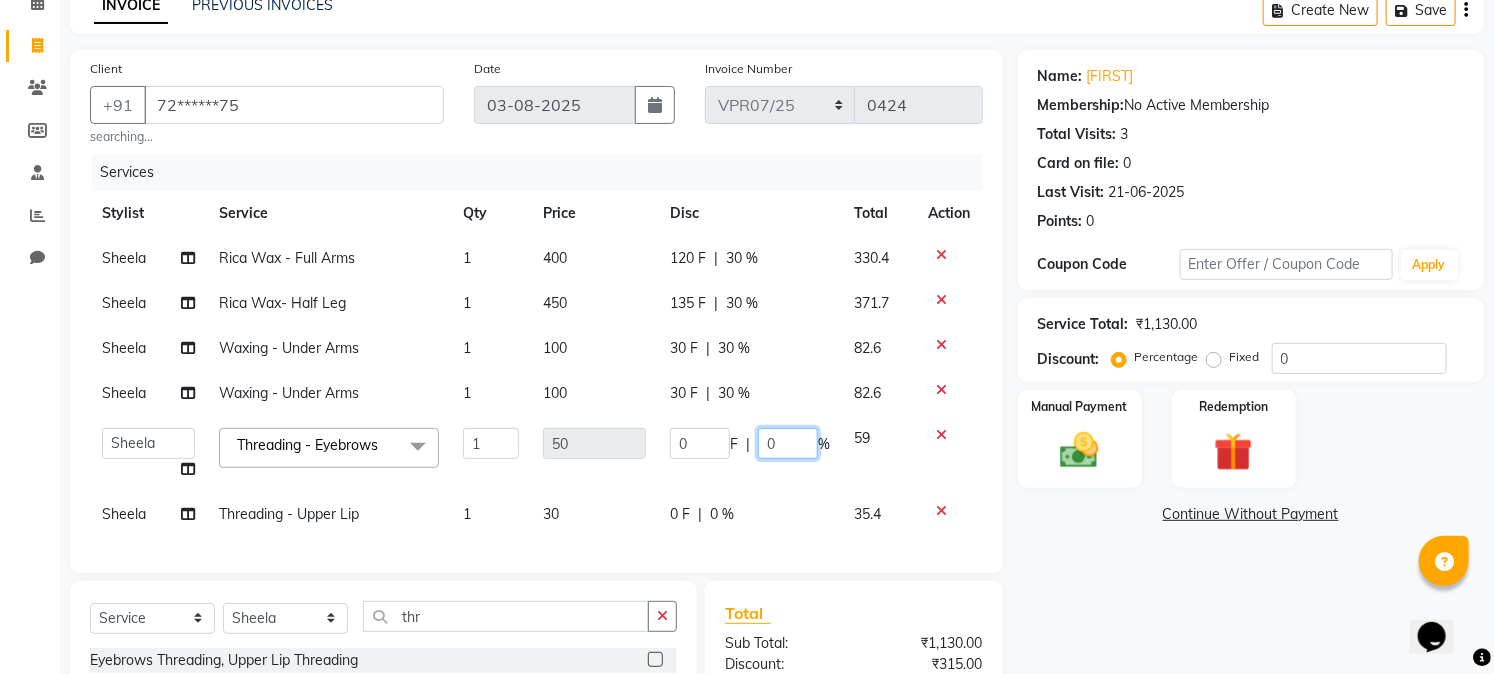 click on "0" 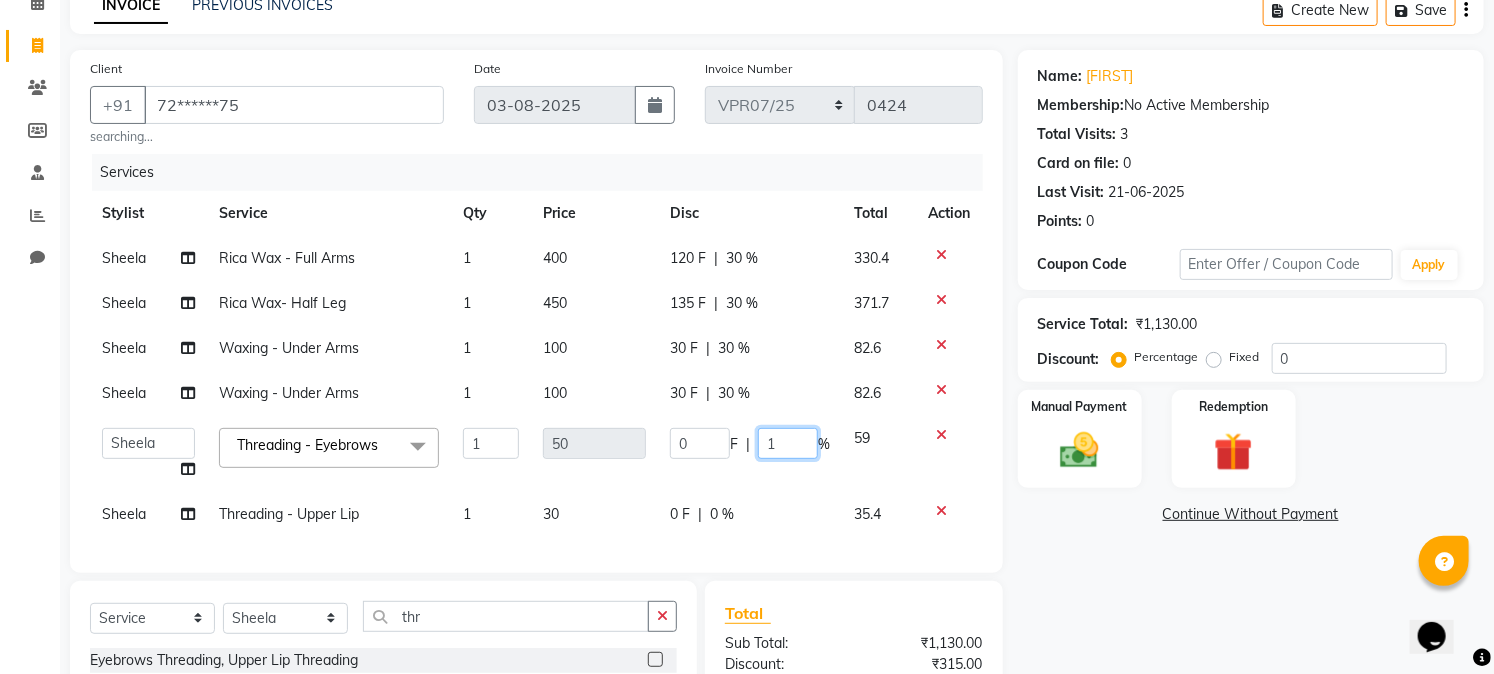 type on "15" 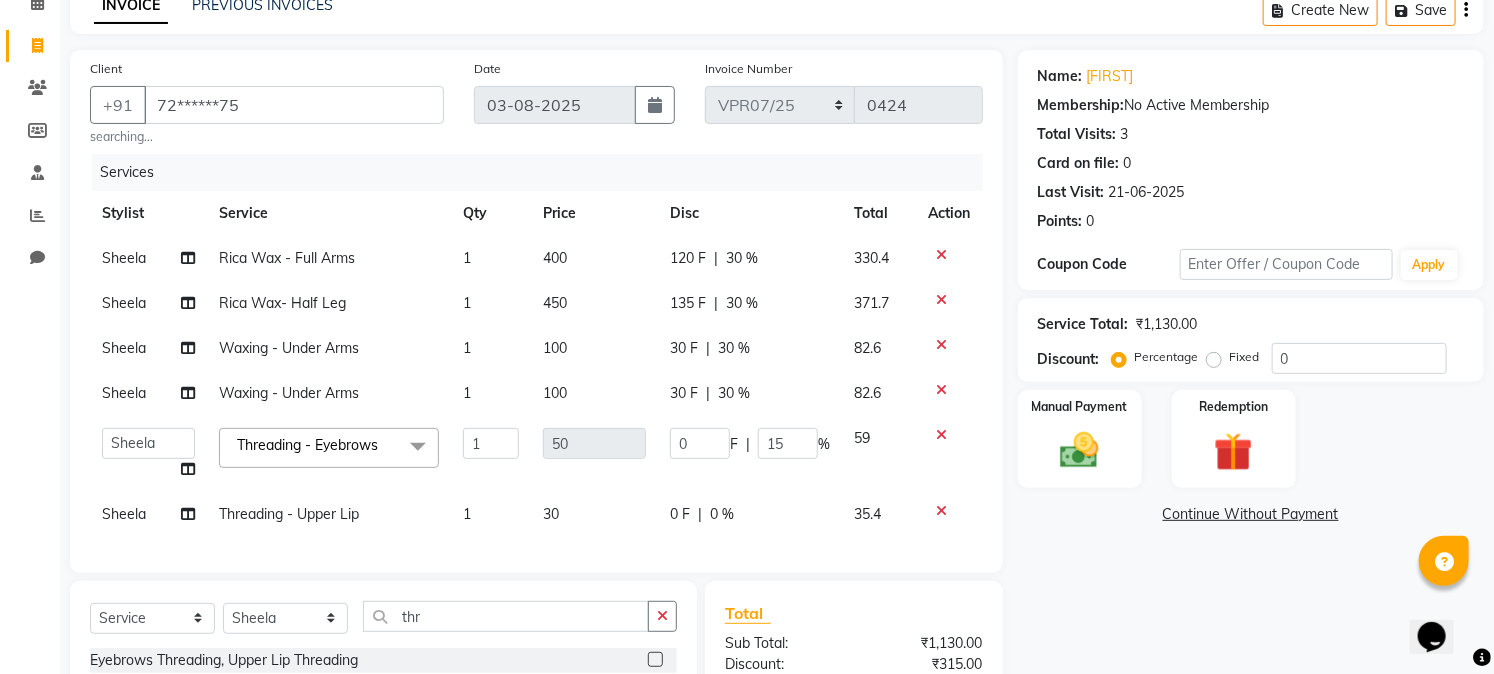 click on "Sheela Rica Wax - Full Arms 1 400 120 F | 30 % 330.4 Sheela Rica Wax- Half Leg 1 450 135 F | 30 % 371.7 Sheela Waxing - Under Arms 1 100 30 F | 30 % 82.6 Sheela Waxing - Under Arms 1 100 30 F | 30 % 82.6  [FIRST]   [LAST]   [LAST]   [LAST]   [FIRST]   [FIRST]   [FIRST]   [FIRST]   [FIRST]   [FIRST]   [FIRST]   [FIRST]   [FIRST]   [FIRST]   [FIRST]   [FIRST]   [FIRST]    [FIRST]   [FIRST]   [FIRST]   [FIRST]   [FIRST]   [FIRST]   [FIRST]   [FIRST]   [FIRST]   [FIRST]   [FIRST]   [FIRST]   [FIRST]   [FIRST]   [FIRST]   [FIRST]   [FIRST]  Threading - Eyebrows  x Hair Cut - Basic Hair Cut (F) Hair Cut - Creative Hair Cut (F) Hair Cut - Kids Cut (F) Hair Cut - Kids Cut Above 5yrs (F) Hair Cut - Fringe Cut (F) Hair Cut - Hair Cut (M) Hair Cut - Kids Cut (M) Hair Cut - Wash + Style (M) Hair Cut - Head Shave (M) Hair Cut - Beard Trim / Shave (M) Hair Cut - Beard Styling (M) Hair cut-Hair wash F Hair Cut - Kids Above 5 Years Henna Application L'Oreal Paris hair color application Globel Colour F Nose Wax 1" 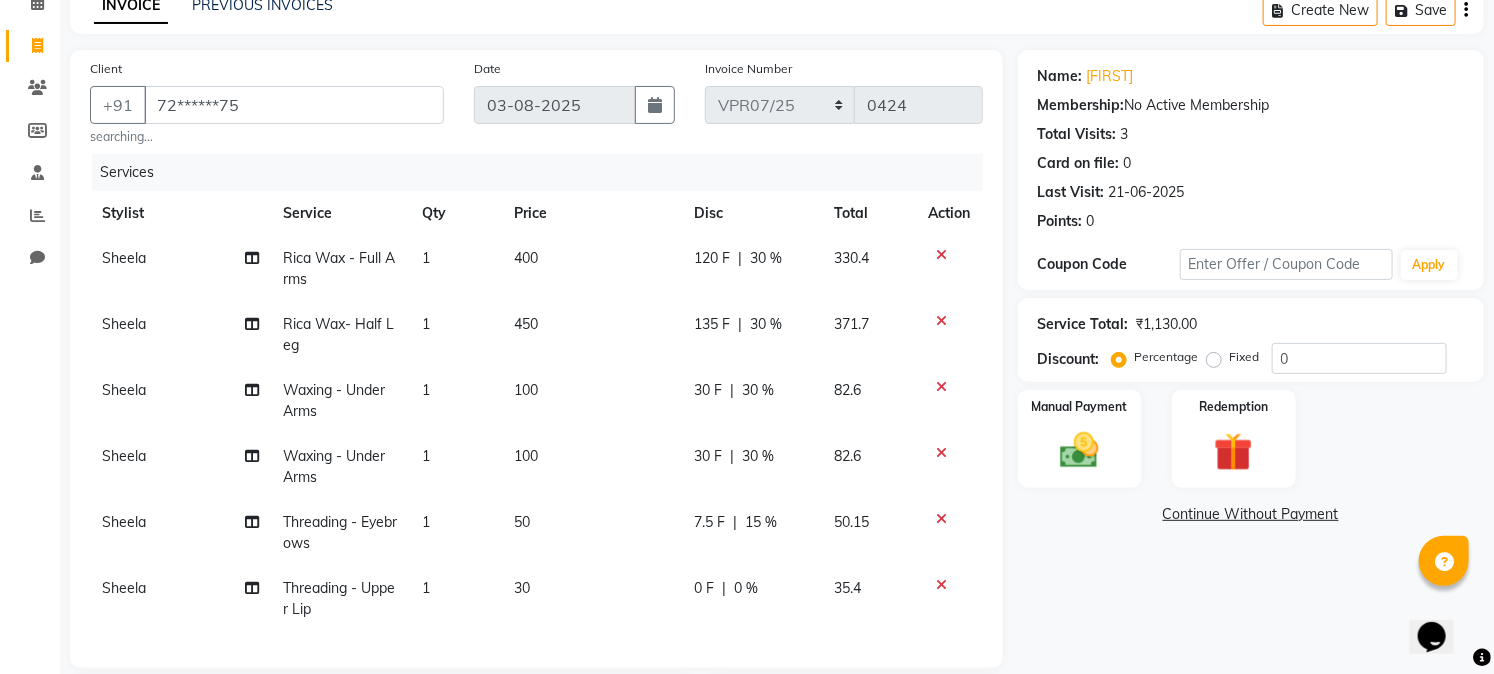 click on "0 %" 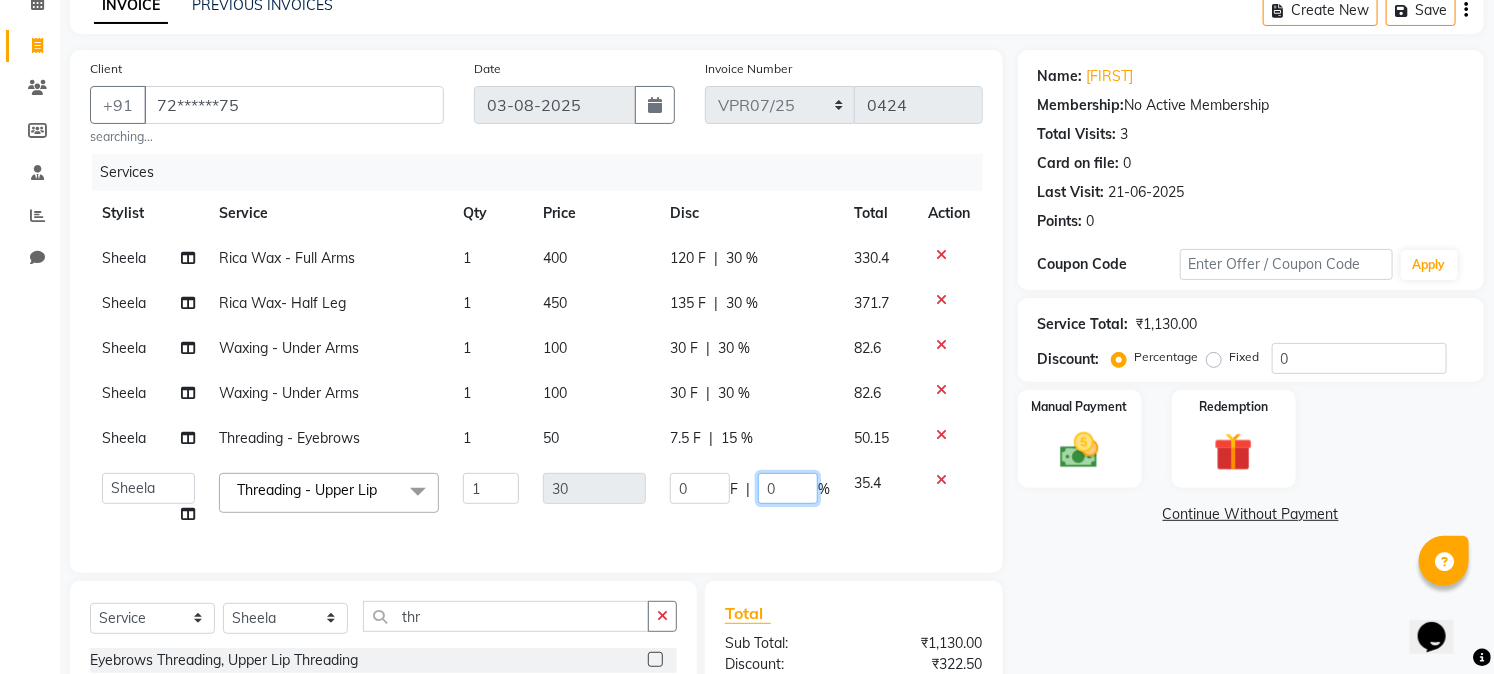 click on "0" 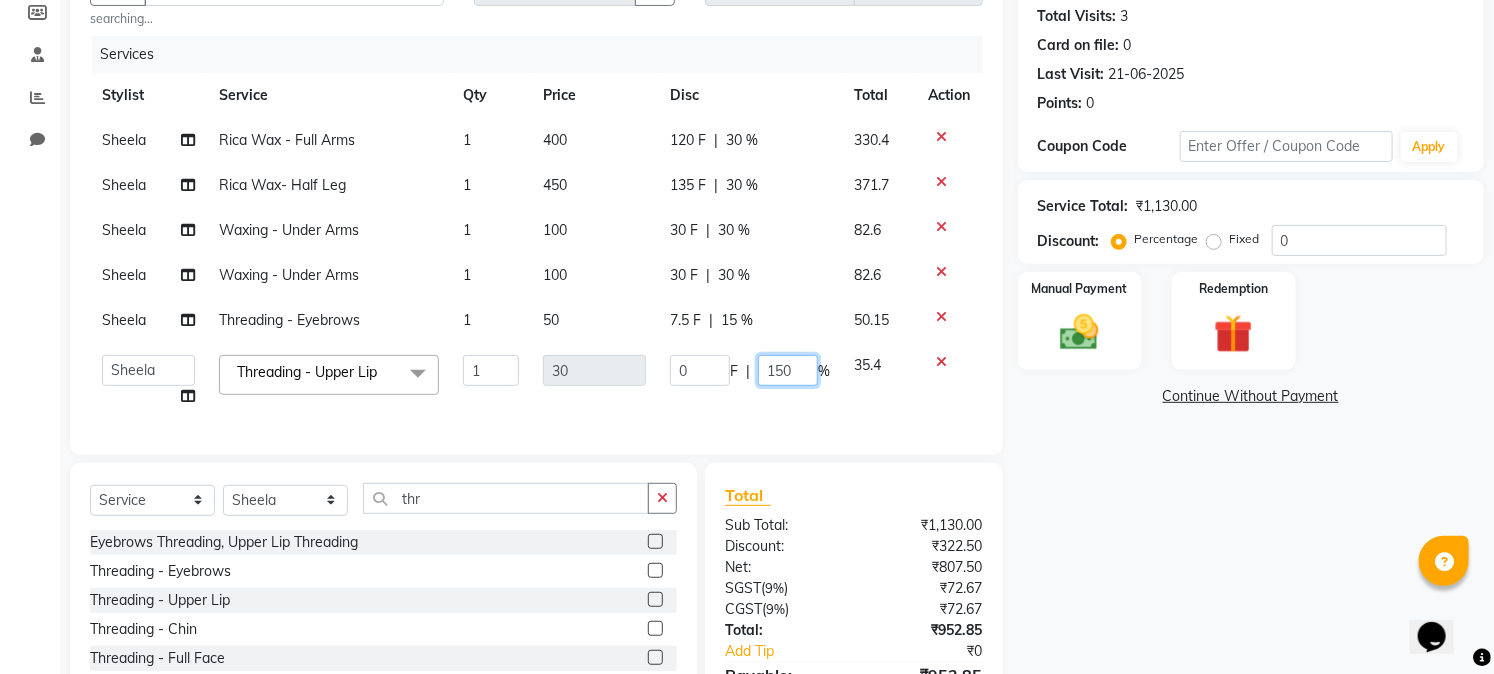 scroll, scrollTop: 348, scrollLeft: 0, axis: vertical 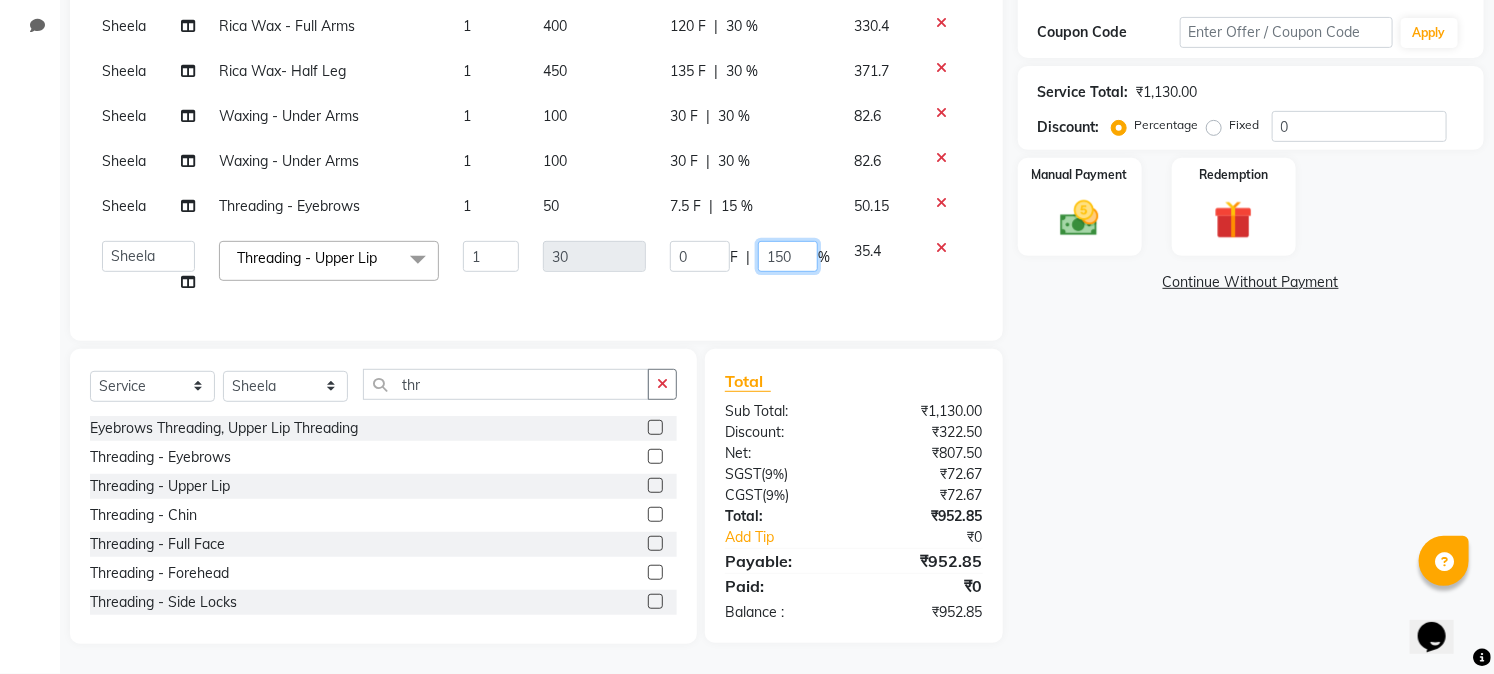 click on "150" 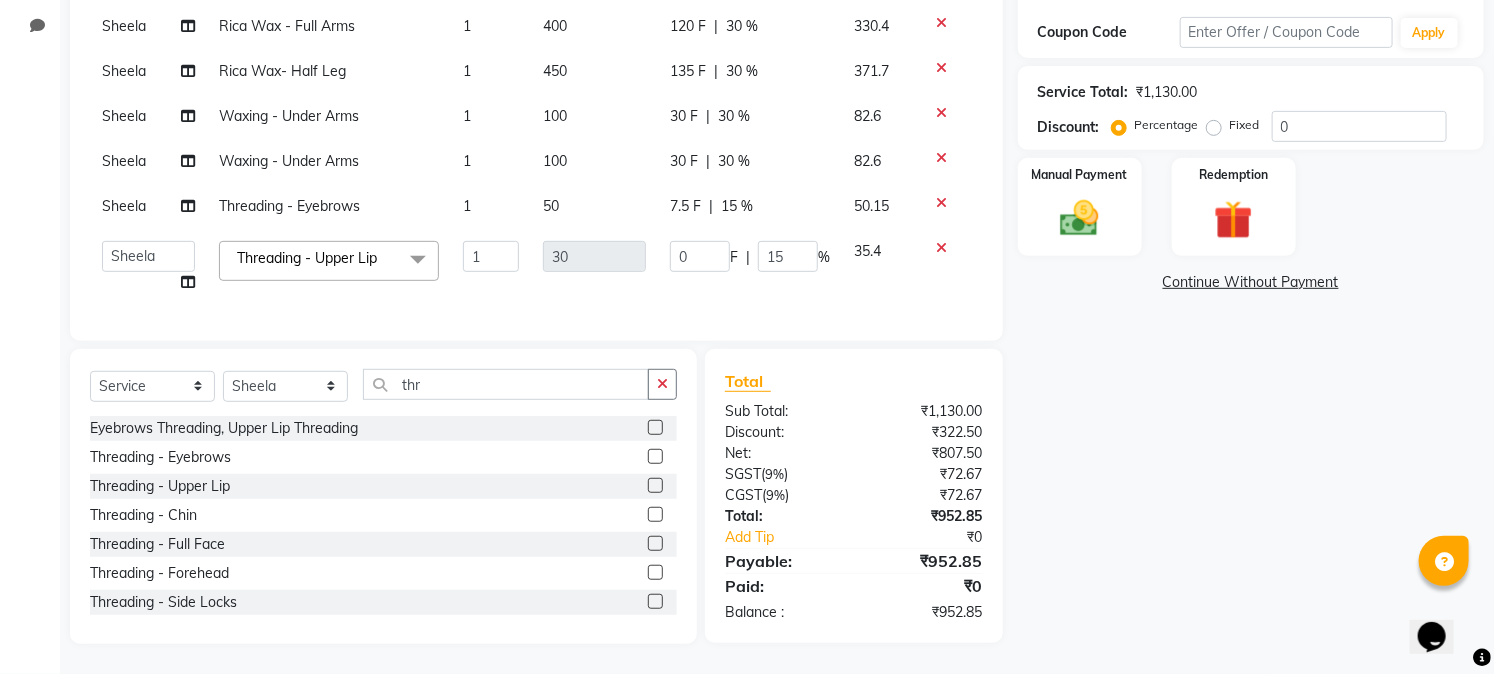 click on "Eyebrows Threading, Upper Lip Threading  Threading - Eyebrows  Threading - Upper Lip  Threading - Chin  Threading - Full Face  Threading - Forehead  Threading - Side Locks  Threadding -Lower Lip" 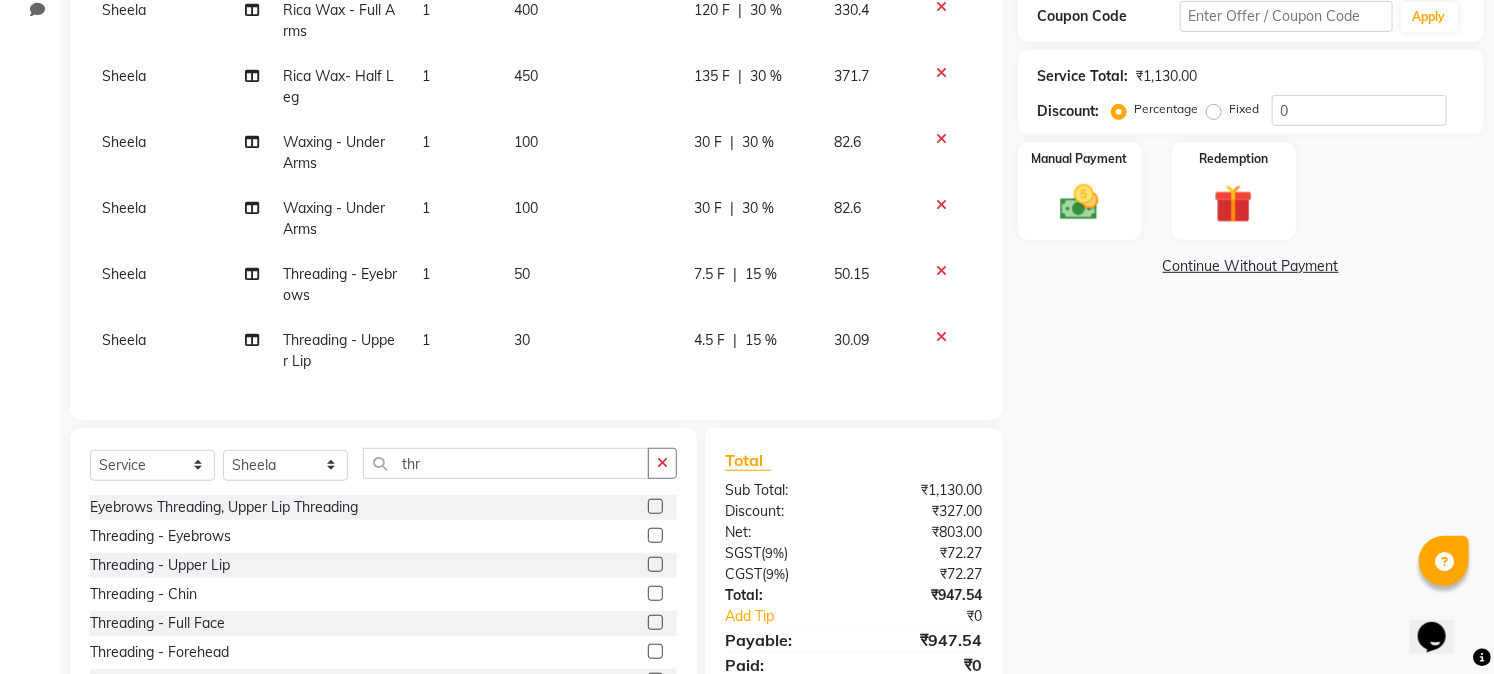scroll, scrollTop: 10, scrollLeft: 0, axis: vertical 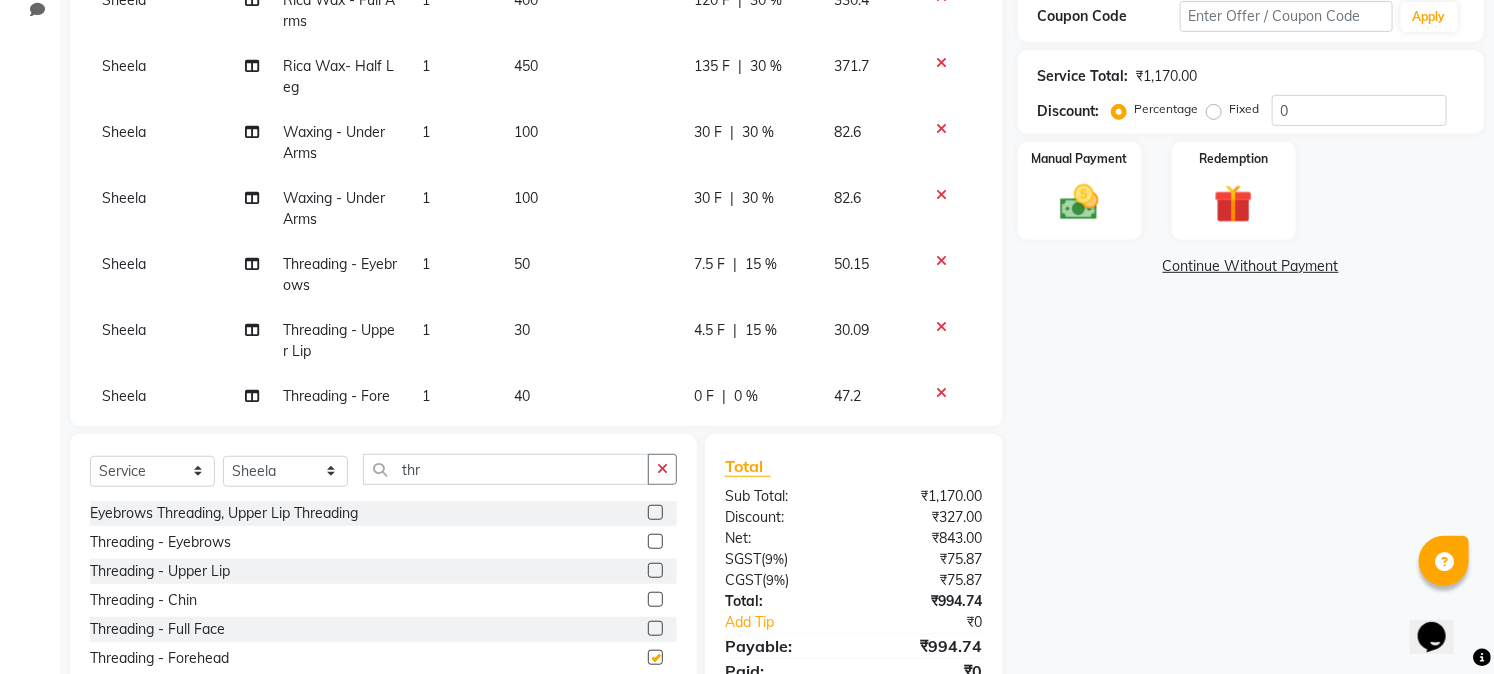 checkbox on "false" 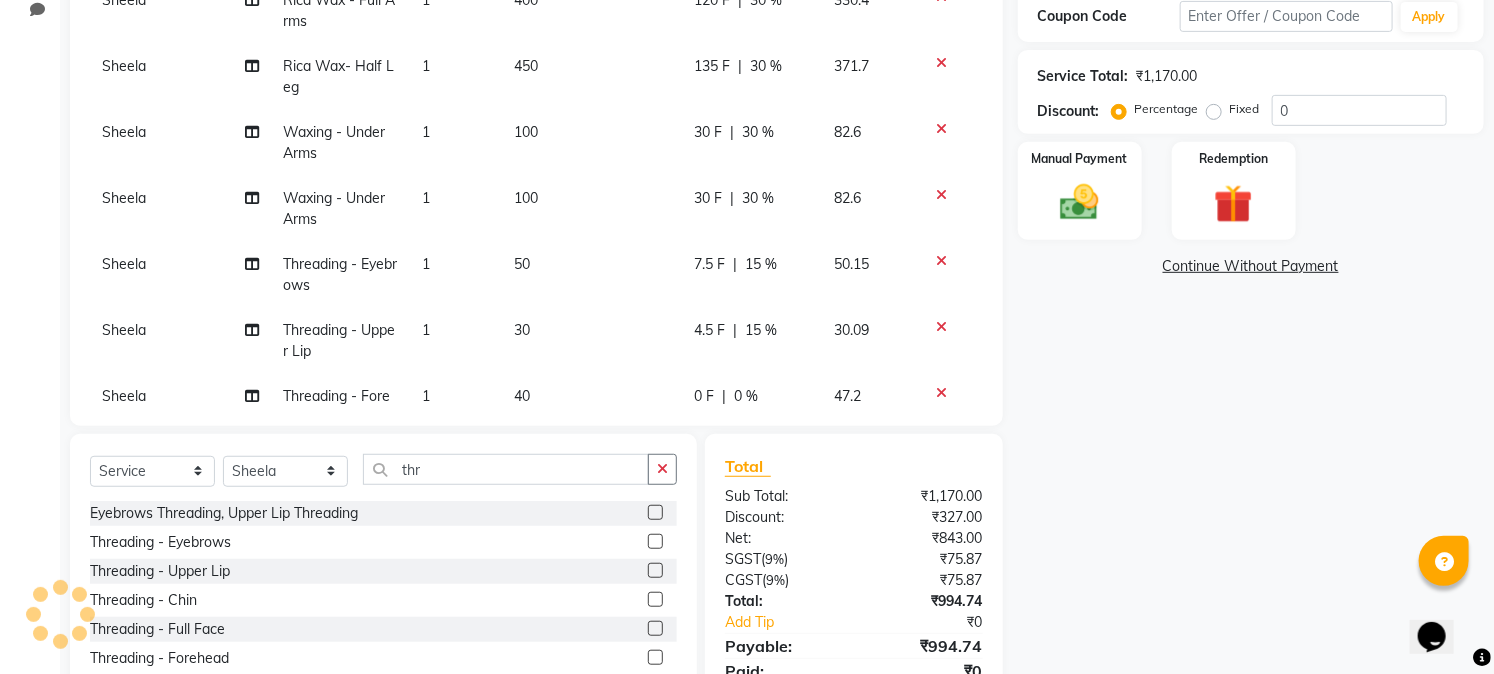 scroll, scrollTop: 76, scrollLeft: 0, axis: vertical 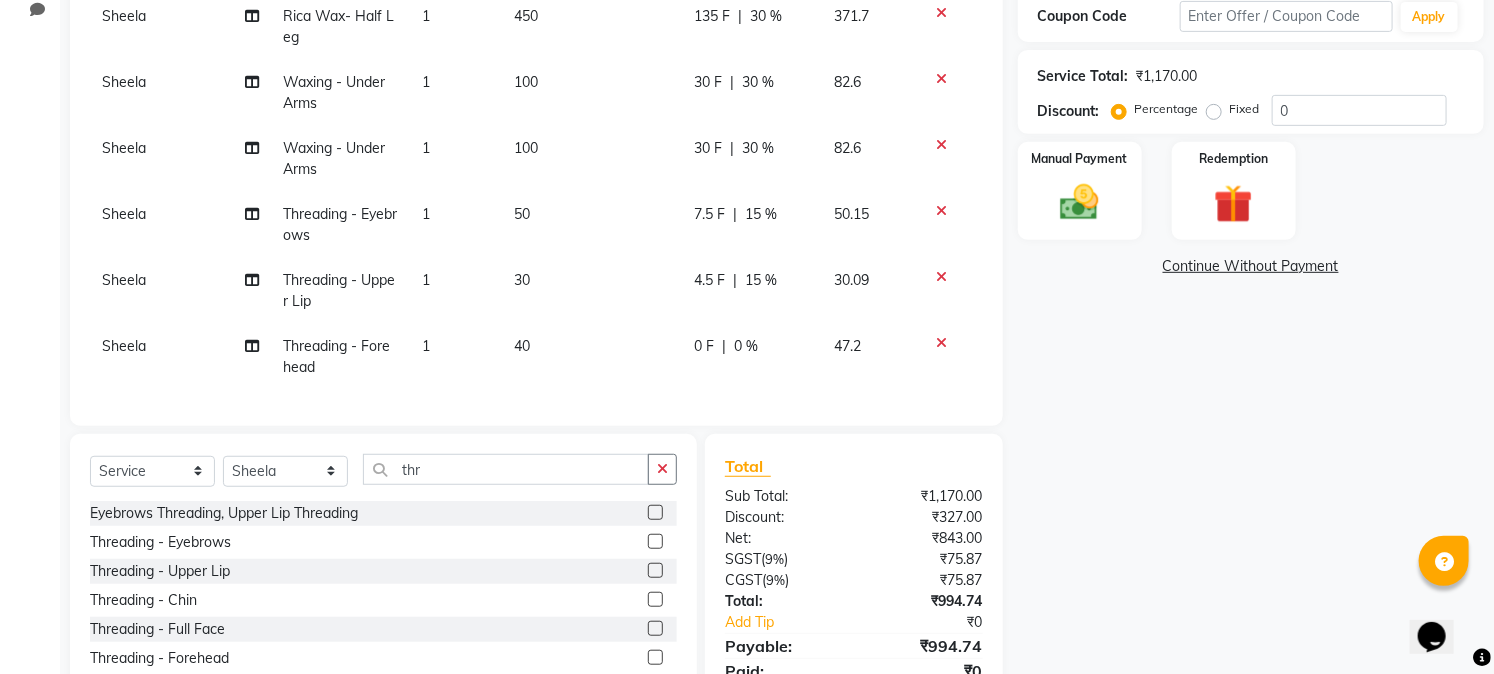 click on "0 %" 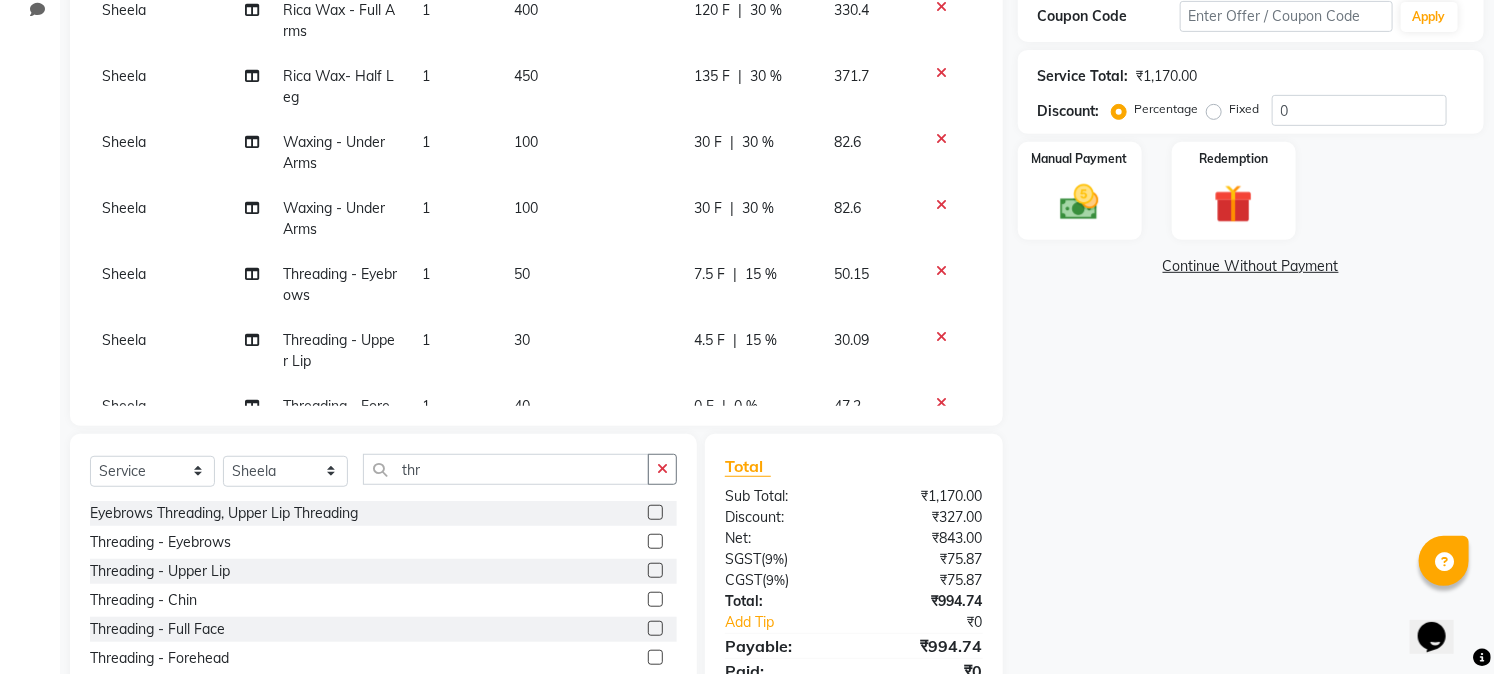 select on "74916" 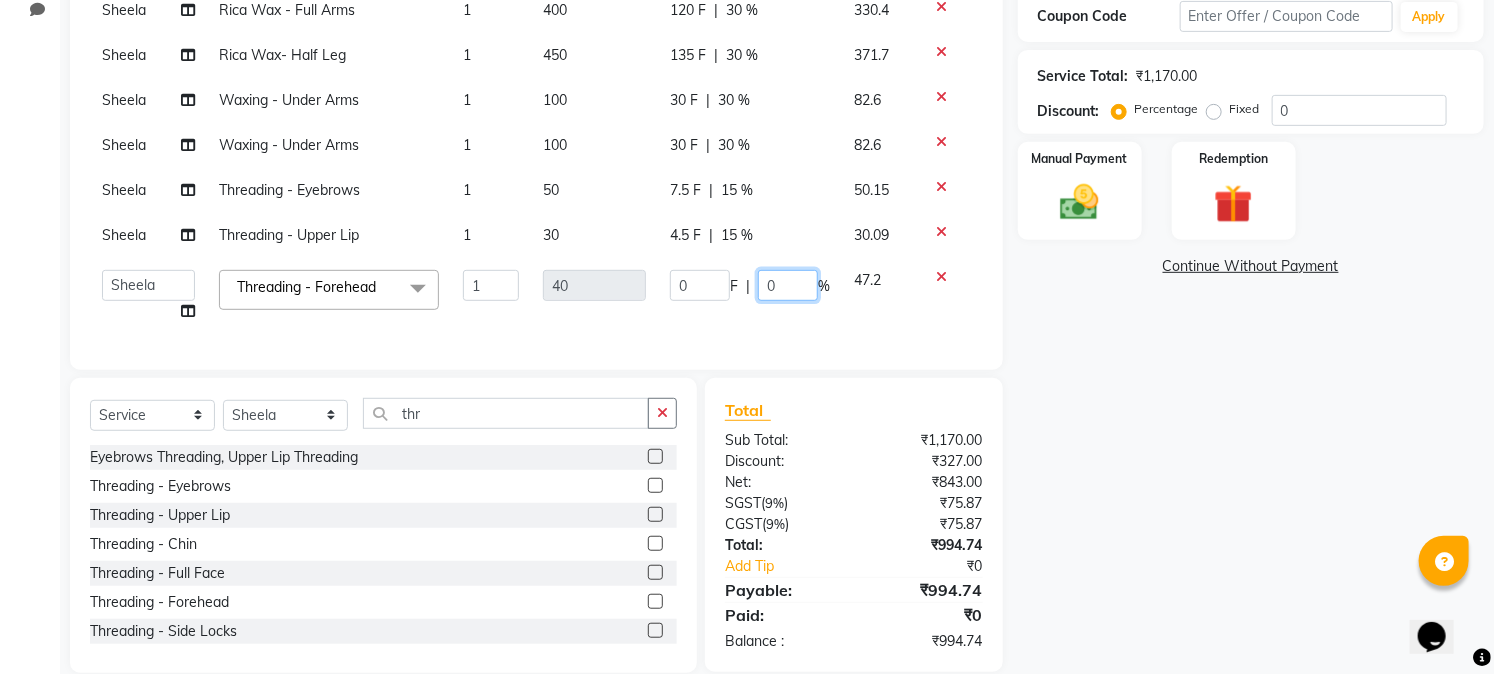 click on "0" 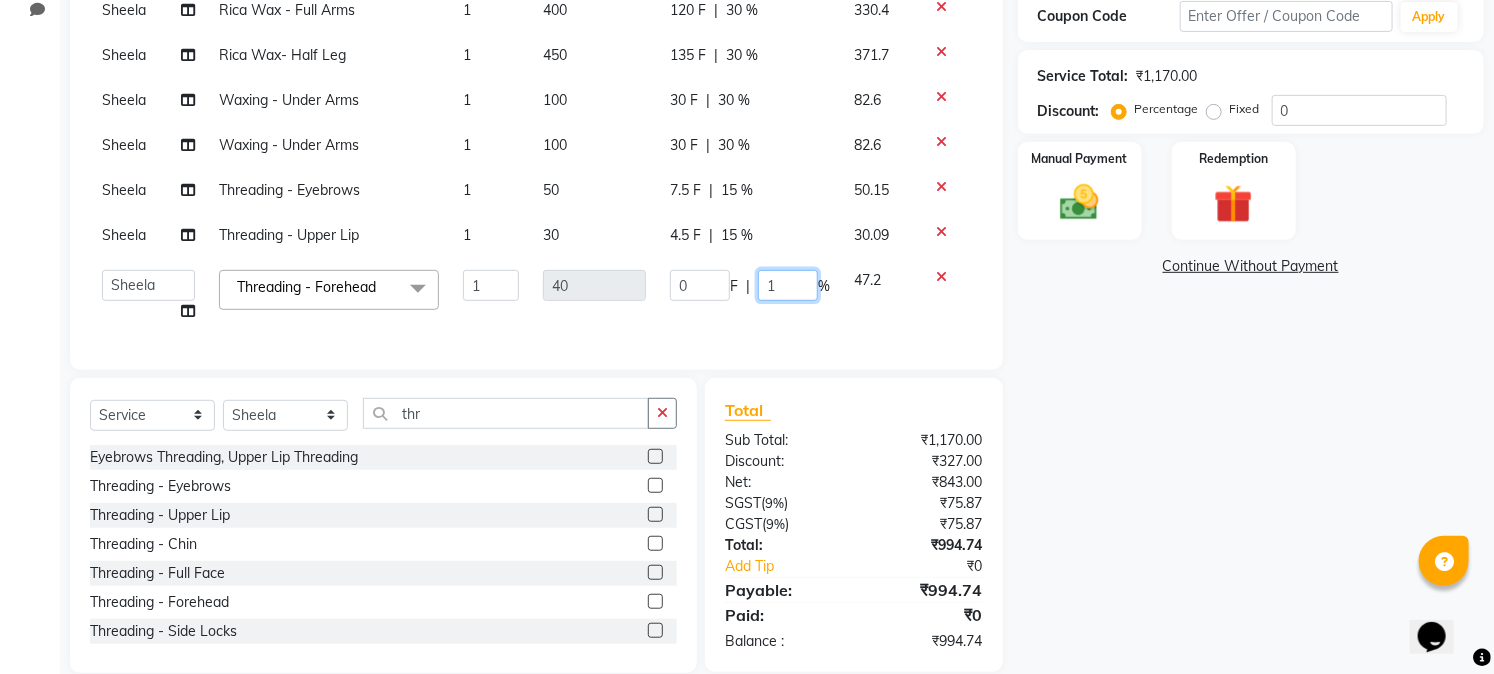 type on "15" 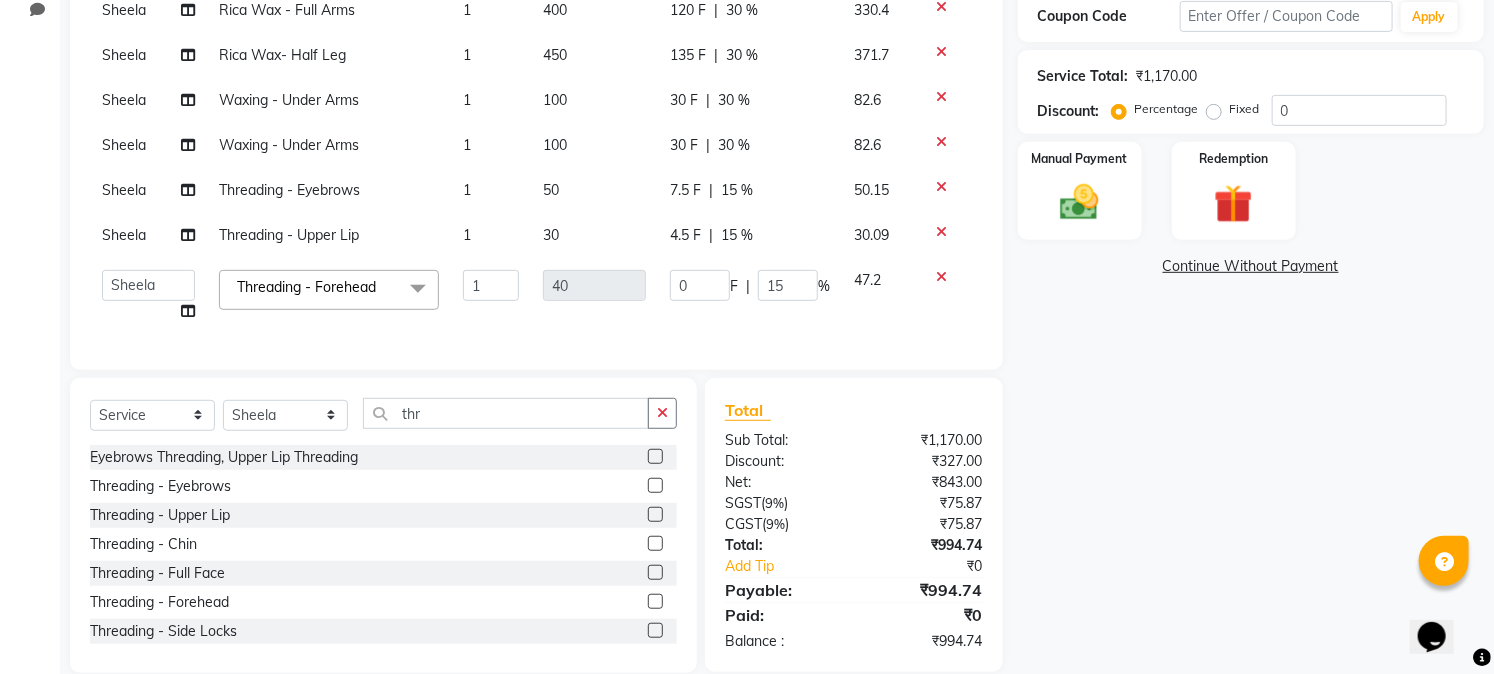 click on "Name: [FIRST]  Membership:  No Active Membership  Total Visits:  3 Card on file:  0 Last Visit:   [DATE] Points:   0  Coupon Code Apply Service Total:  ₹1,170.00  Discount:  Percentage   Fixed  0 Manual Payment Redemption  Continue Without Payment" 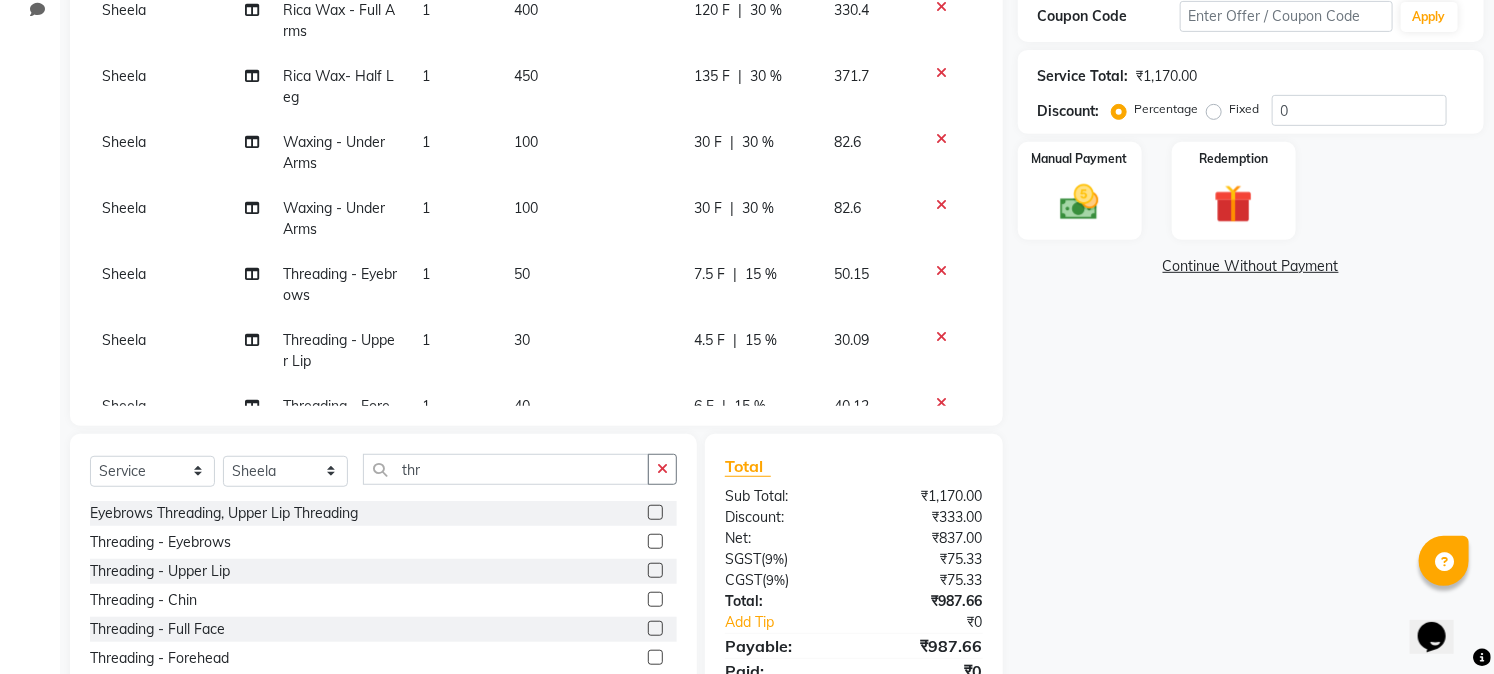 scroll, scrollTop: 76, scrollLeft: 0, axis: vertical 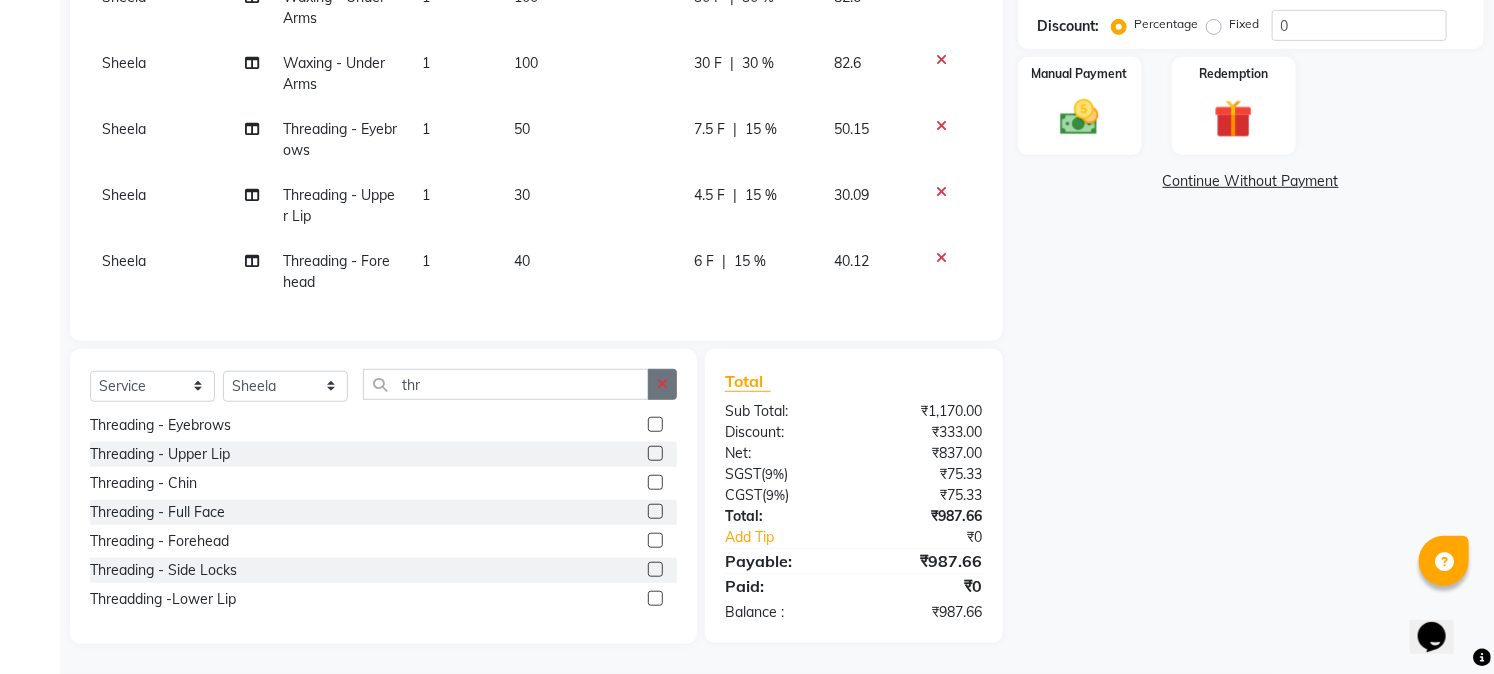 click 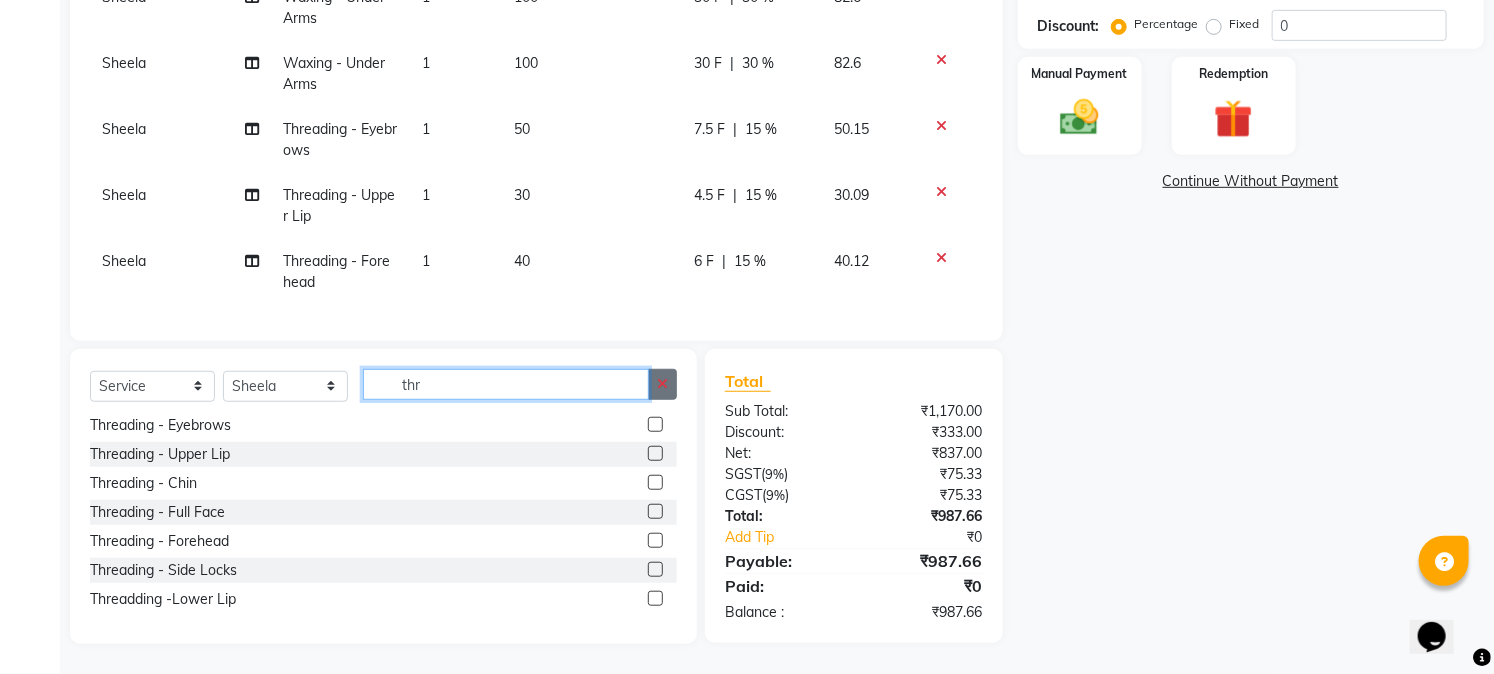 type 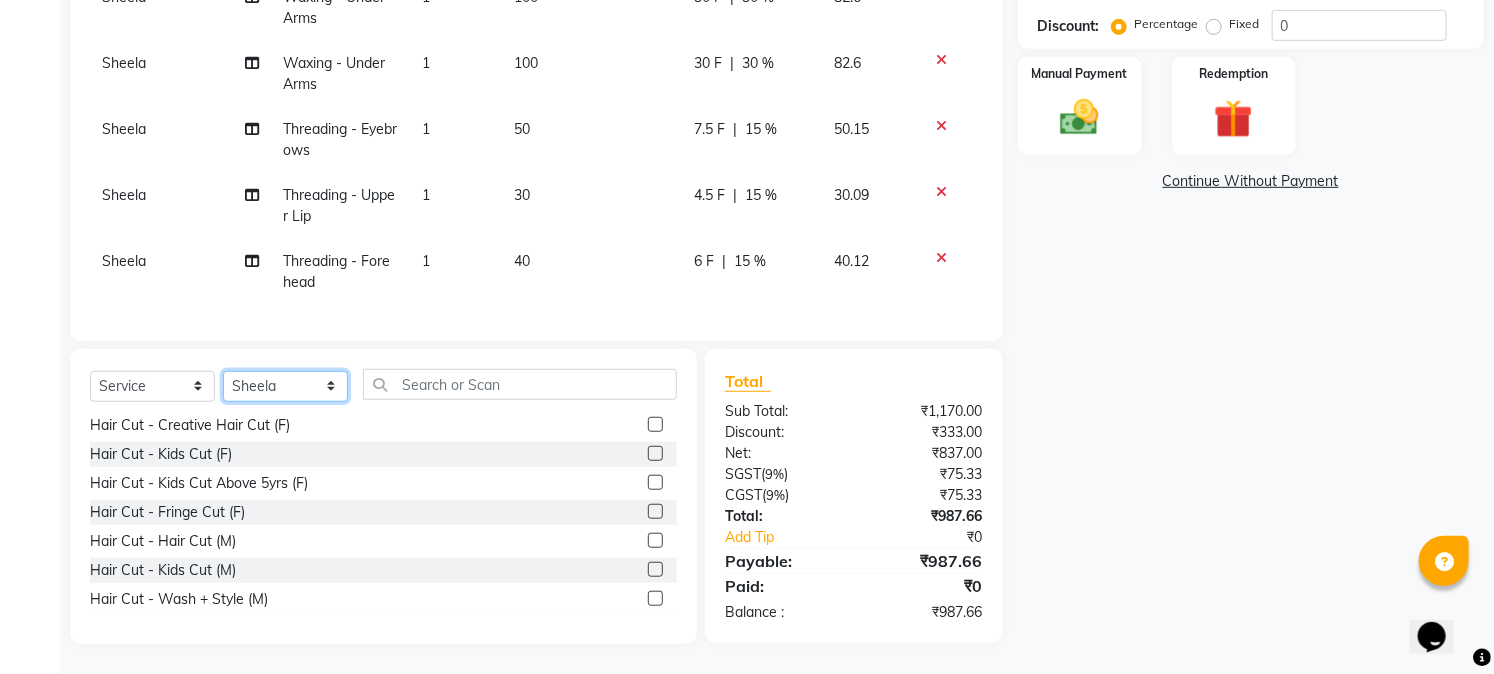 click on "Select Stylist [FIRST] [LAST] [LAST] [LAST] [FIRST] [FIRST] [FIRST] [FIRST] [FIRST] [FIRST] [FIRST] [FIRST] [FIRST] [FIRST] [FIRST] [FIRST] [FIRST]    [FIRST] [FIRST] [FIRST] [FIRST] [FIRST] [FIRST] [FIRST] [FIRST] [FIRST] [FIRST] [FIRST] [FIRST] [FIRST] [FIRST] [FIRST] [FIRST] [FIRST]" 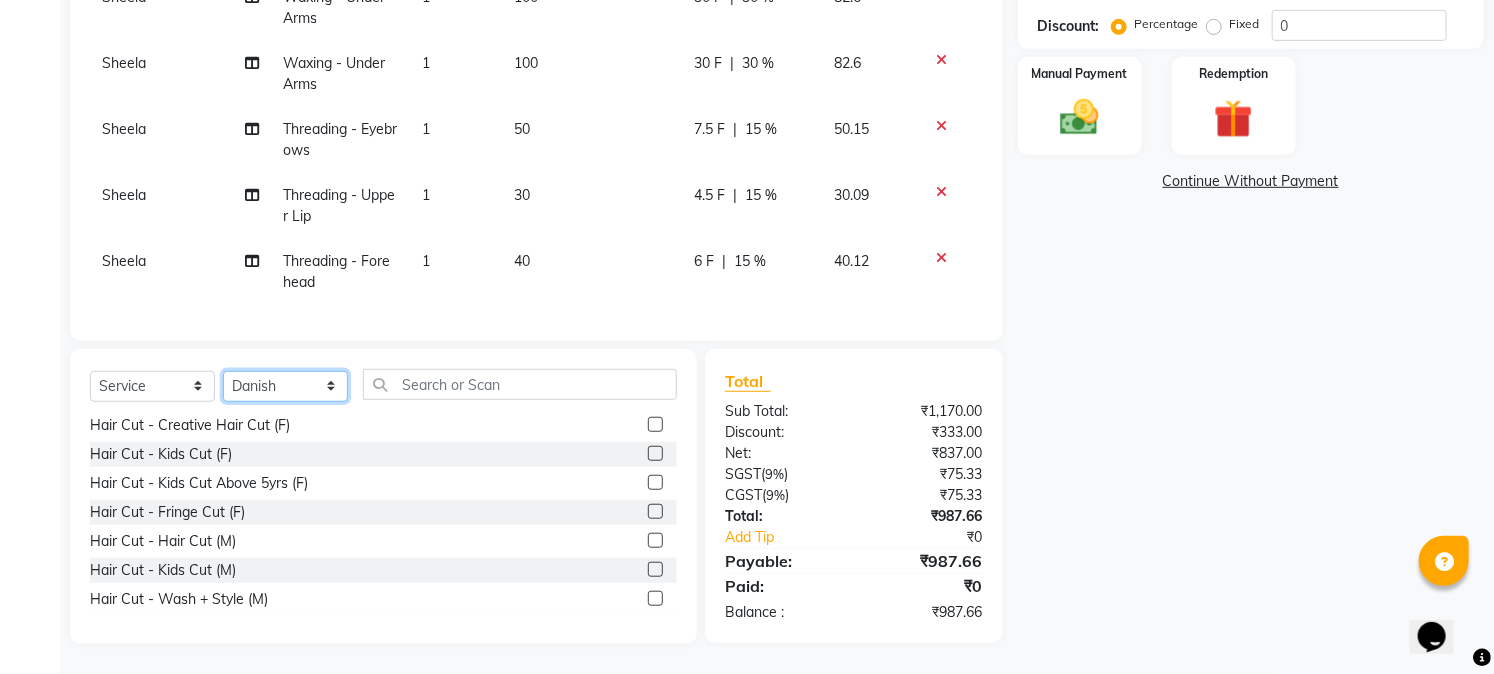 click on "Select Stylist [FIRST] [LAST] [LAST] [LAST] [FIRST] [FIRST] [FIRST] [FIRST] [FIRST] [FIRST] [FIRST] [FIRST] [FIRST] [FIRST] [FIRST] [FIRST] [FIRST]    [FIRST] [FIRST] [FIRST] [FIRST] [FIRST] [FIRST] [FIRST] [FIRST] [FIRST] [FIRST] [FIRST] [FIRST] [FIRST] [FIRST] [FIRST] [FIRST] [FIRST]" 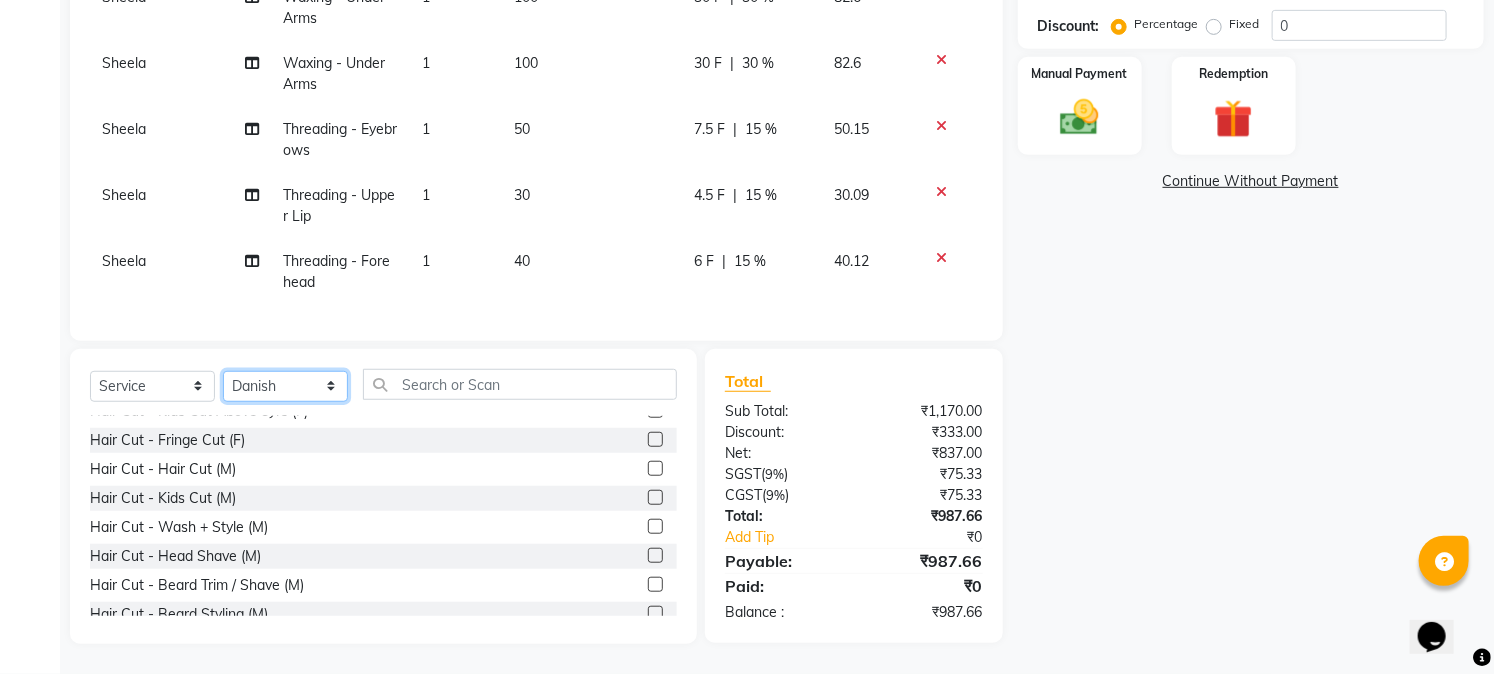 scroll, scrollTop: 143, scrollLeft: 0, axis: vertical 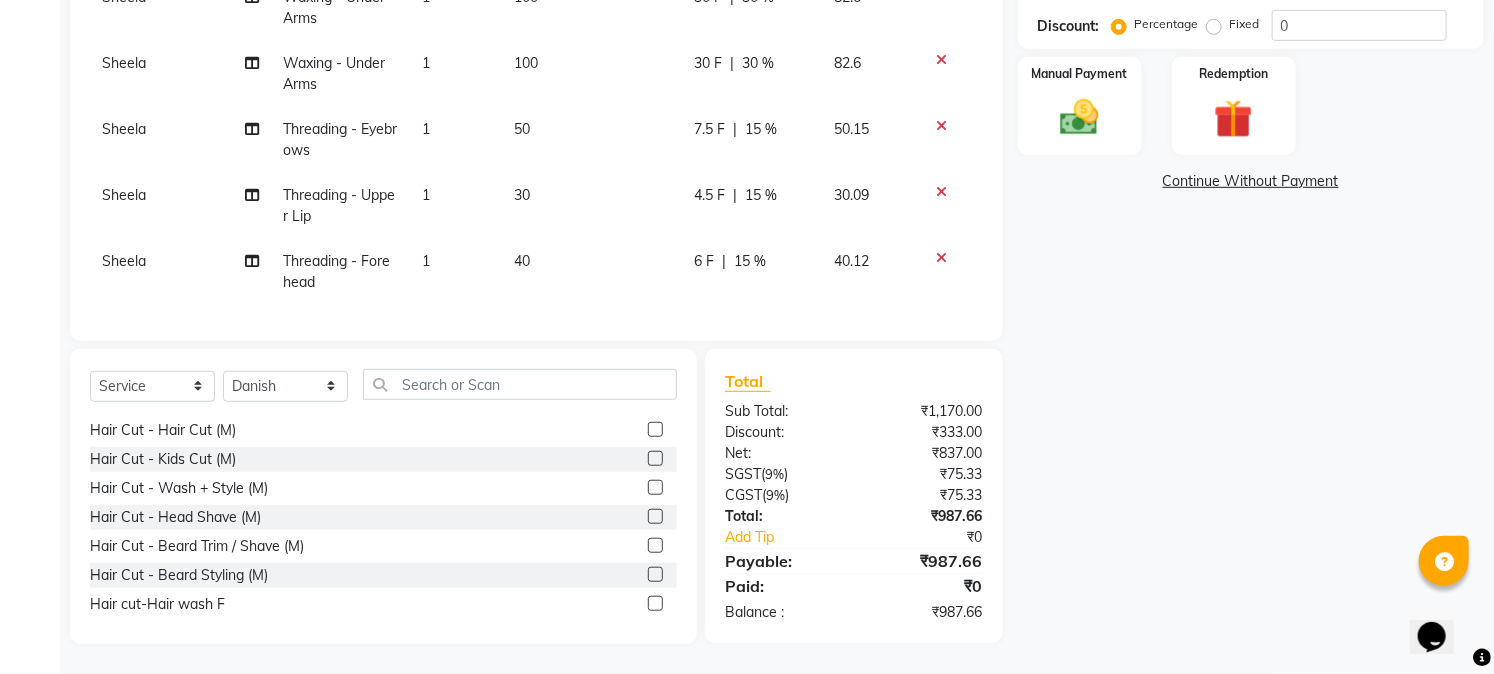 click 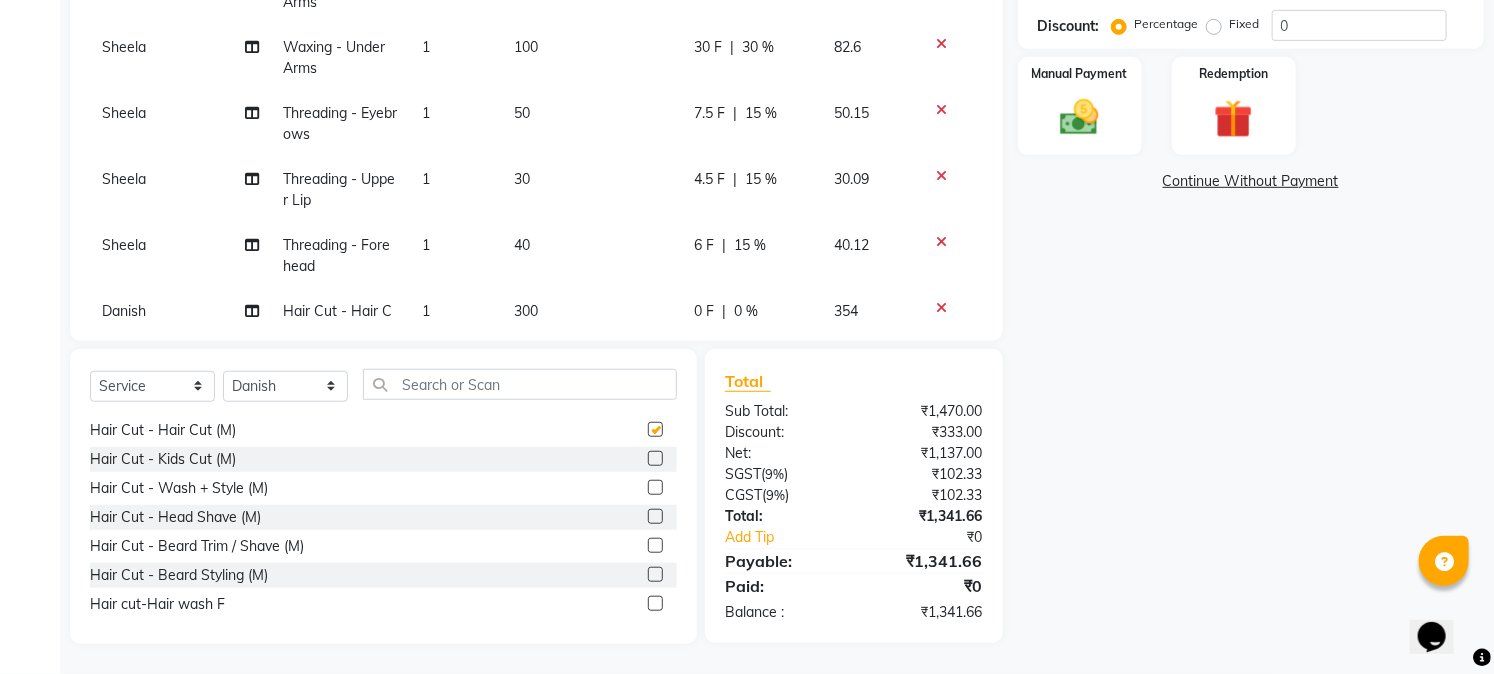 checkbox on "false" 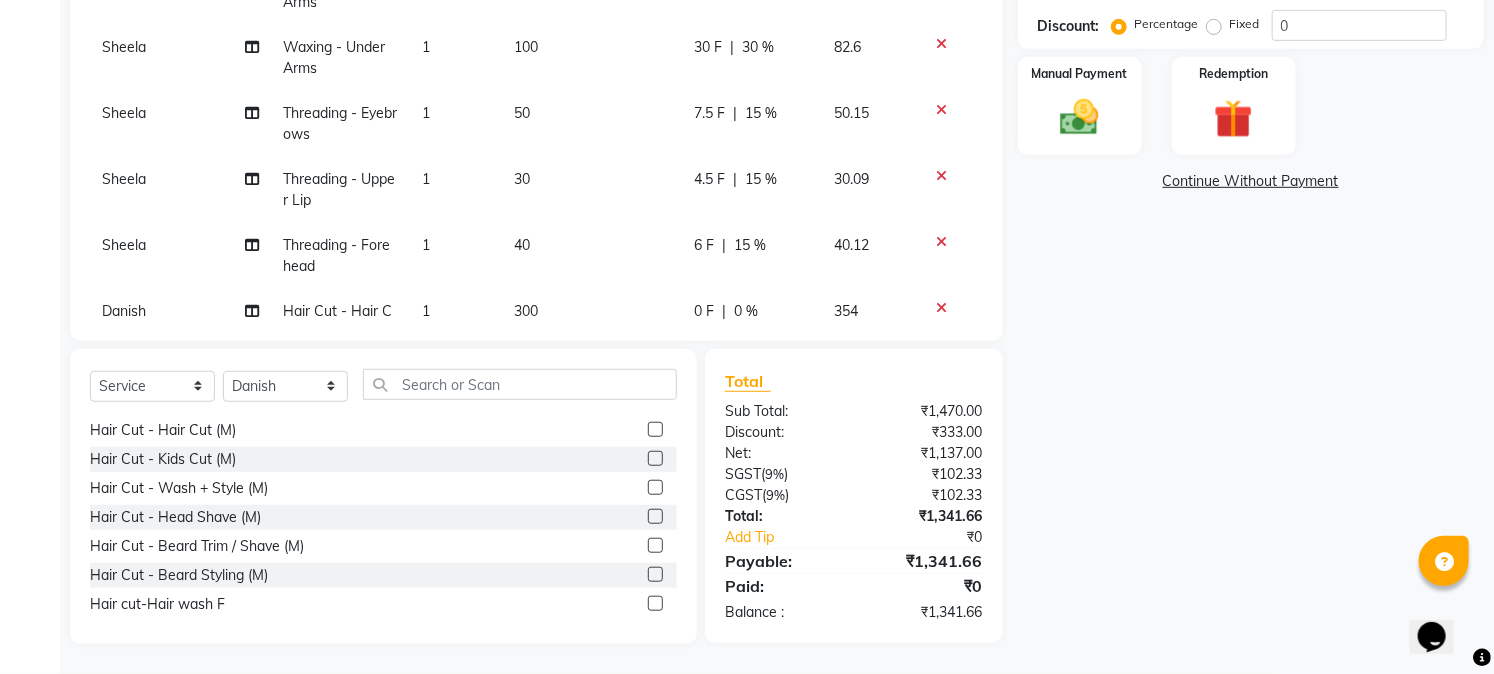 click 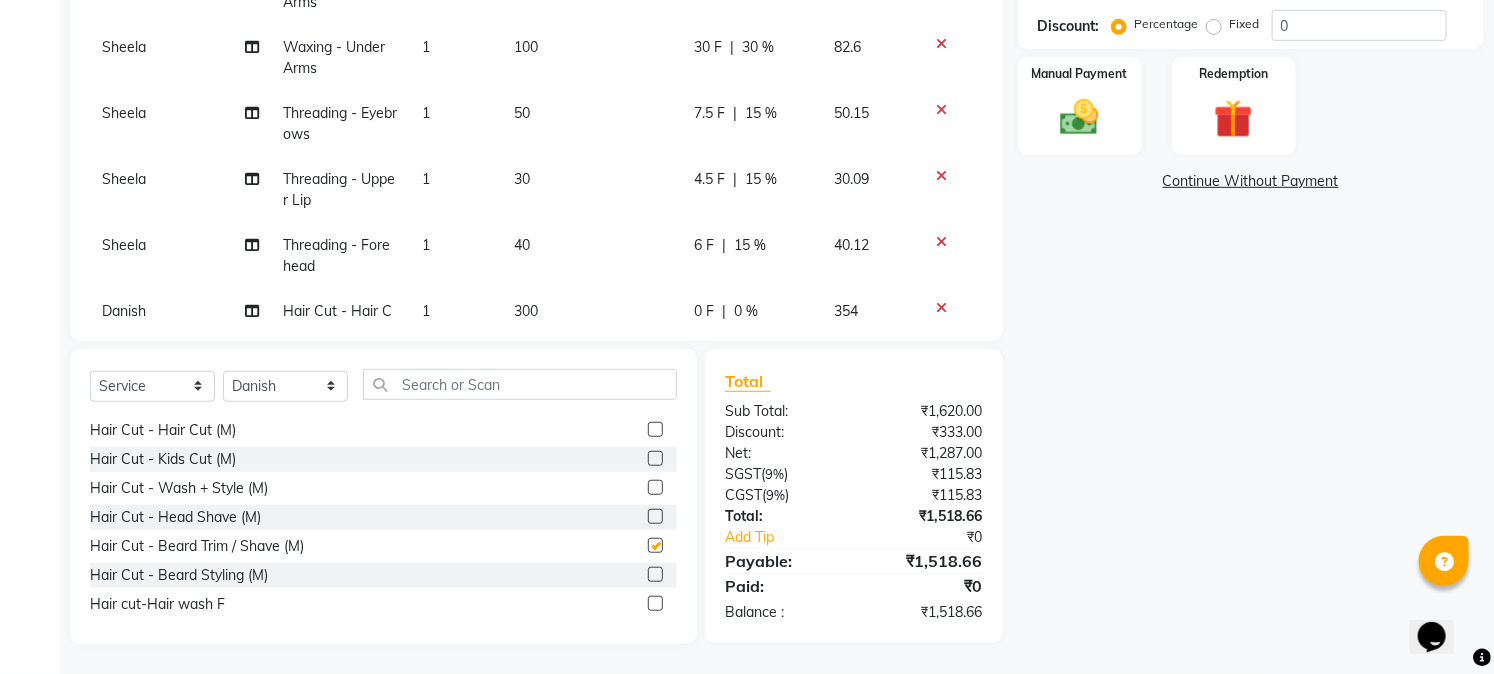 checkbox on "false" 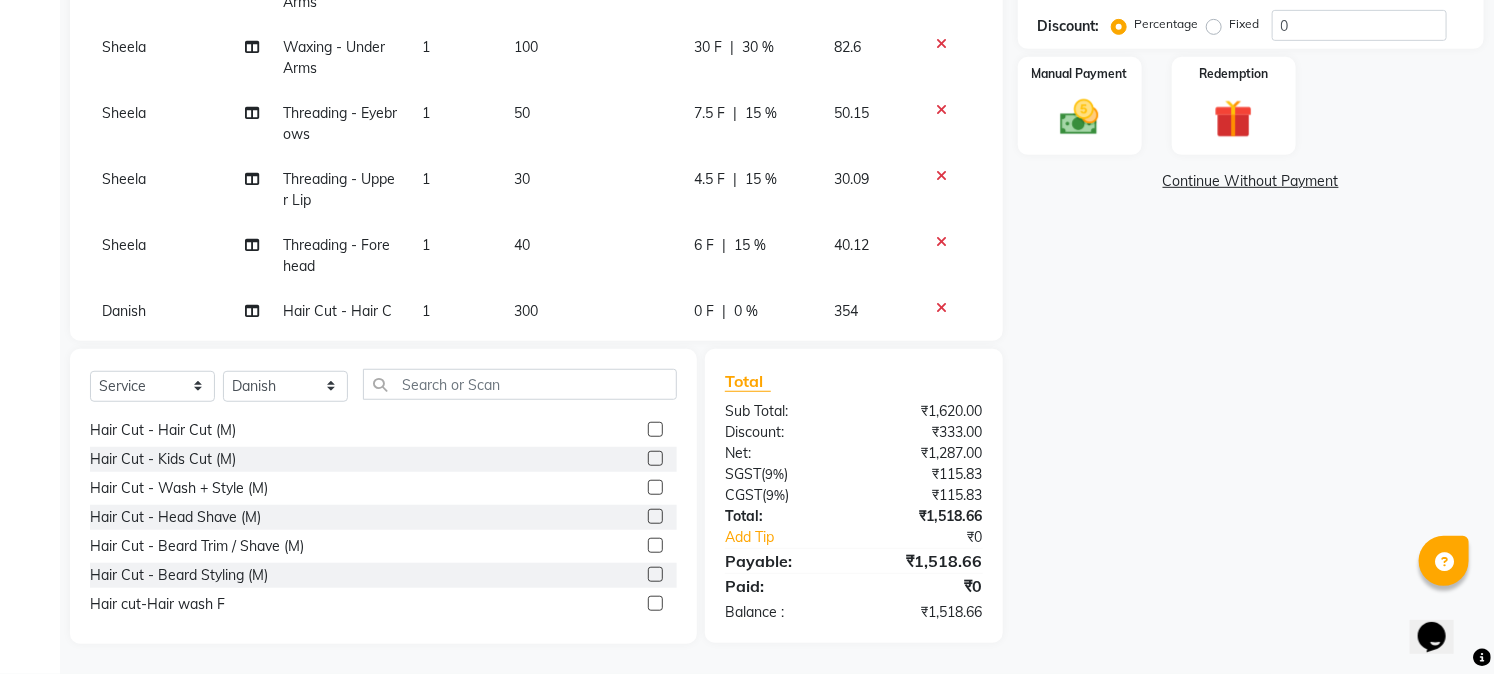 scroll, scrollTop: 208, scrollLeft: 0, axis: vertical 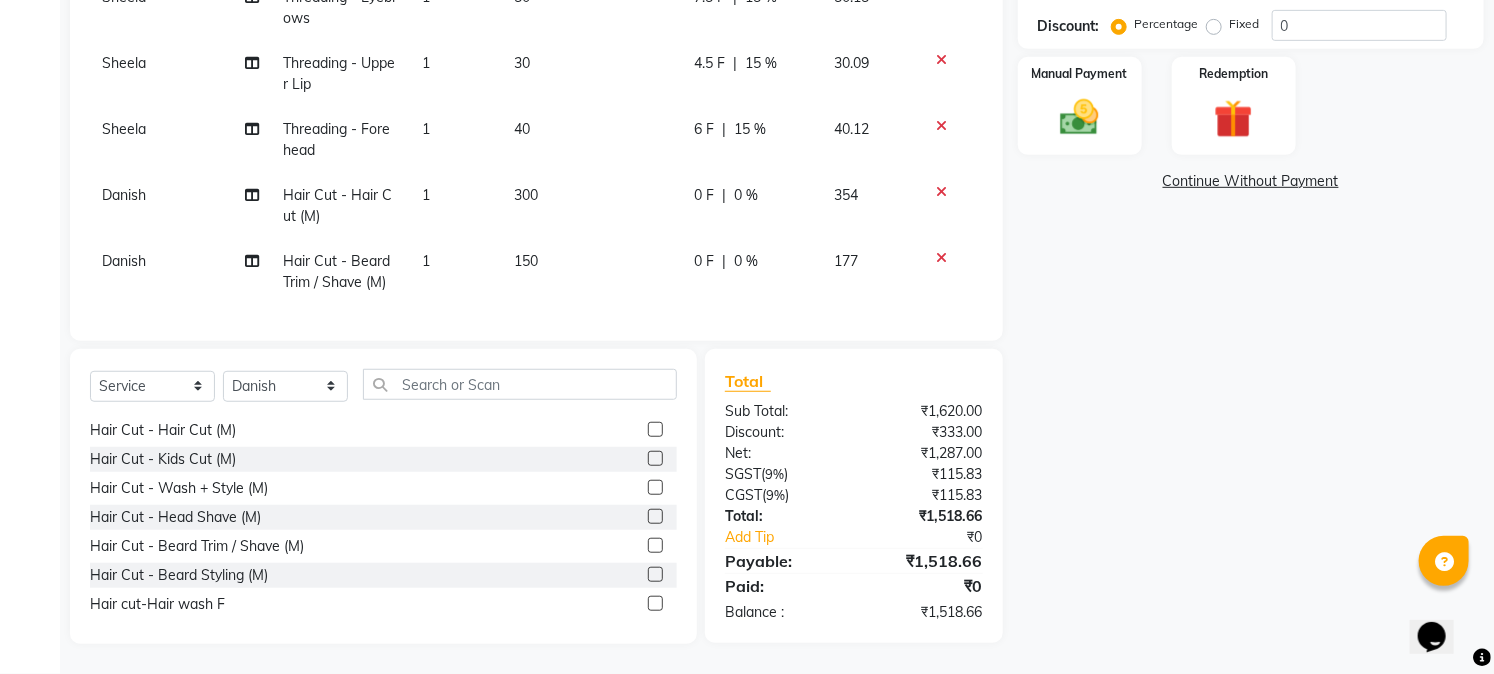 click on "0 %" 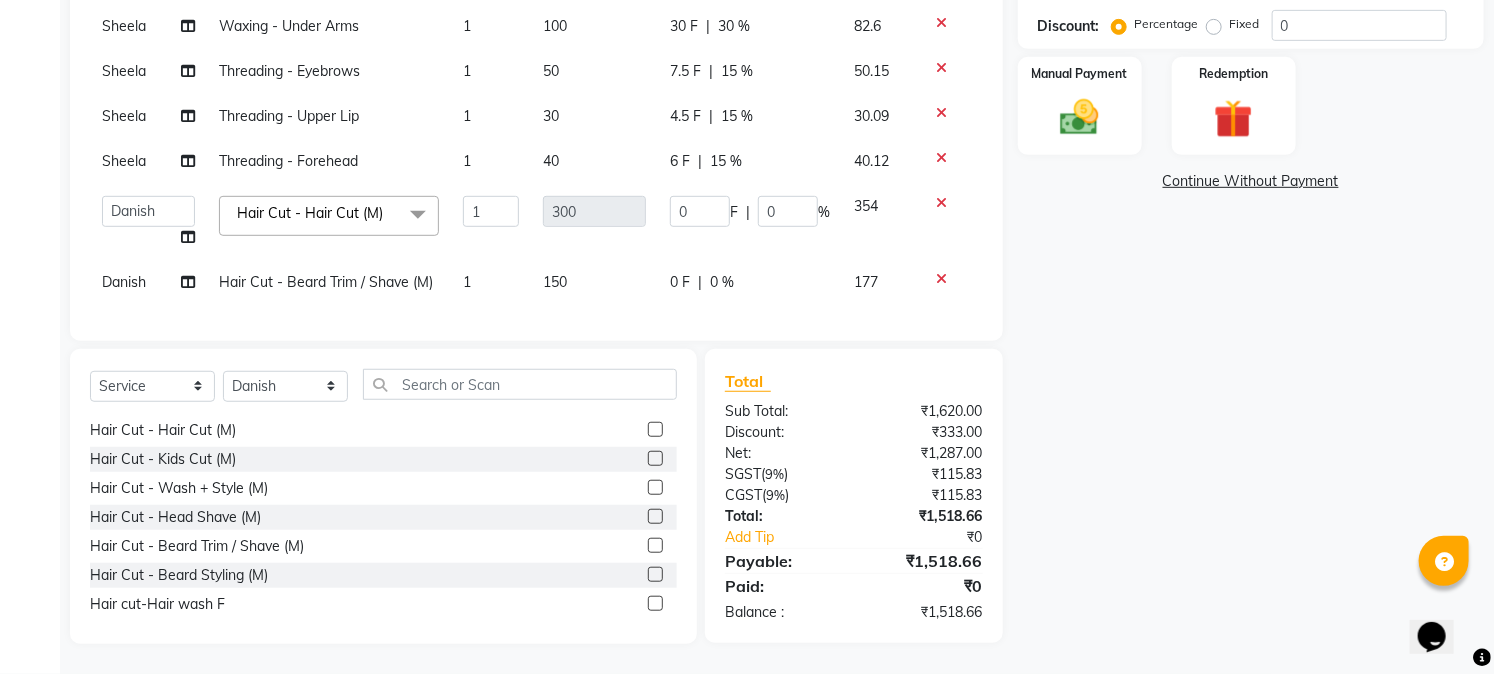 scroll, scrollTop: 50, scrollLeft: 0, axis: vertical 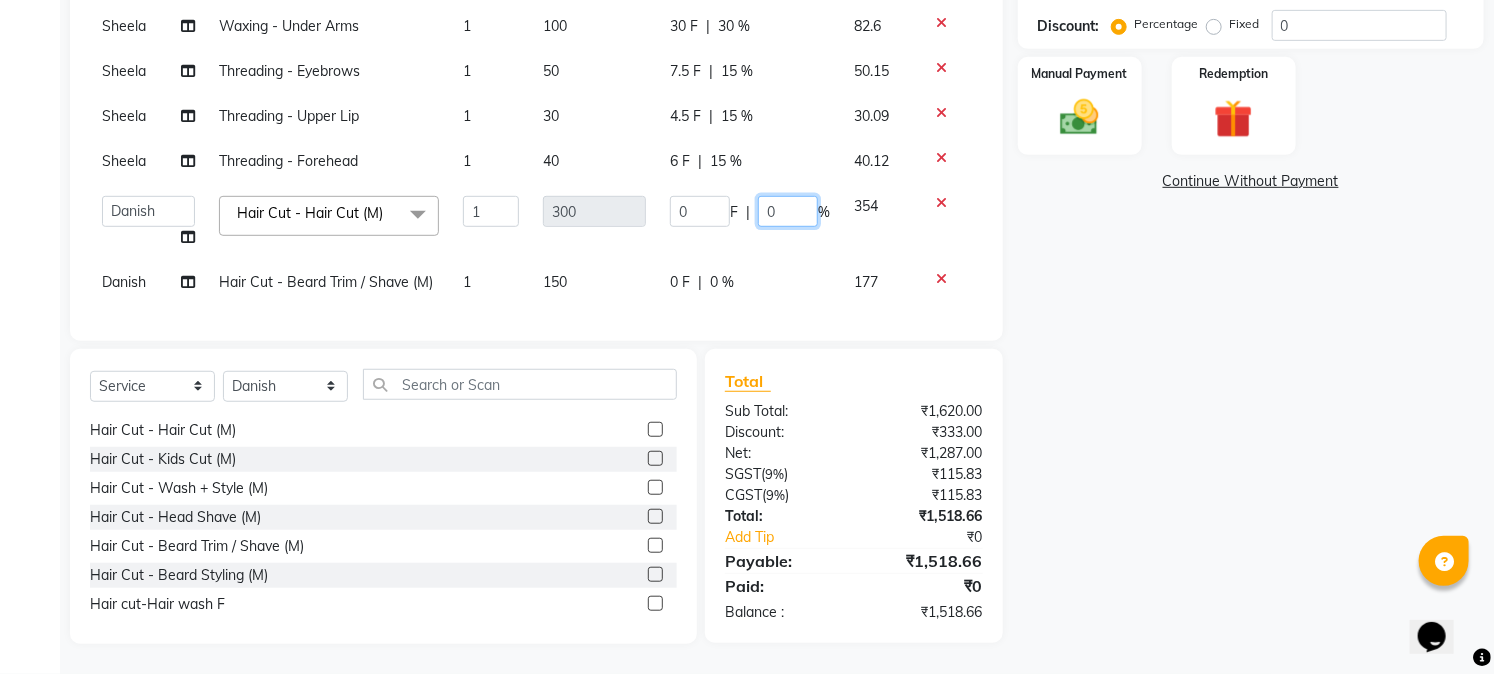 click on "0" 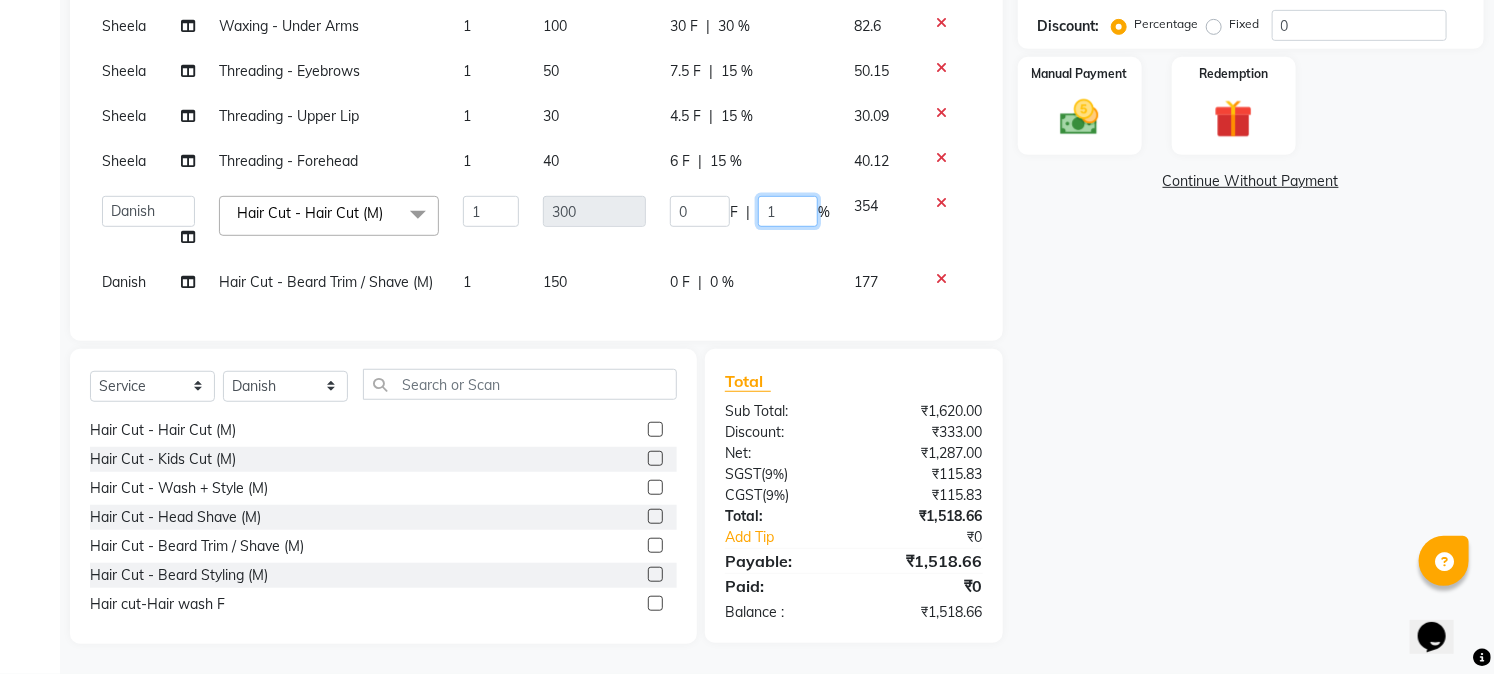 type on "15" 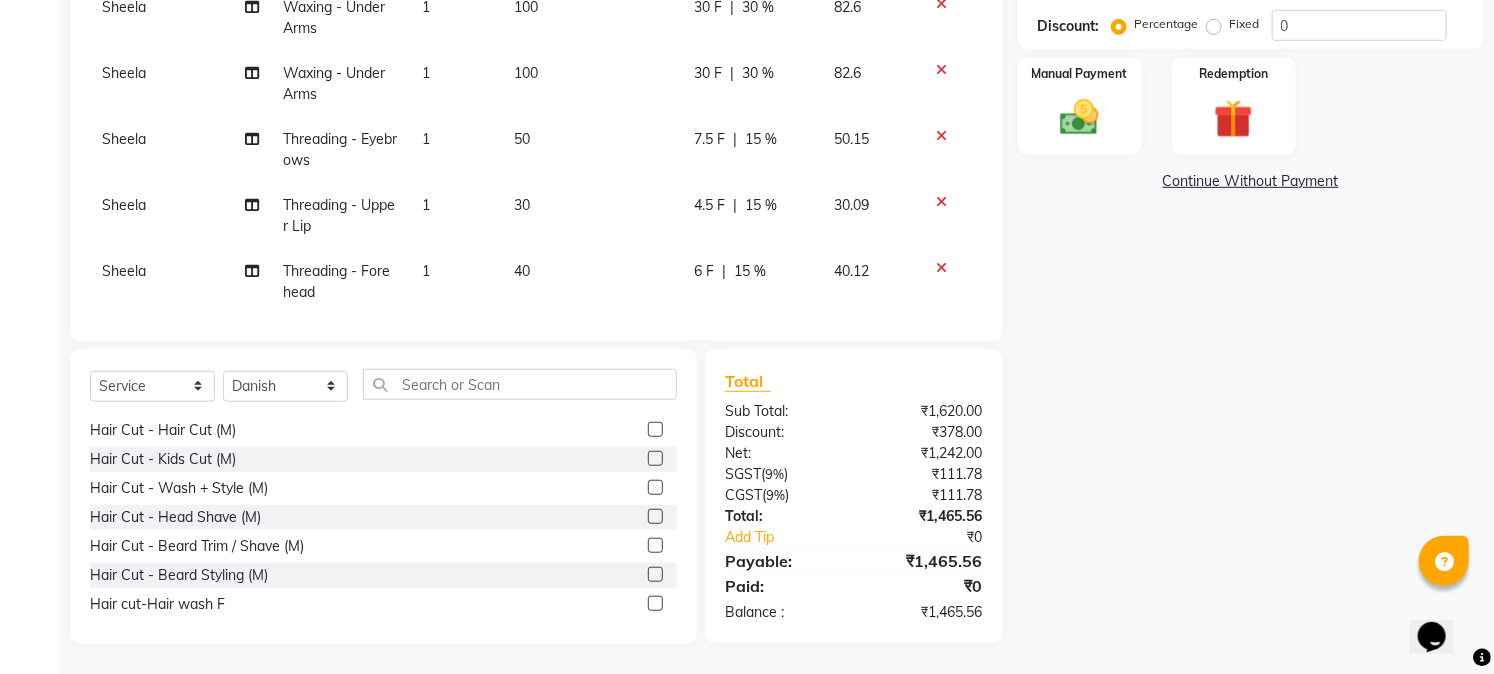 click on "Name: [FIRST]  Membership:  No Active Membership  Total Visits:  3 Card on file:  0 Last Visit:   [DATE] Points:   0  Coupon Code Apply Service Total:  ₹1,620.00  Discount:  Percentage   Fixed  0 Manual Payment Redemption  Continue Without Payment" 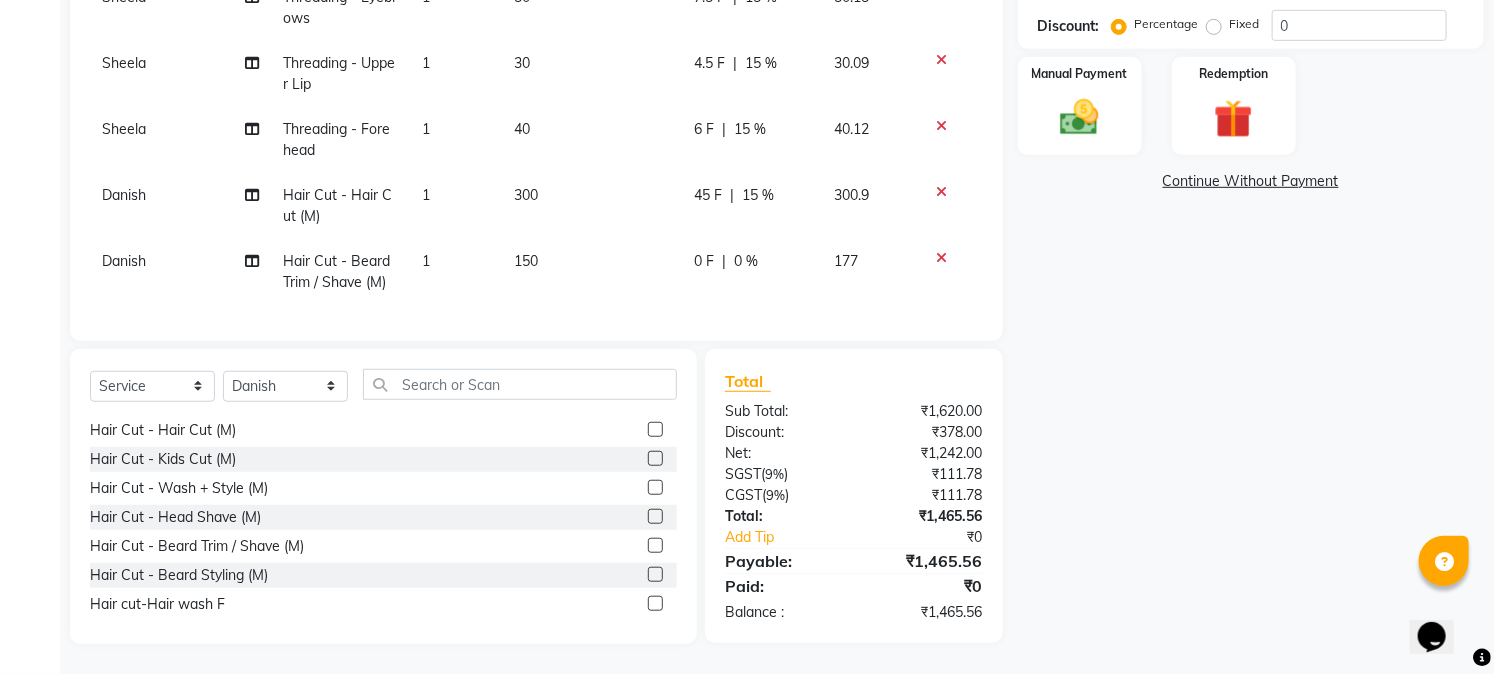 scroll, scrollTop: 208, scrollLeft: 0, axis: vertical 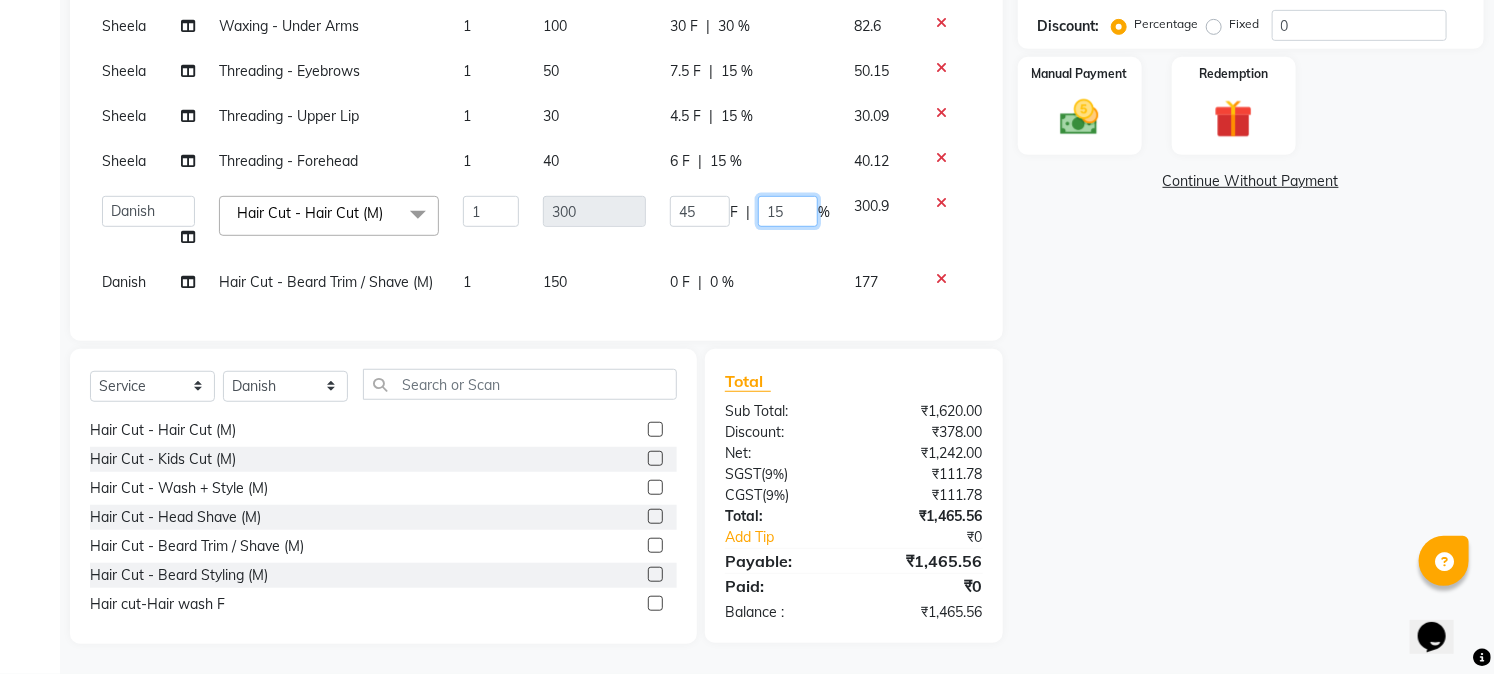click on "15" 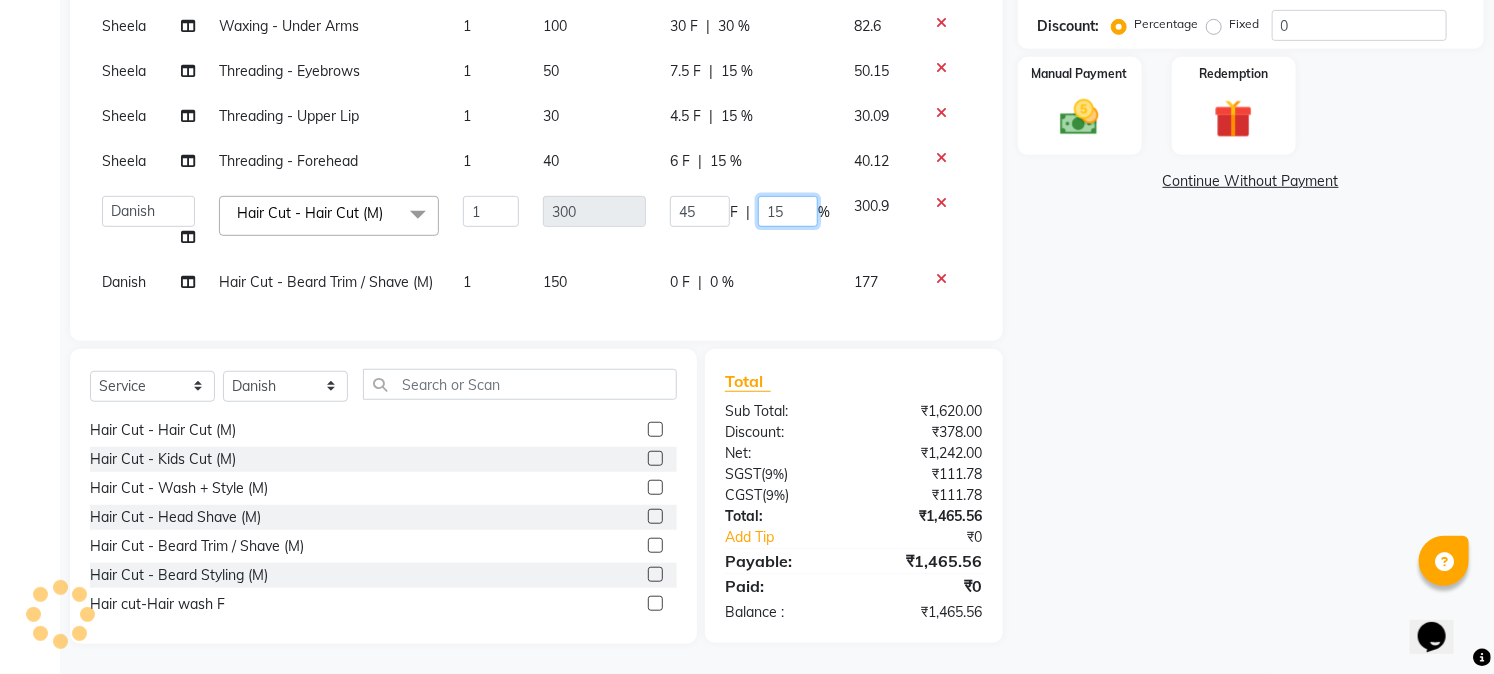 type on "1" 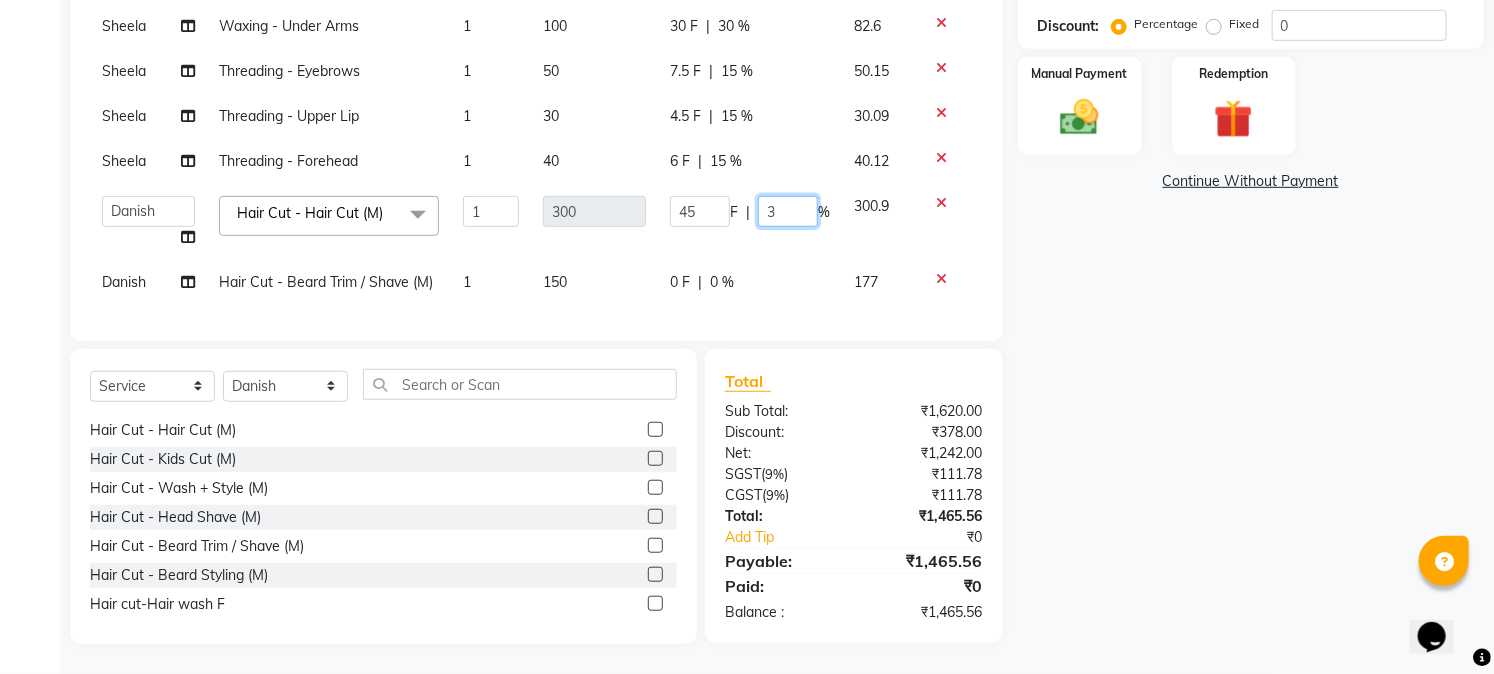 type on "30" 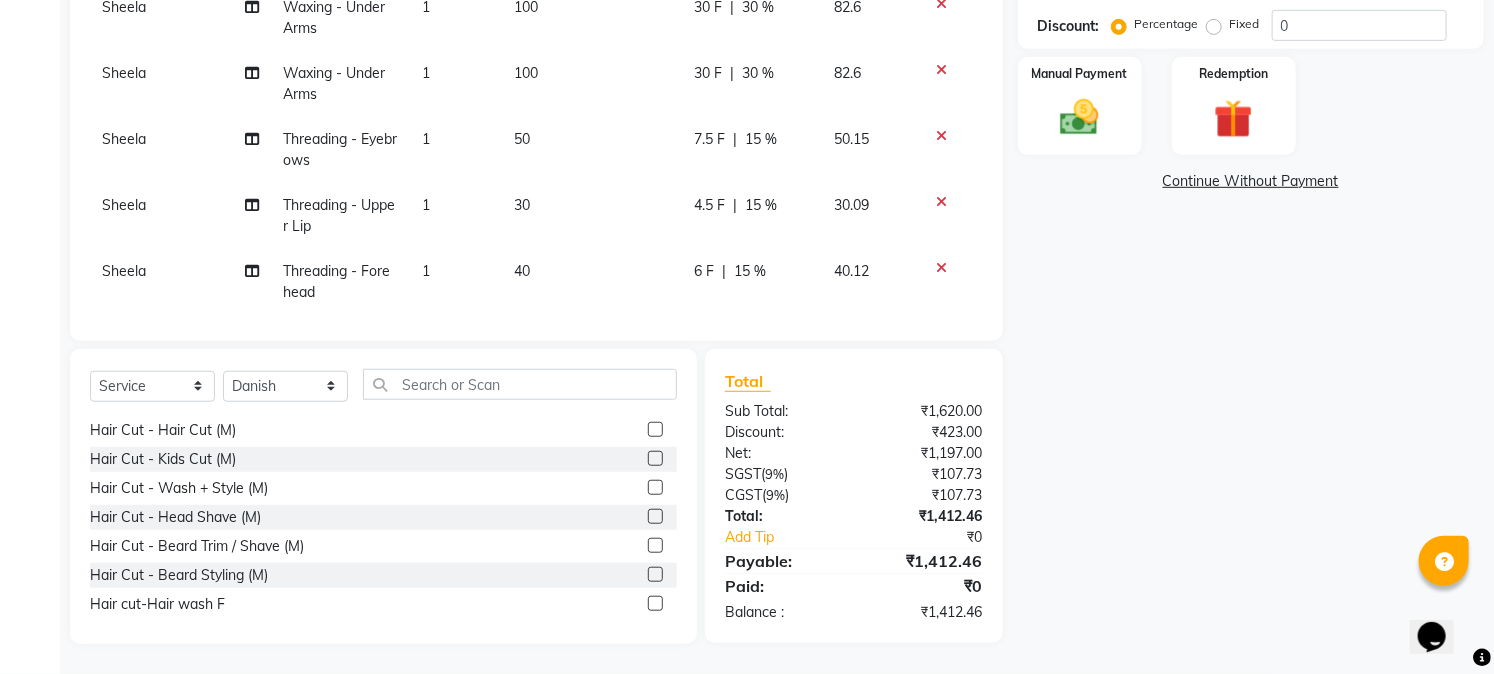 click on "Name: [FIRST]  Membership:  No Active Membership  Total Visits:  3 Card on file:  0 Last Visit:   [DATE] Points:   0  Coupon Code Apply Service Total:  ₹1,620.00  Discount:  Percentage   Fixed  0 Manual Payment Redemption  Continue Without Payment" 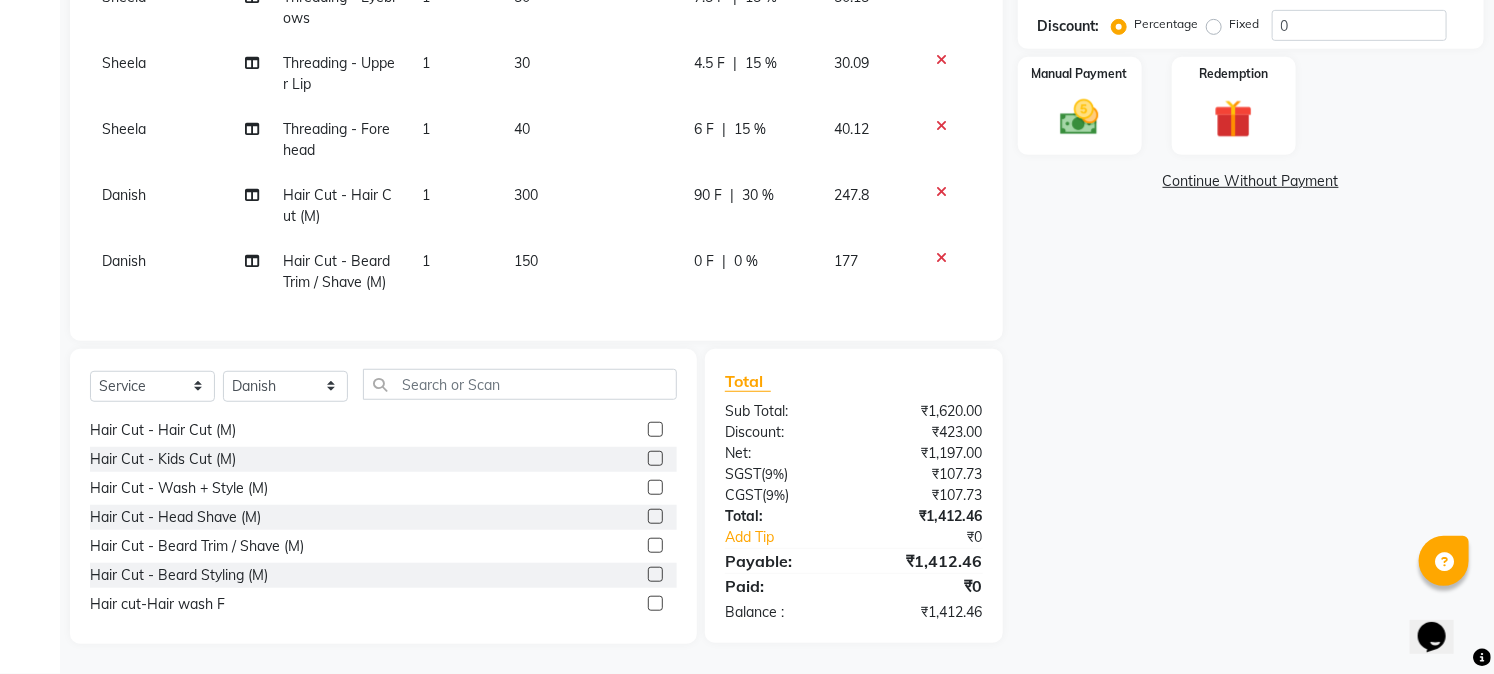 click on "30 %" 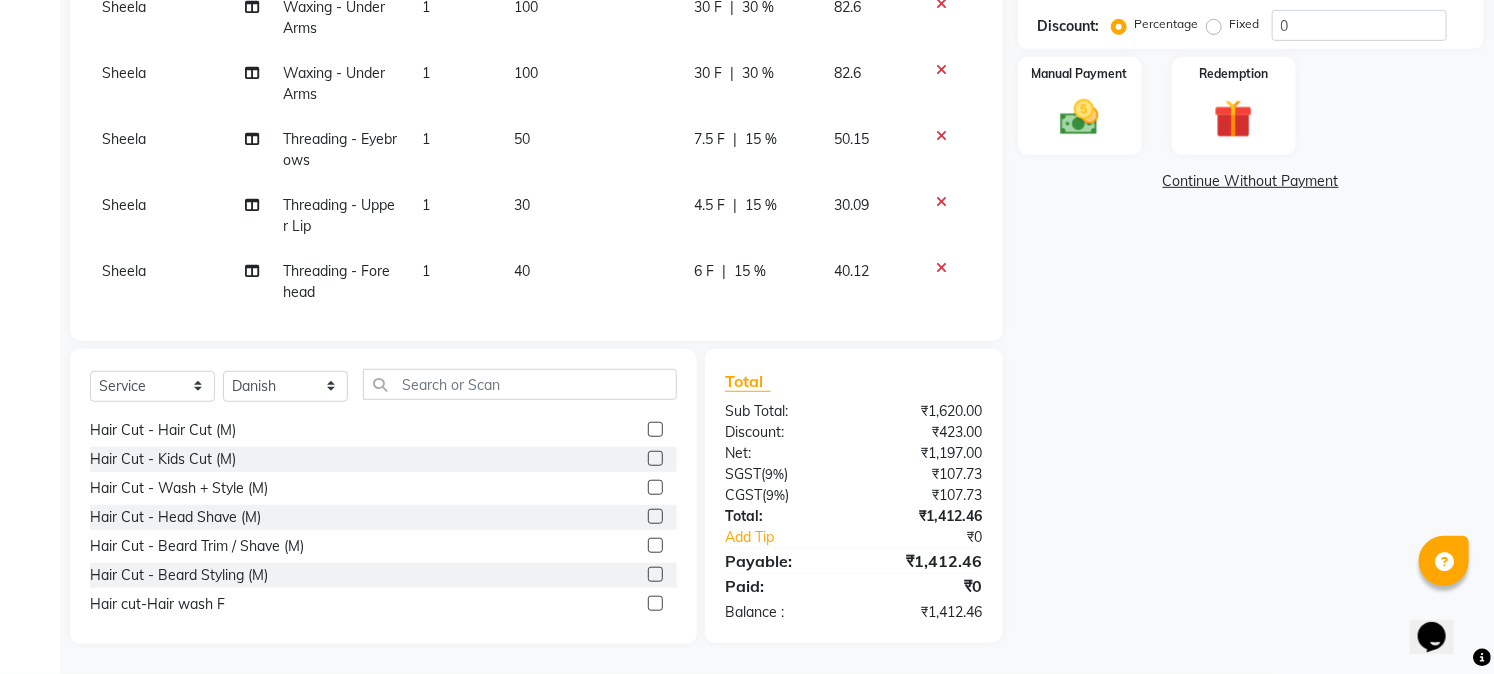 select on "74902" 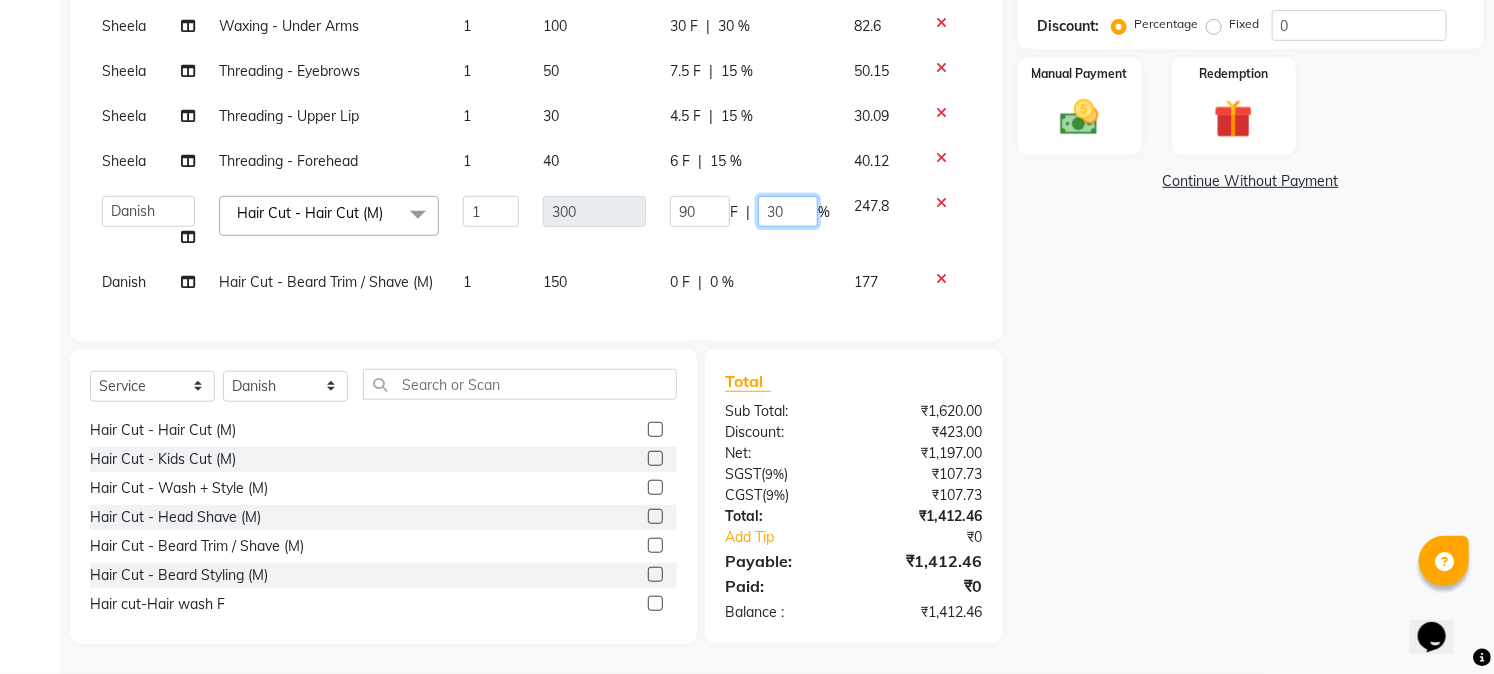 click on "30" 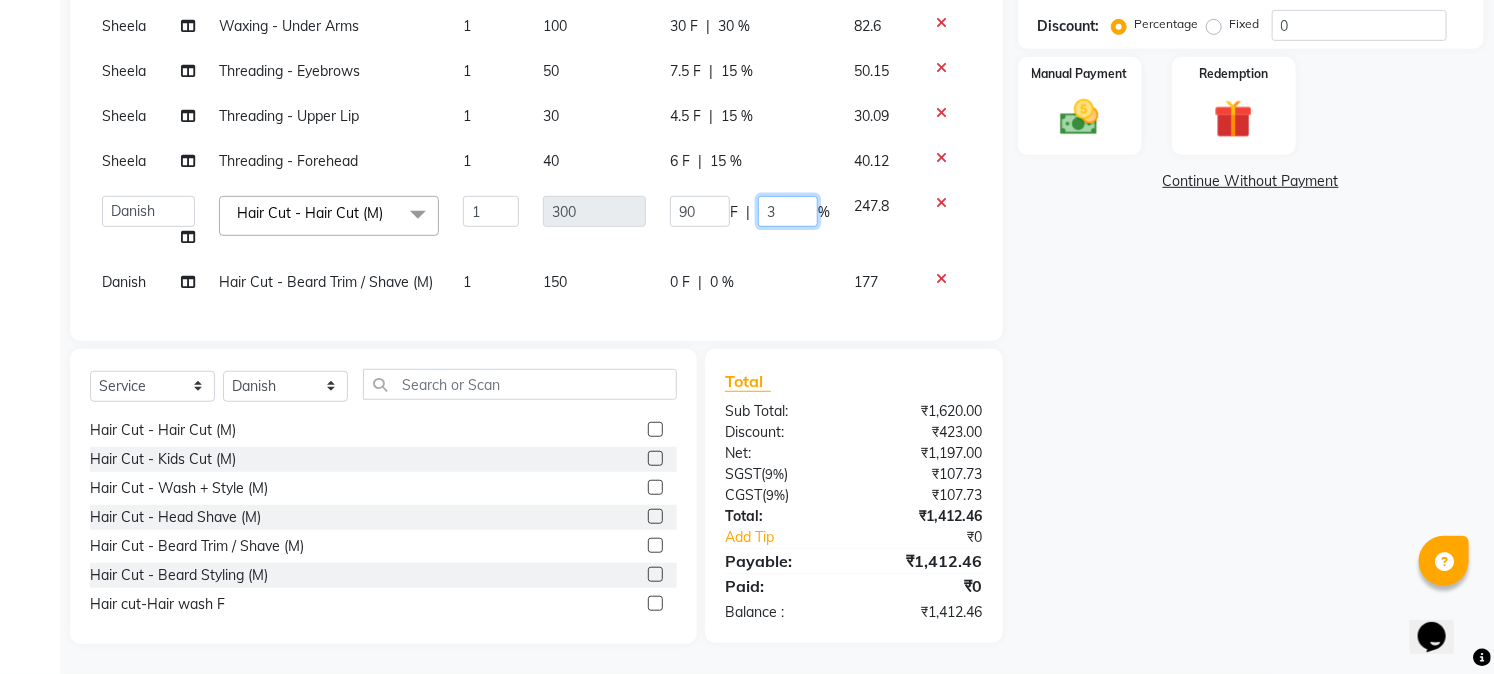 type on "32" 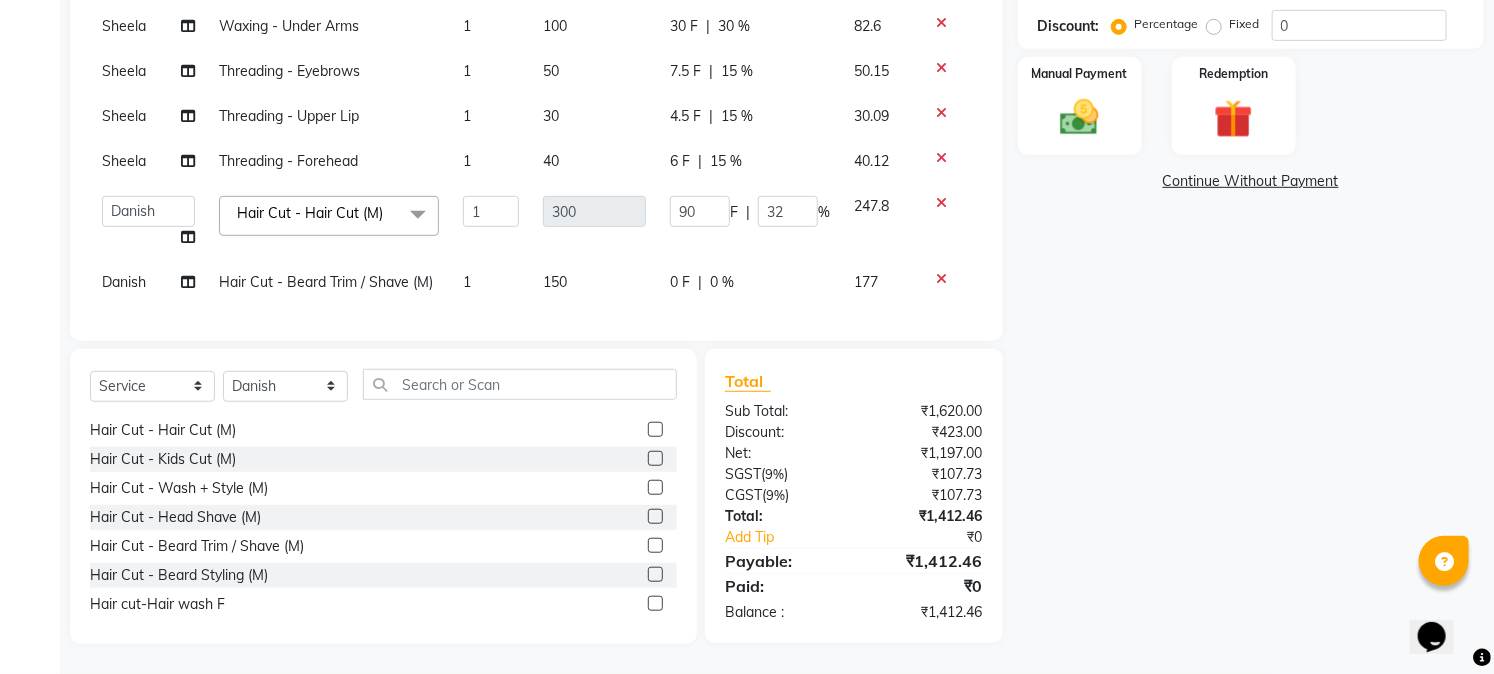 click on "Name: [FIRST]  Membership:  No Active Membership  Total Visits:  3 Card on file:  0 Last Visit:   [DATE] Points:   0  Coupon Code Apply Service Total:  ₹1,620.00  Discount:  Percentage   Fixed  0 Manual Payment Redemption  Continue Without Payment" 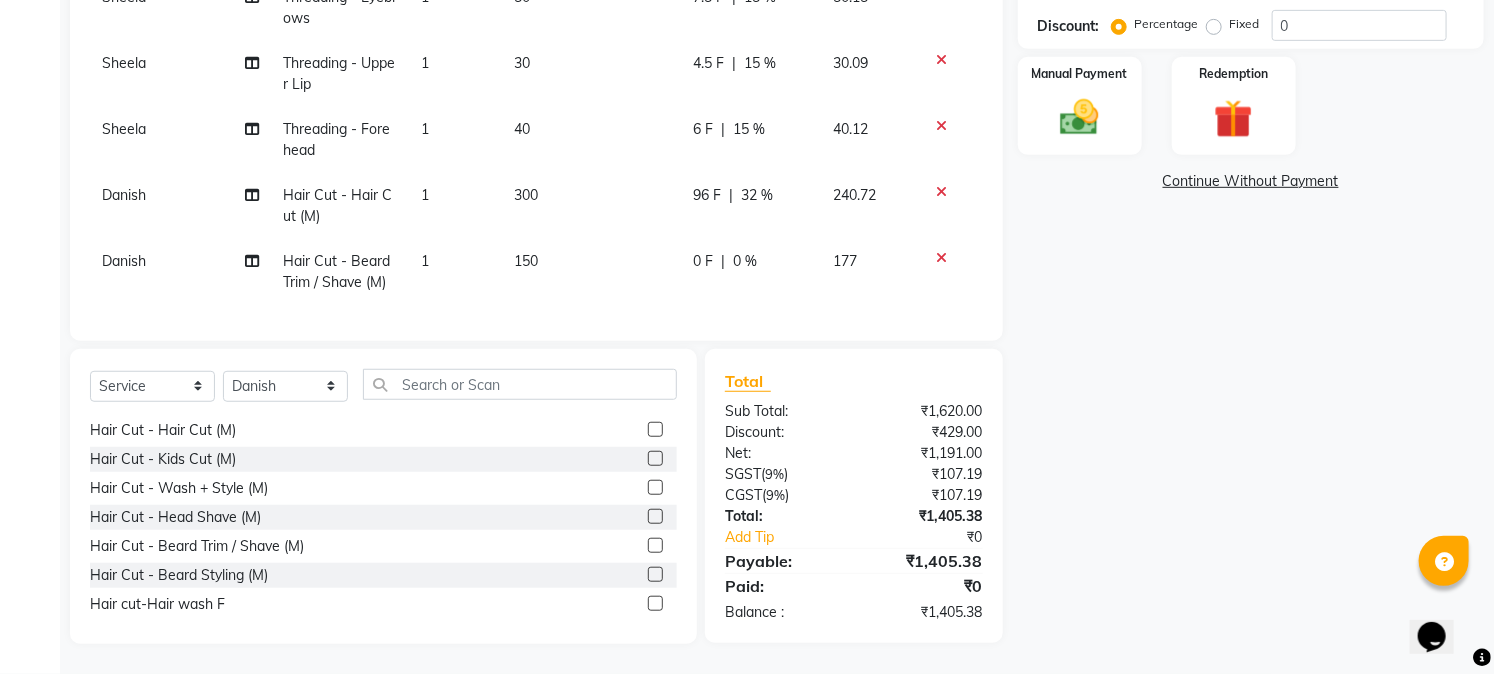 scroll, scrollTop: 208, scrollLeft: 0, axis: vertical 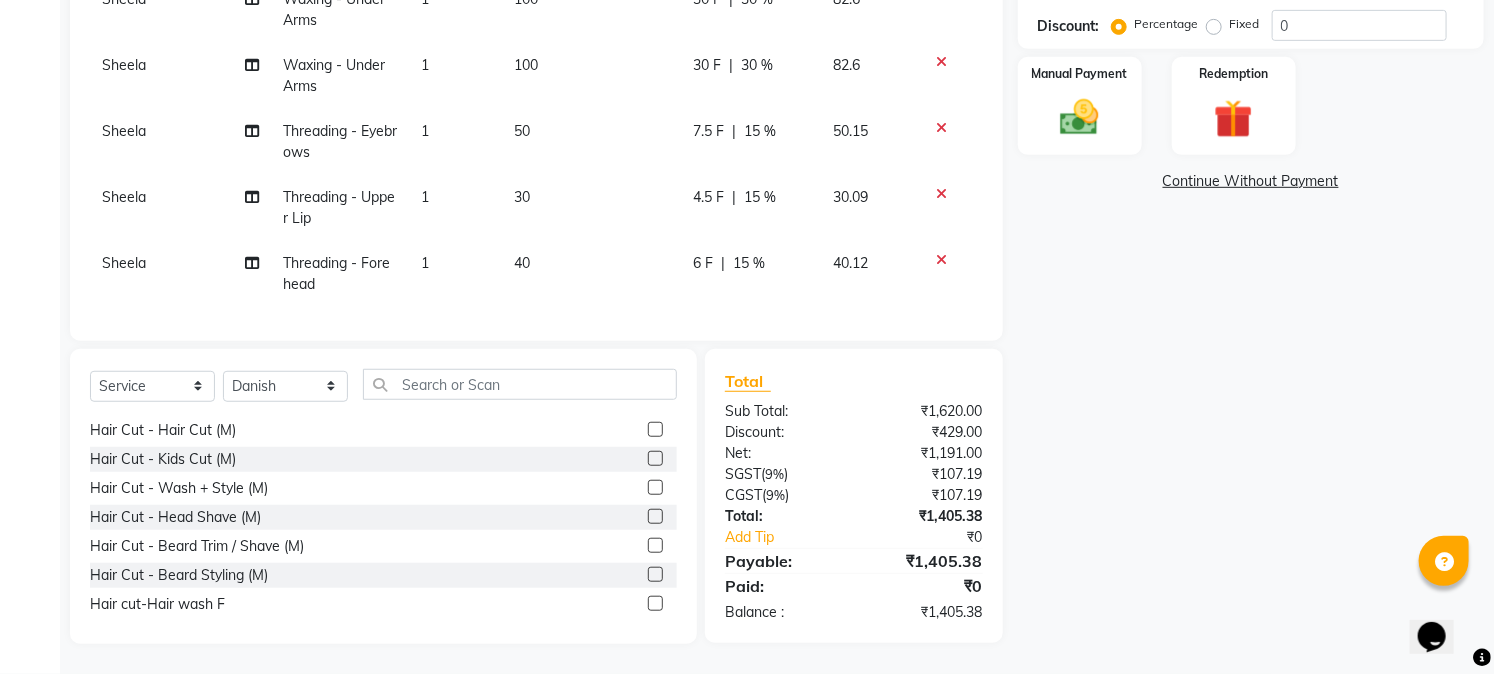 select on "74902" 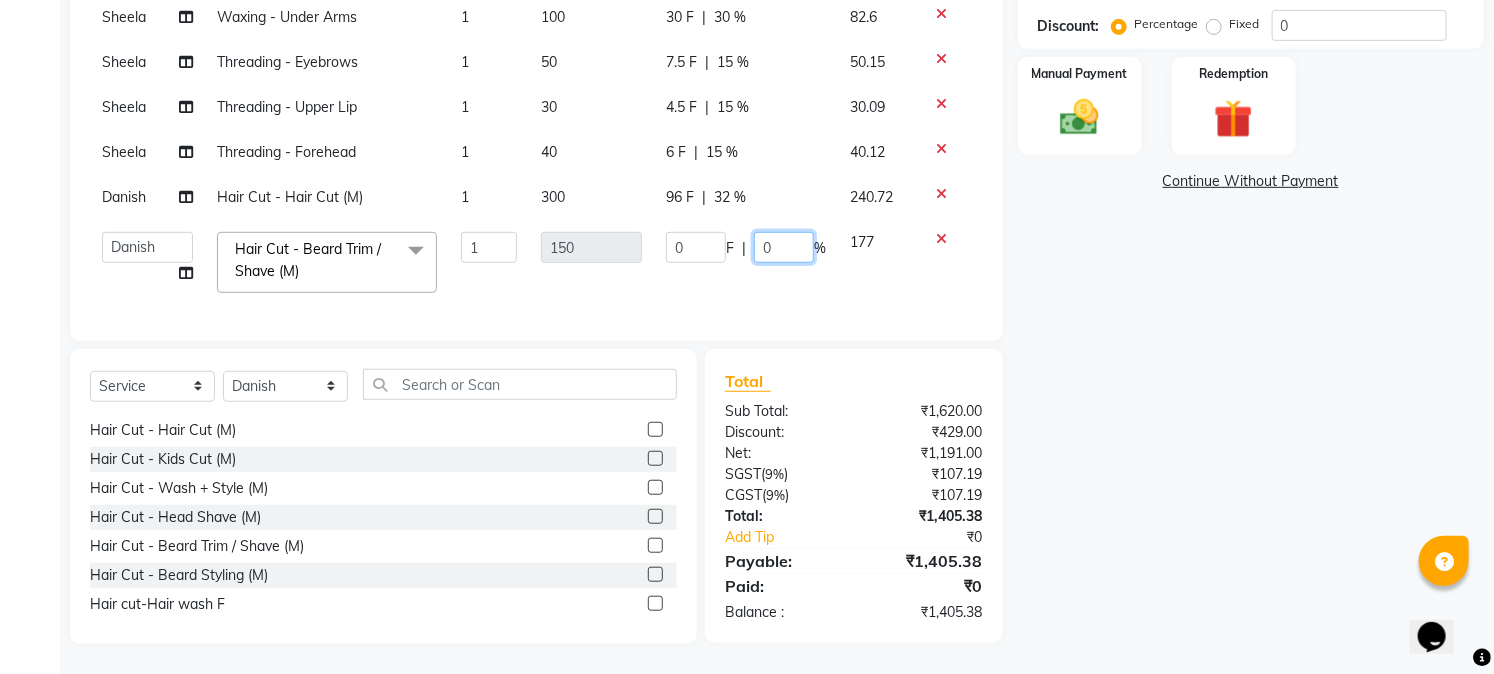 click on "0" 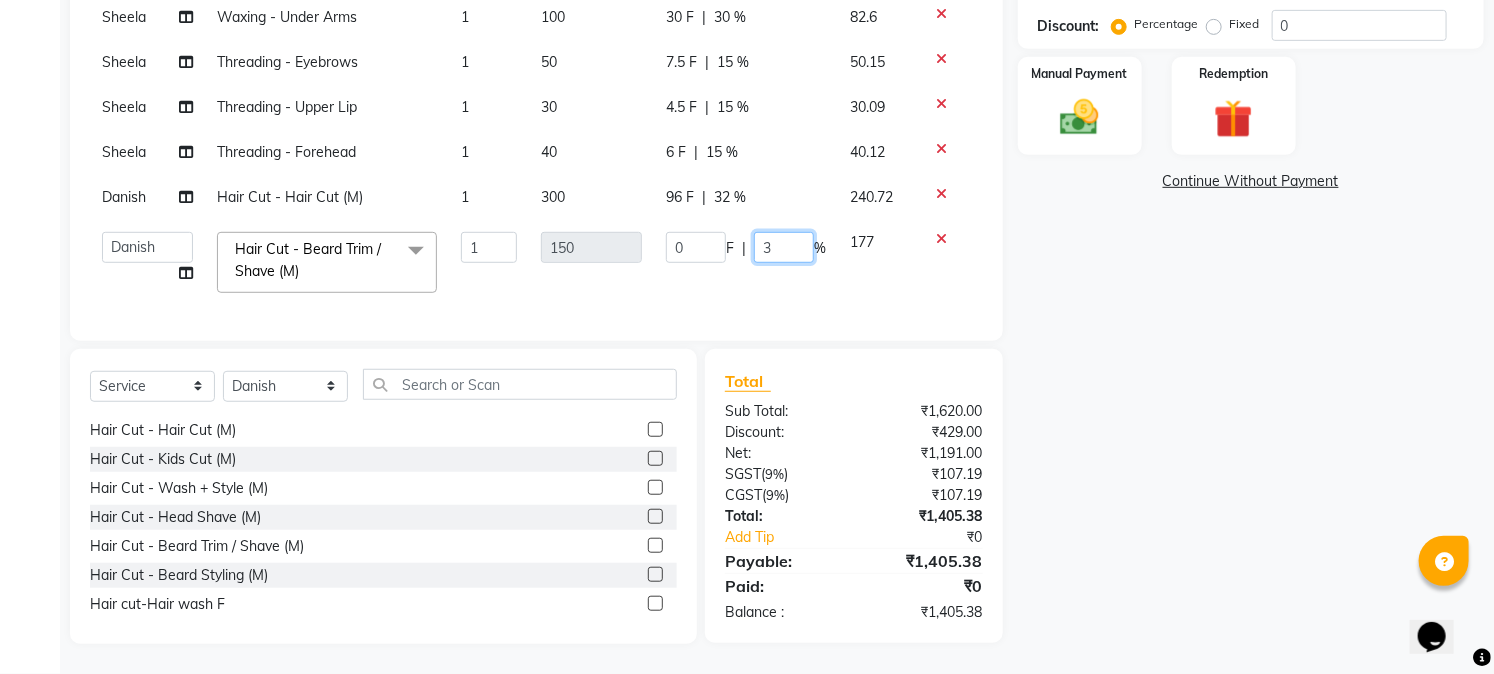 type on "32" 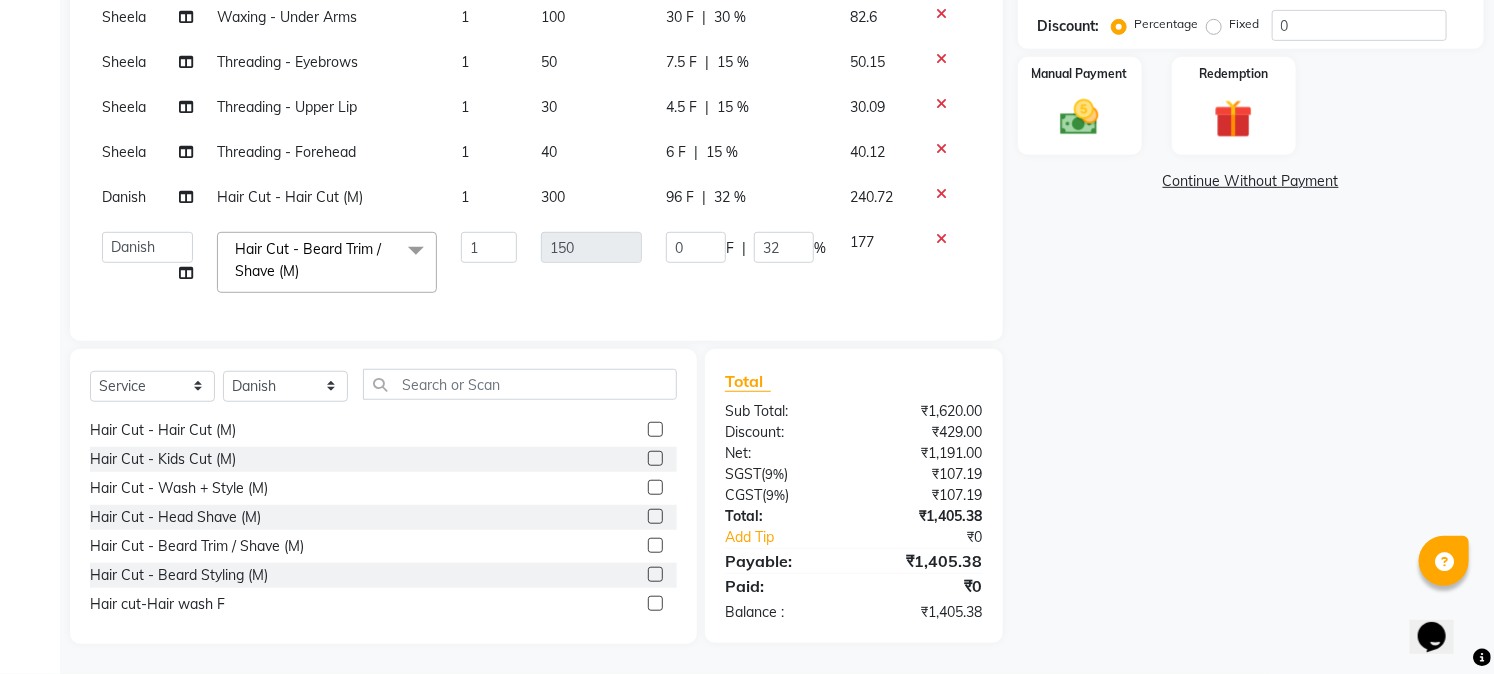 click on "Name: [FIRST]  Membership:  No Active Membership  Total Visits:  3 Card on file:  0 Last Visit:   [DATE] Points:   0  Coupon Code Apply Service Total:  ₹1,620.00  Discount:  Percentage   Fixed  0 Manual Payment Redemption  Continue Without Payment" 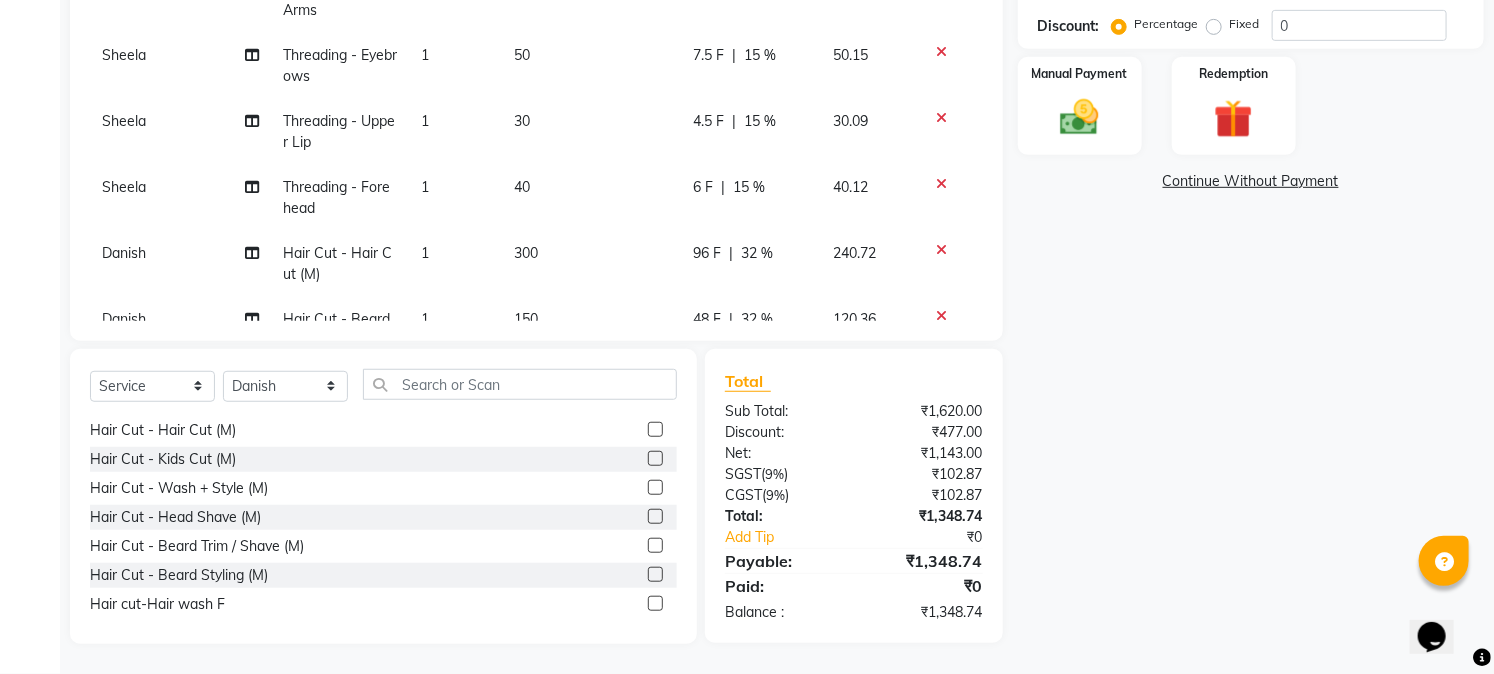 scroll, scrollTop: 208, scrollLeft: 0, axis: vertical 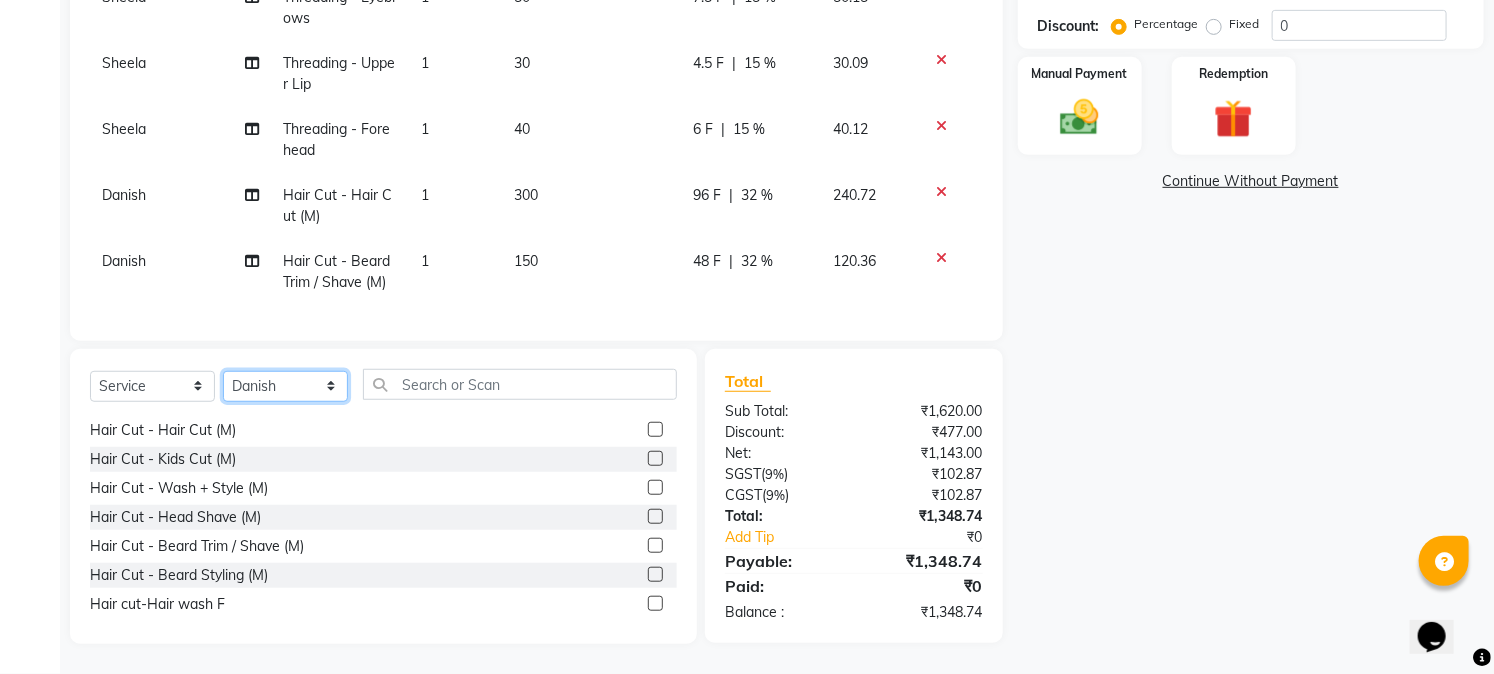 click on "Select Stylist [FIRST] [LAST] [LAST] [LAST] [FIRST] [FIRST] [FIRST] [FIRST] [FIRST] [FIRST] [FIRST] [FIRST] [FIRST] [FIRST] [FIRST] [FIRST] [FIRST]    [FIRST] [FIRST] [FIRST] [FIRST] [FIRST] [FIRST] [FIRST] [FIRST] [FIRST] [FIRST] [FIRST] [FIRST] [FIRST] [FIRST] [FIRST] [FIRST] [FIRST]" 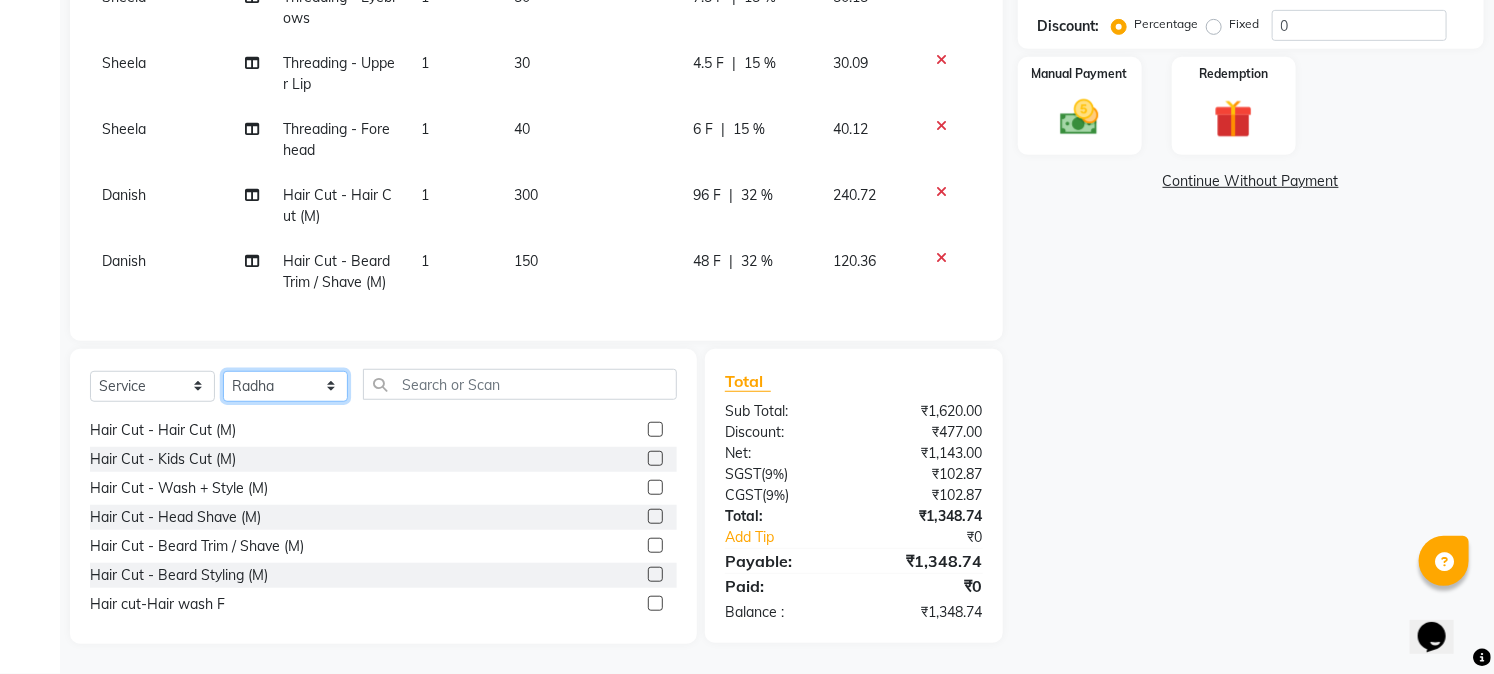 click on "Select Stylist [FIRST] [LAST] [LAST] [LAST] [FIRST] [FIRST] [FIRST] [FIRST] [FIRST] [FIRST] [FIRST] [FIRST] [FIRST] [FIRST] [FIRST] [FIRST] [FIRST]    [FIRST] [FIRST] [FIRST] [FIRST] [FIRST] [FIRST] [FIRST] [FIRST] [FIRST] [FIRST] [FIRST] [FIRST] [FIRST] [FIRST] [FIRST] [FIRST] [FIRST]" 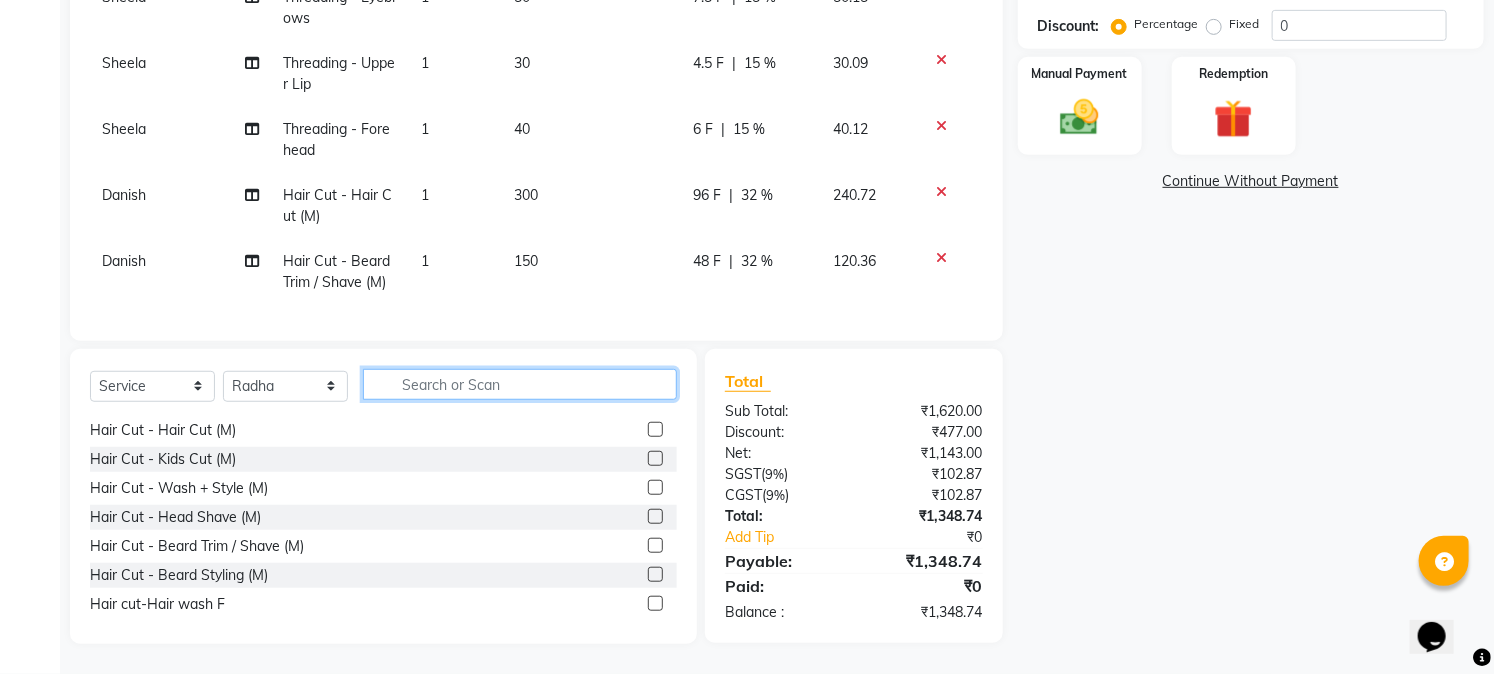 click 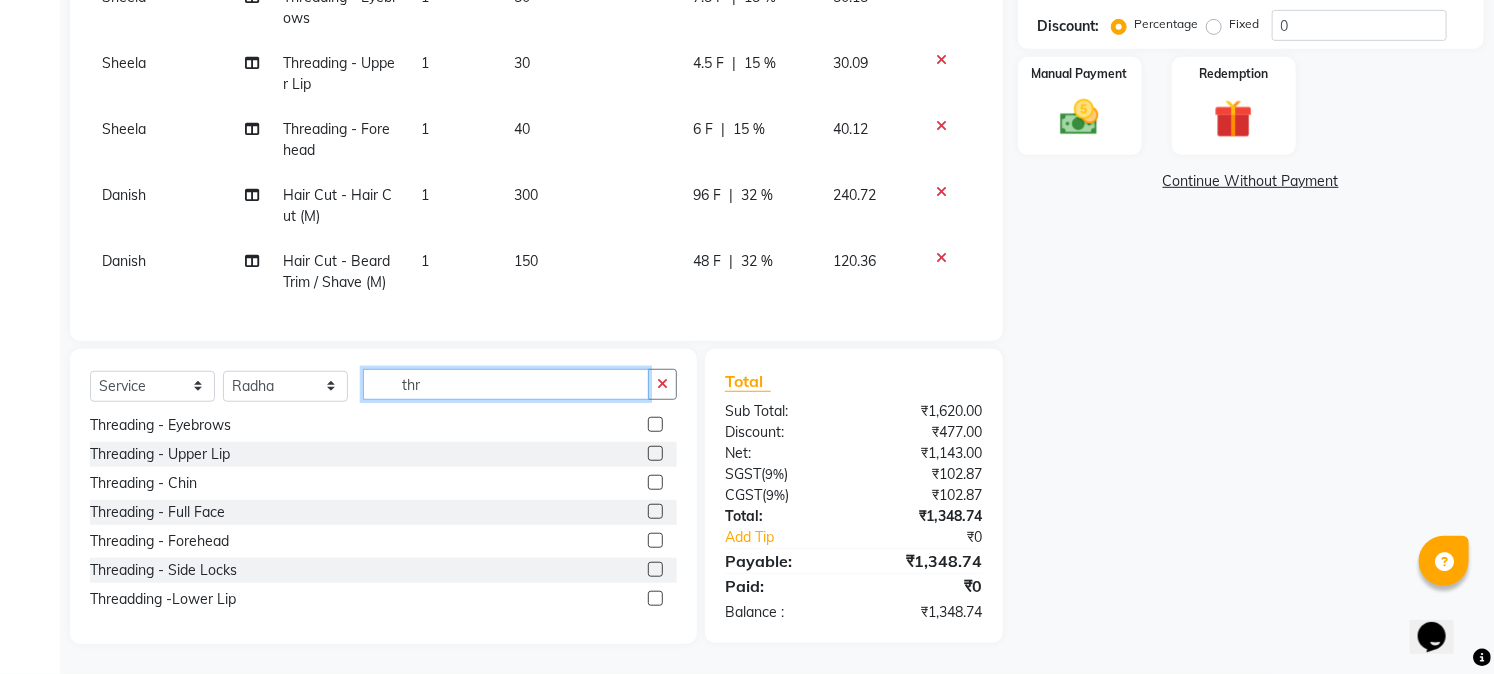 scroll, scrollTop: 0, scrollLeft: 0, axis: both 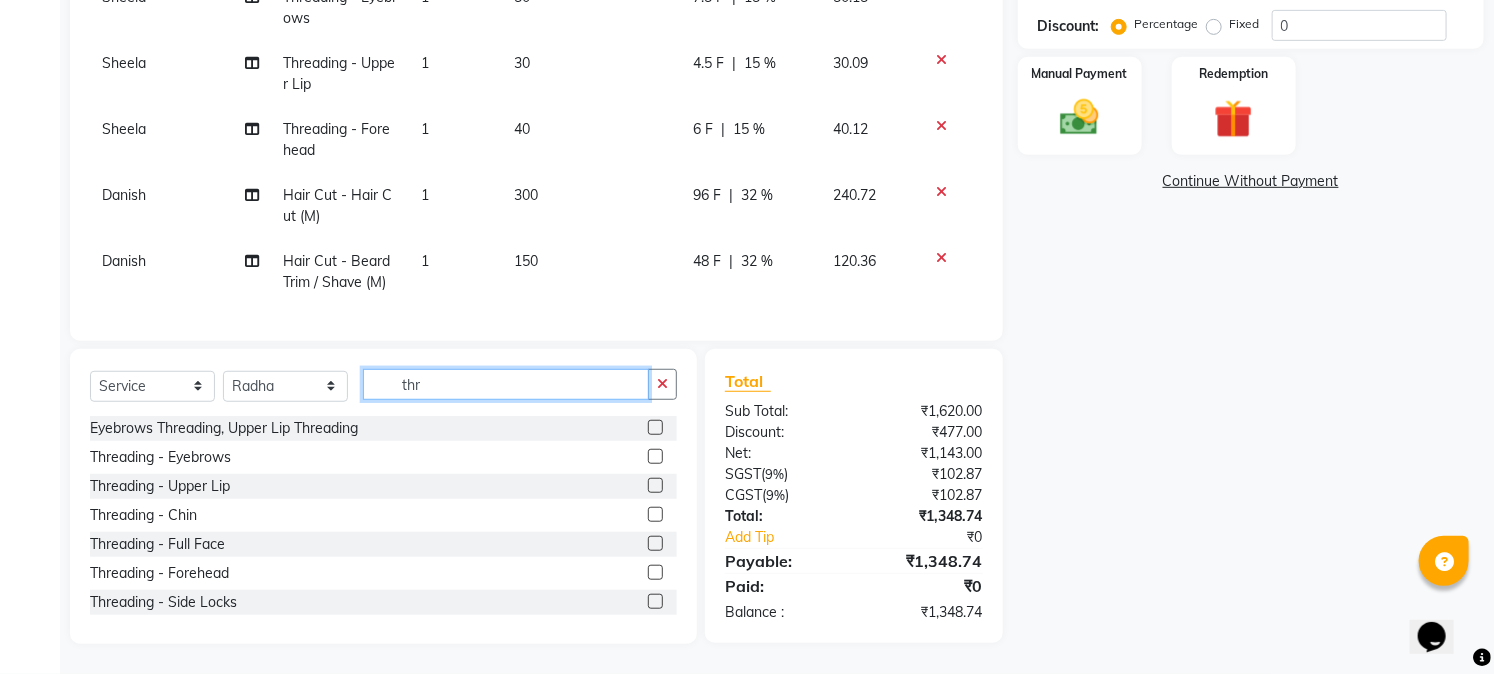 type on "thr" 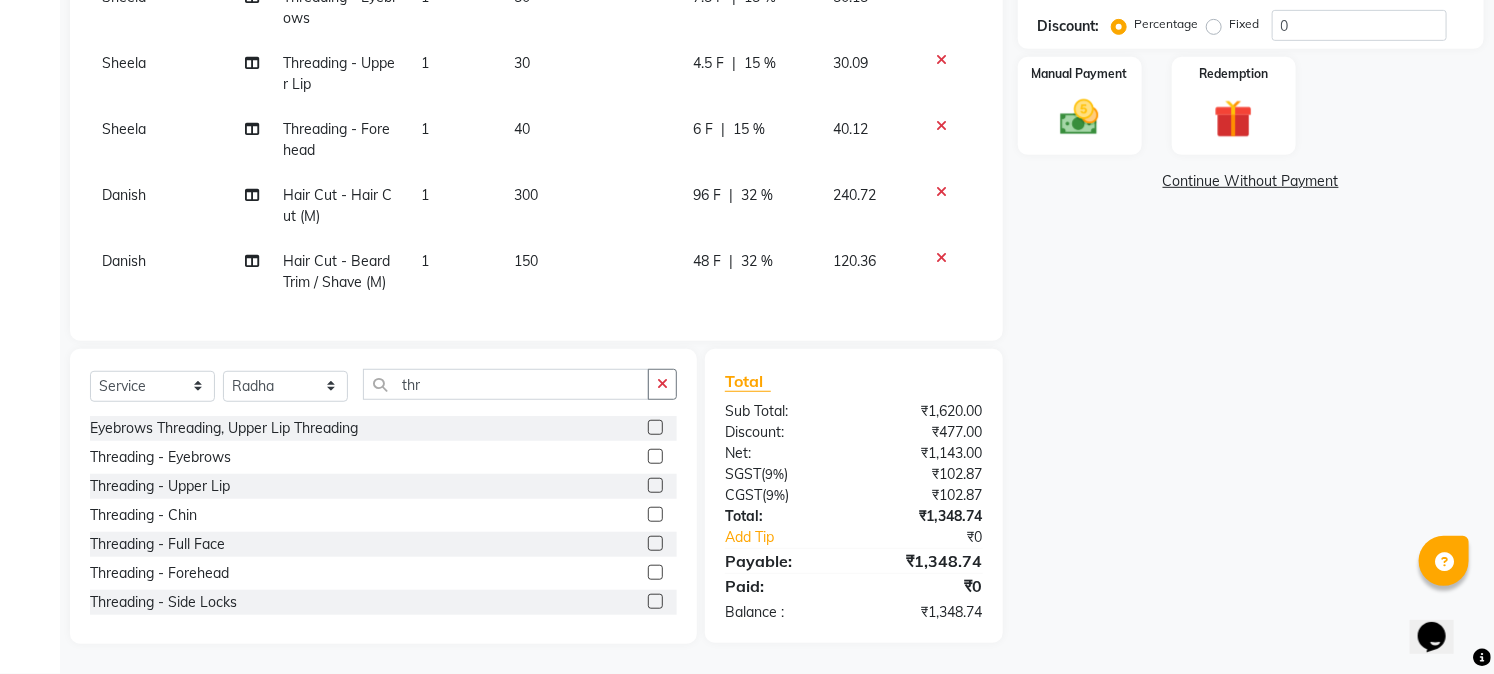 click 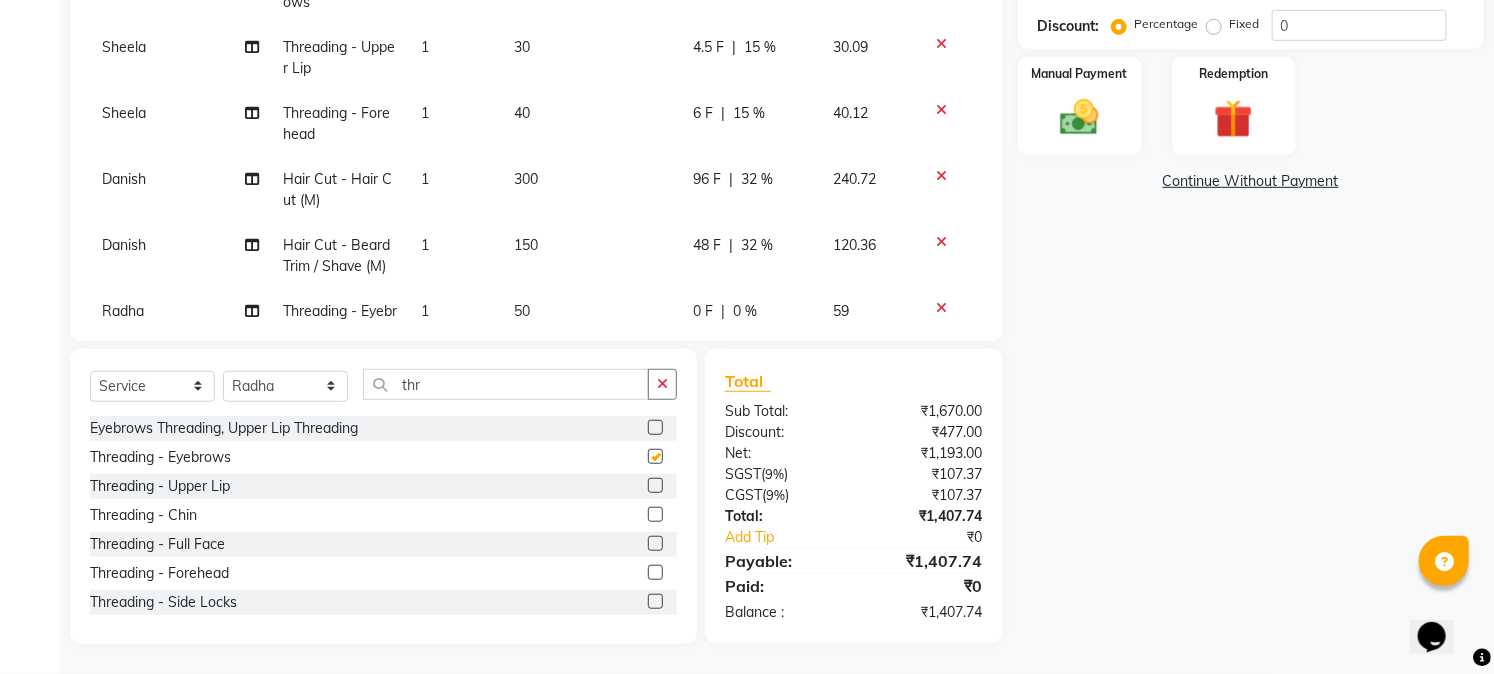 checkbox on "false" 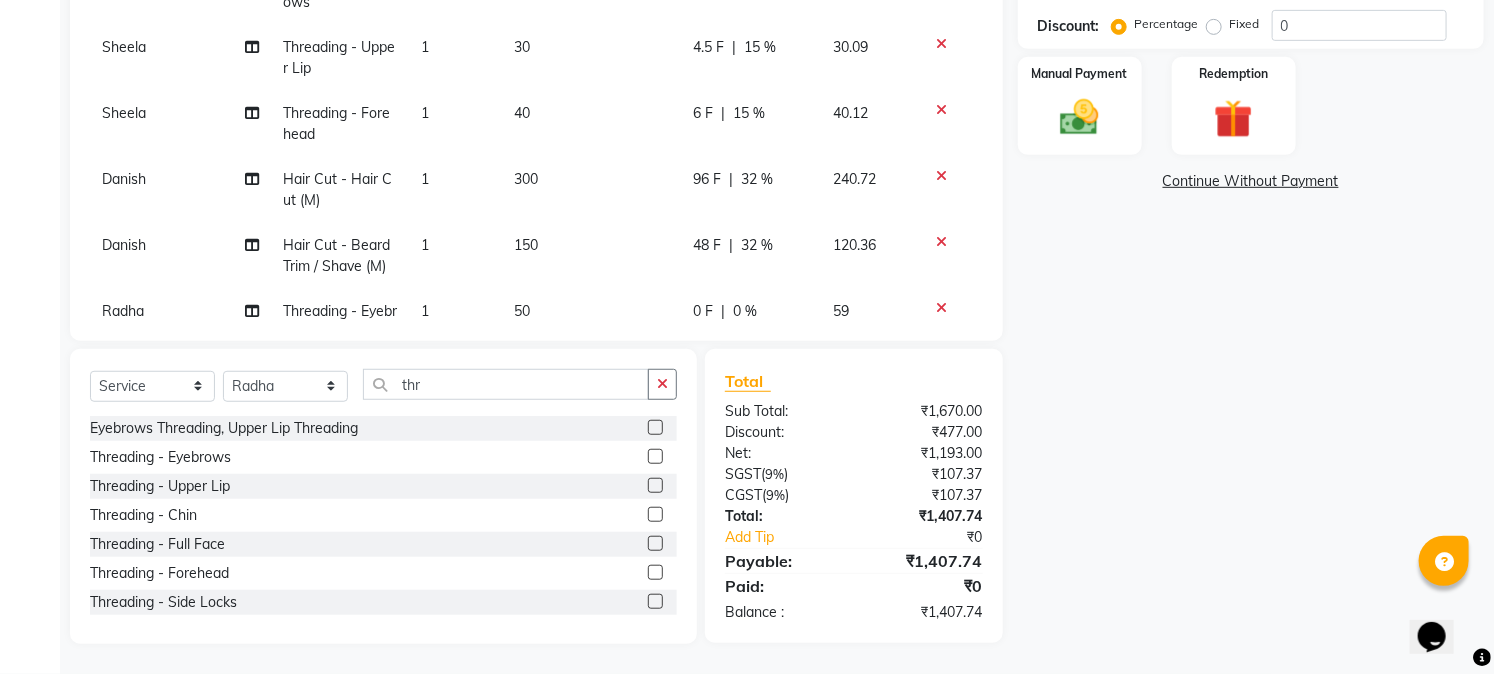 click 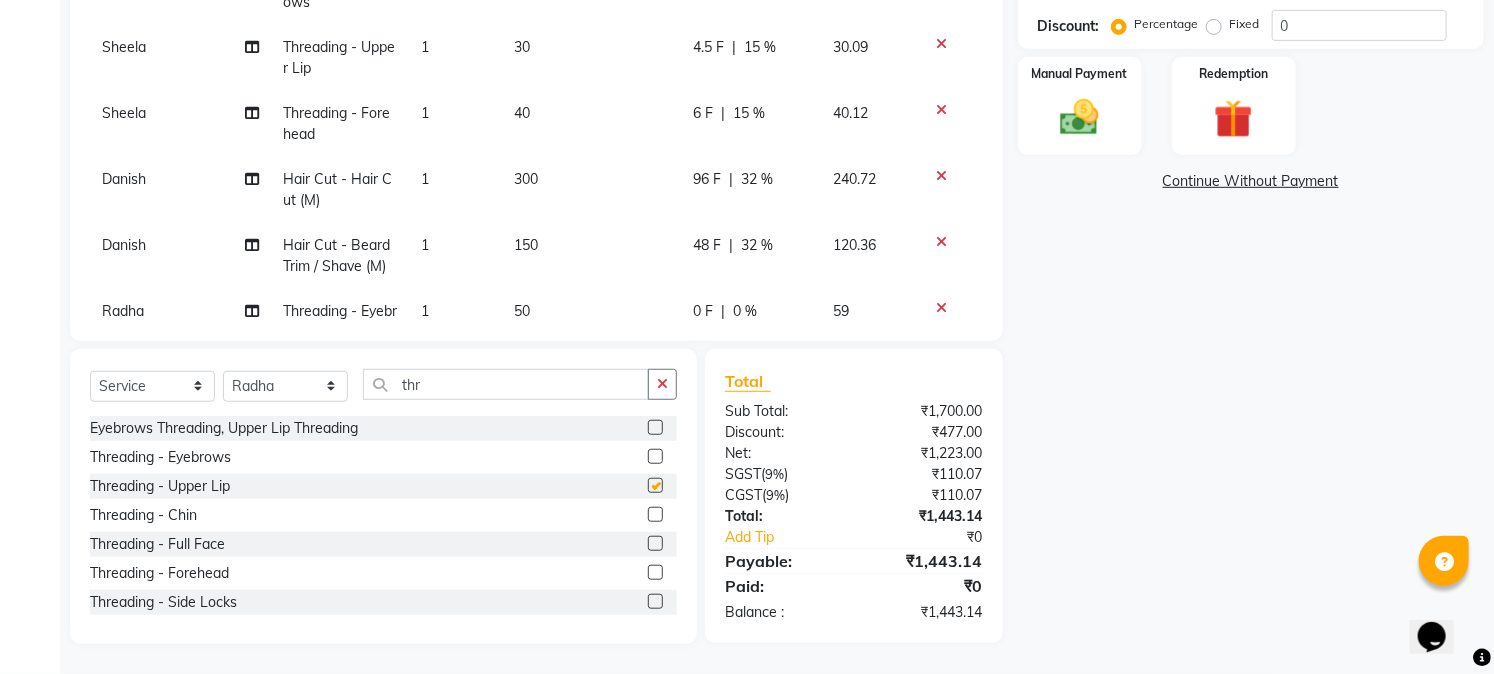 checkbox on "false" 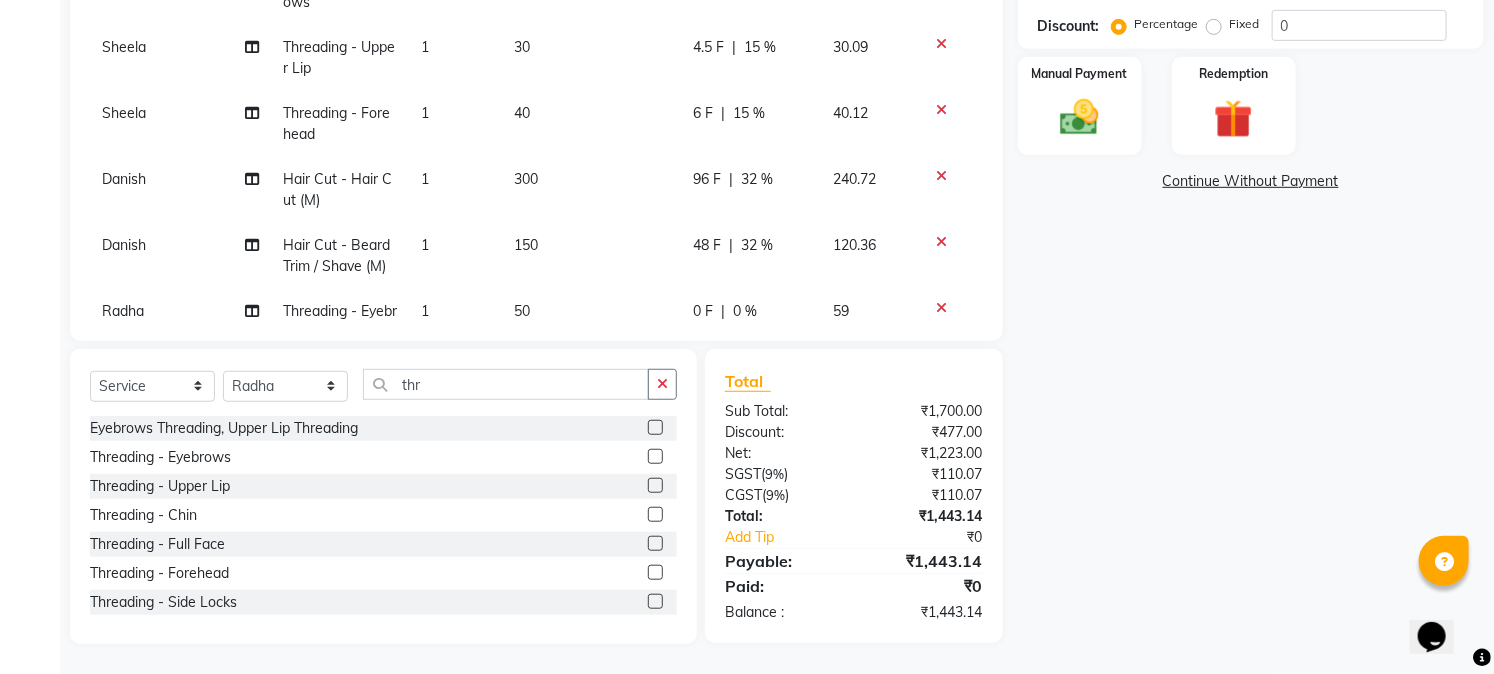 click 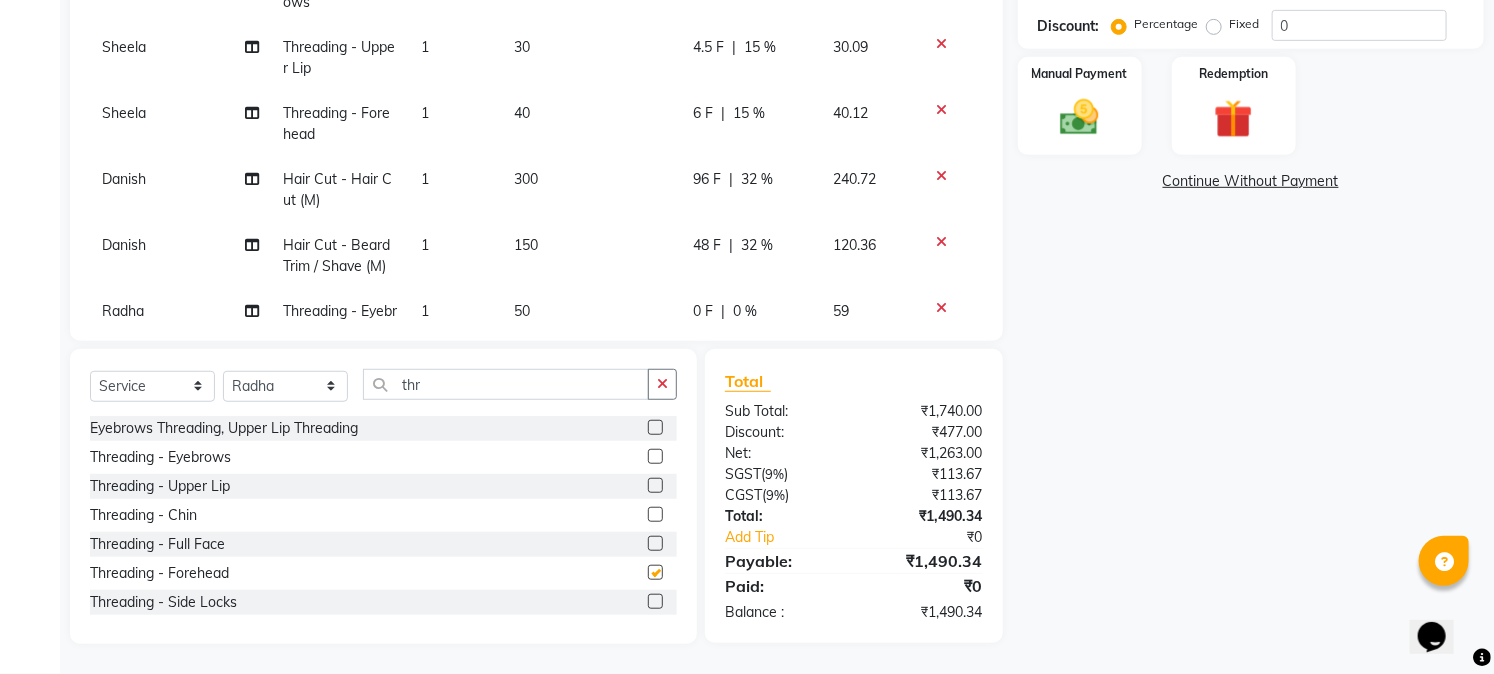 checkbox on "false" 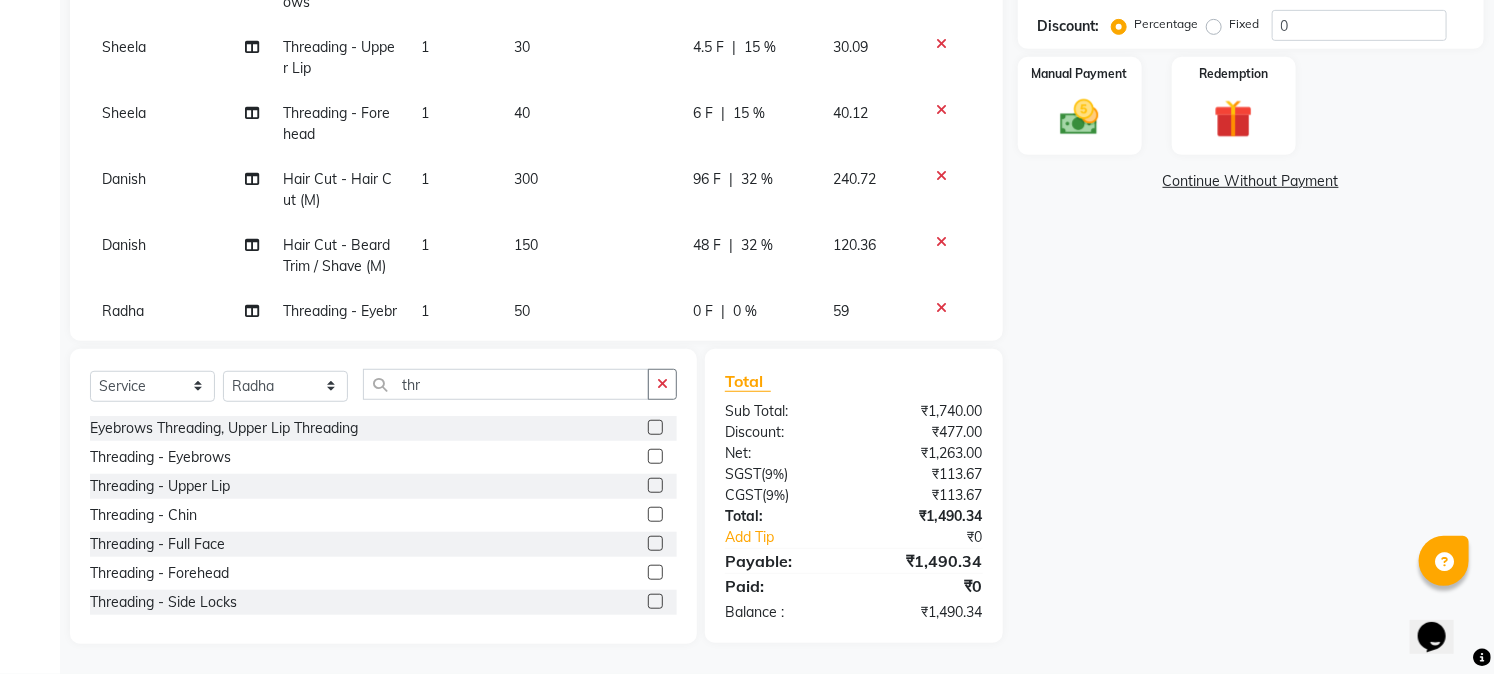 scroll, scrollTop: 406, scrollLeft: 0, axis: vertical 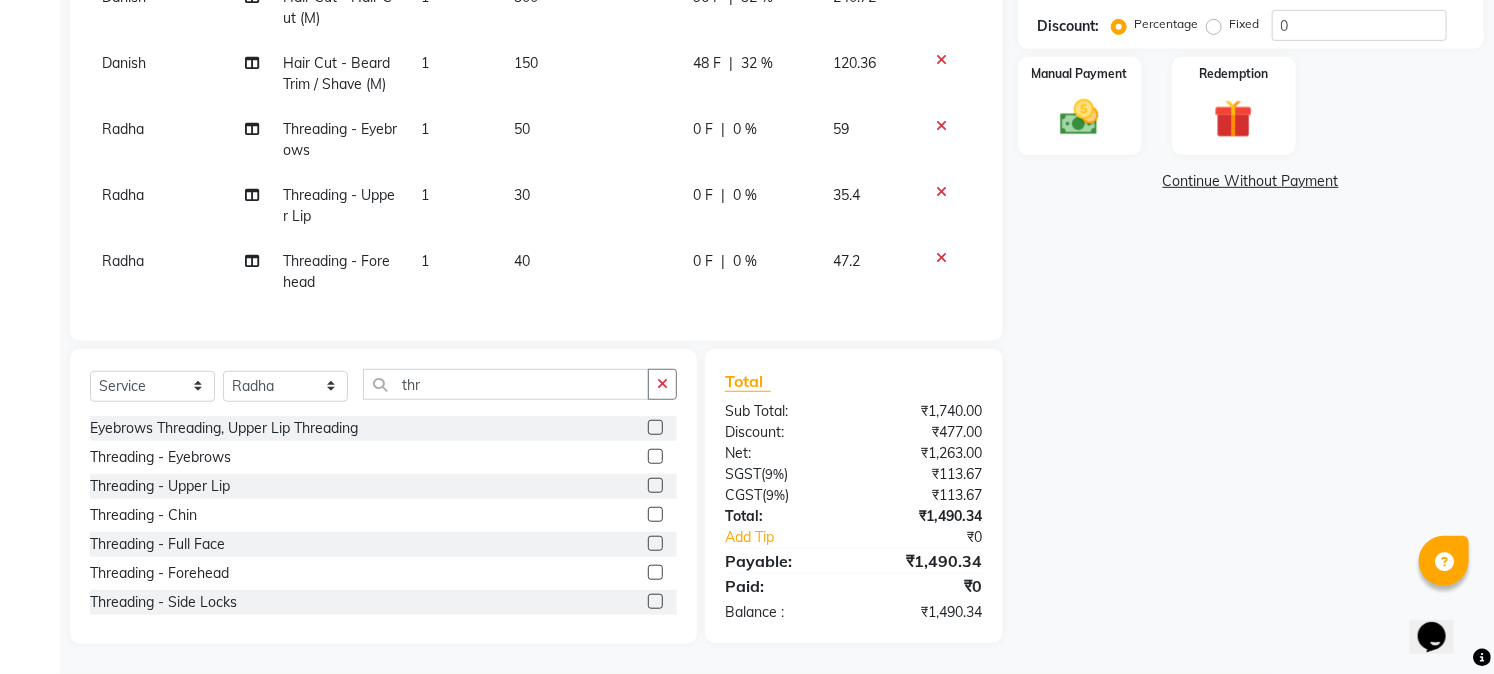 click on "0 %" 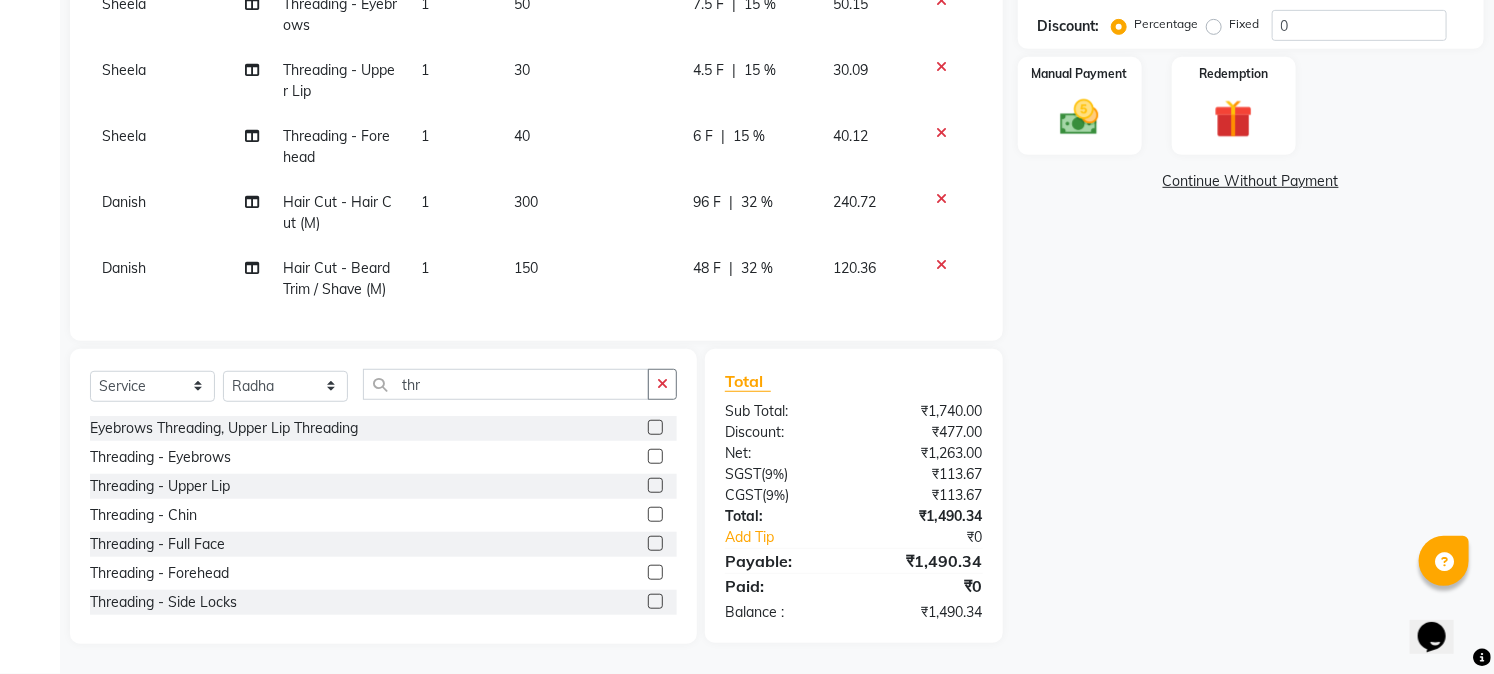 select on "74909" 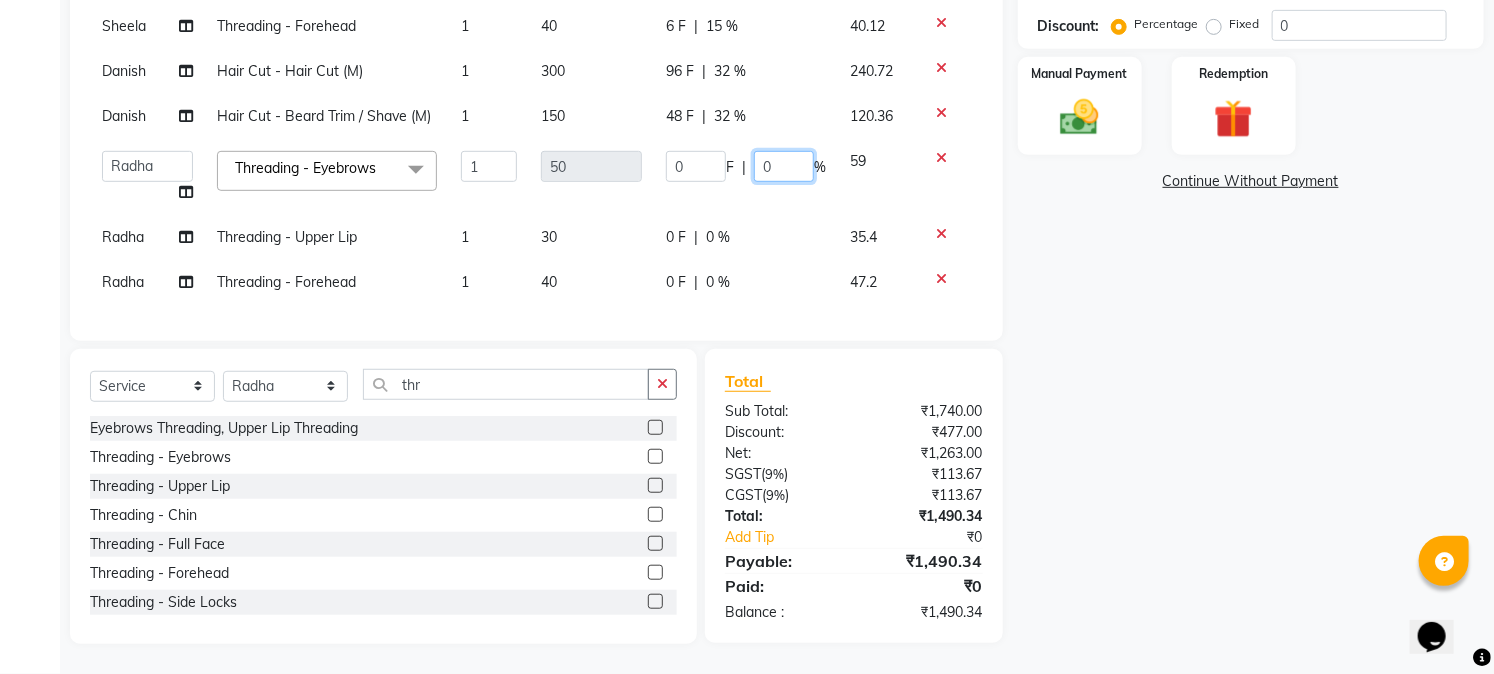 click on "0" 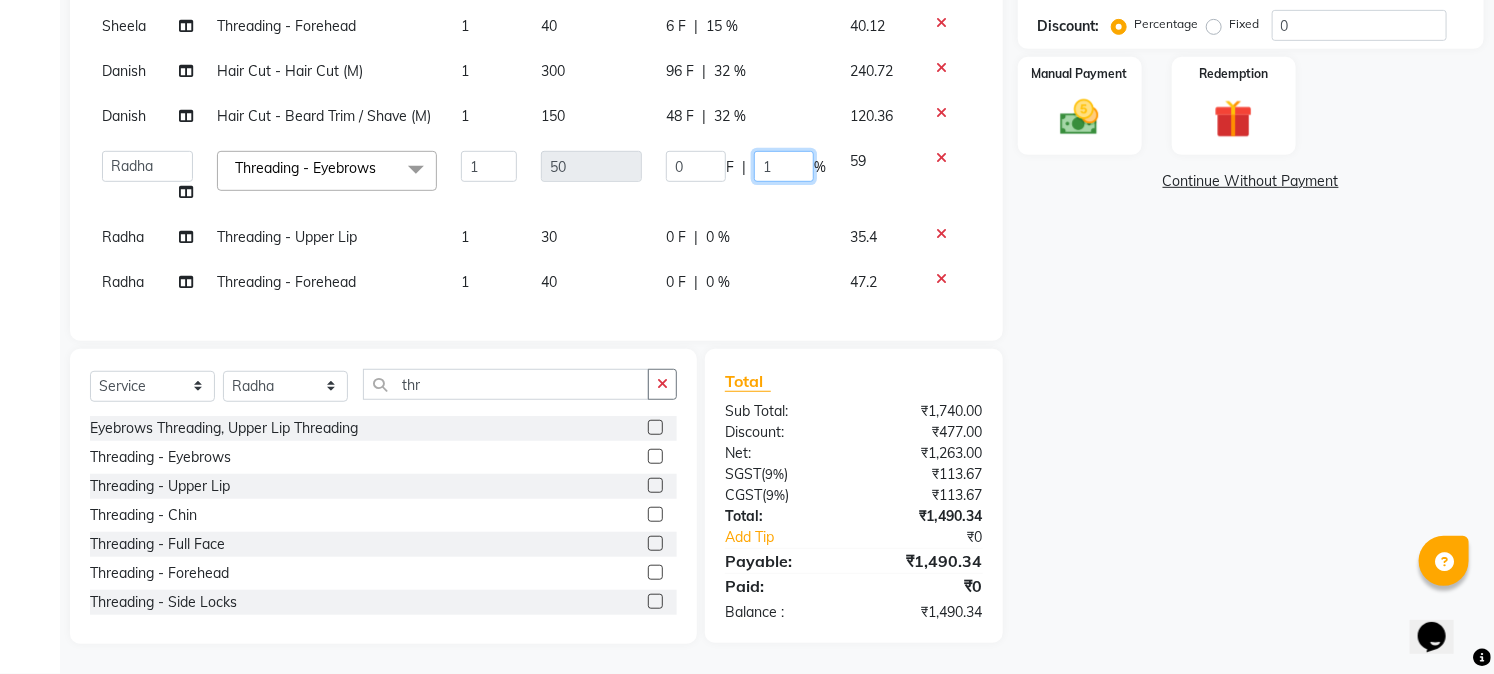 type on "15" 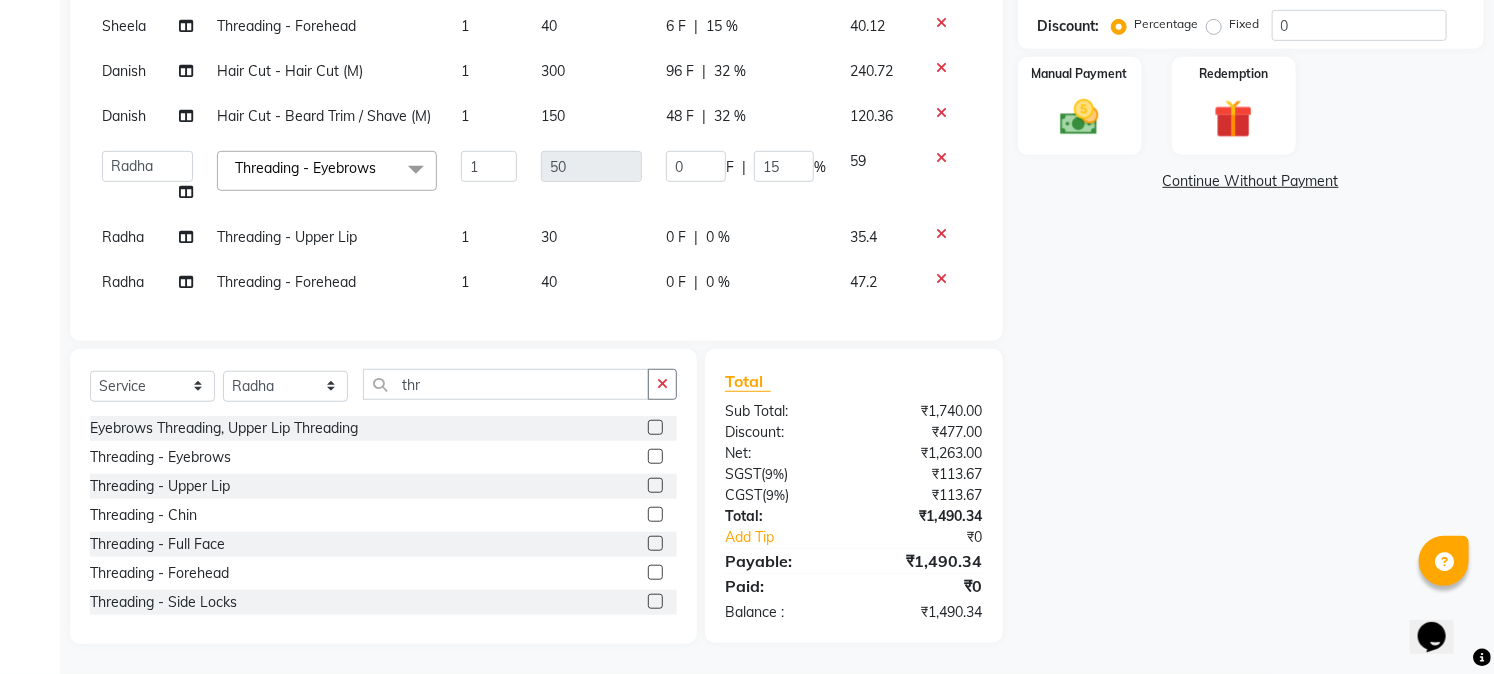 click on "Sheela Rica Wax - Full Arms 1 400 120 F | 30 % 330.4 Sheela Rica Wax- Half Leg 1 450 135 F | 30 % 371.7 Sheela Waxing - Under Arms 1 100 30 F | 30 % 82.6 Sheela Waxing - Under Arms 1 100 30 F | 30 % 82.6 Sheela Threading - Eyebrows 1 50 7.5 F | 15 % 50.15 Sheela Threading - Upper Lip 1 30 4.5 F | 15 % 30.09 Sheela Threading - Forehead 1 40 6 F | 15 % 40.12 [FIRST] Hair Cut - Hair Cut (M) 1 300 96 F | 32 % 240.72 [FIRST] Hair Cut - Beard Trim / Shave (M) 1 150 48 F | 32 % 120.36  [FIRST]   [LAST]   [LAST]   [LAST]   [FIRST]   [FIRST]   [FIRST]   [FIRST]   [FIRST]   [FIRST]   [FIRST]   [FIRST]   [FIRST]   [FIRST]   [FIRST]   [FIRST]   [FIRST]    [FIRST]   [FIRST]   [FIRST]   [FIRST]   [FIRST]   [FIRST]   [FIRST]   [FIRST]   [FIRST]   [FIRST]   [FIRST]   [FIRST]   [FIRST]   [FIRST]   [FIRST]   [FIRST]   [FIRST]  Threading - Eyebrows  x Hair Cut - Basic Hair Cut (F) Hair Cut - Creative Hair Cut (F) Hair Cut - Kids Cut (F) Hair Cut - Fringe Cut (F) 1 30" 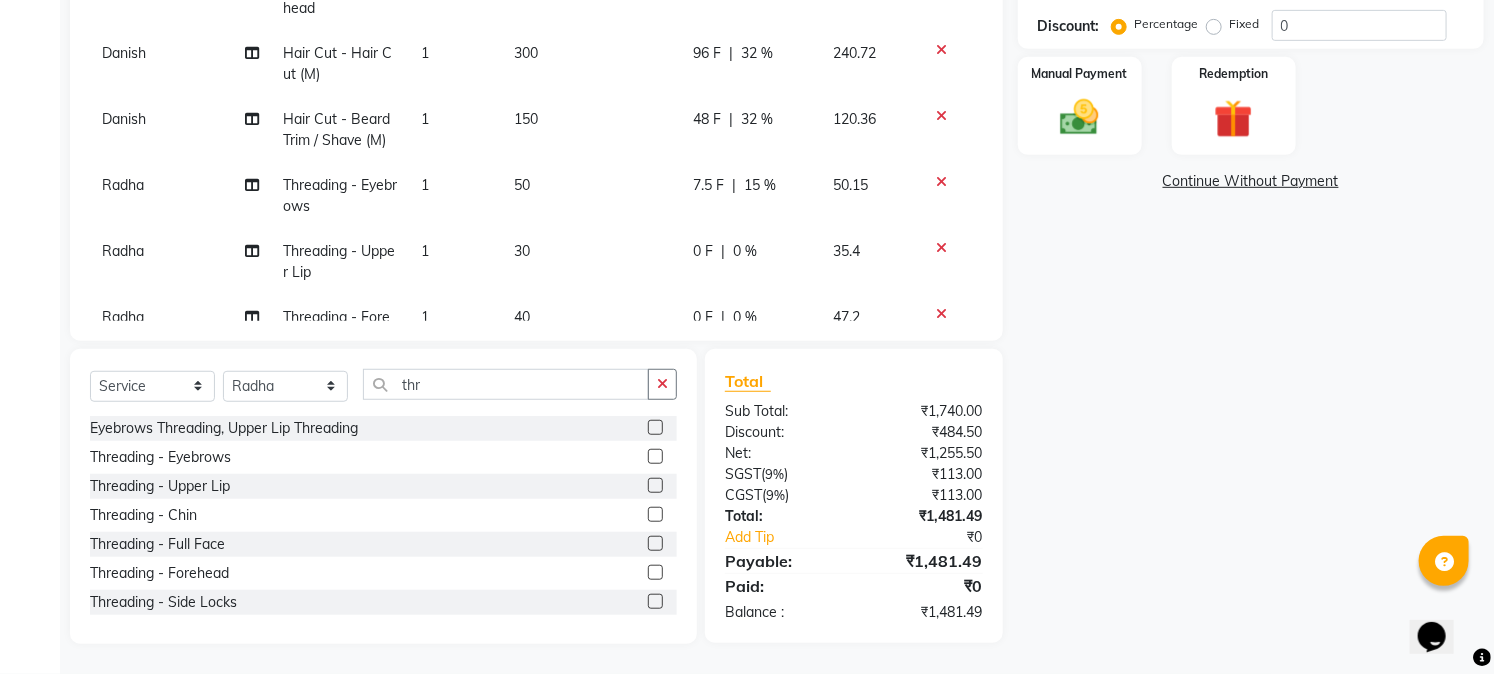 scroll, scrollTop: 406, scrollLeft: 0, axis: vertical 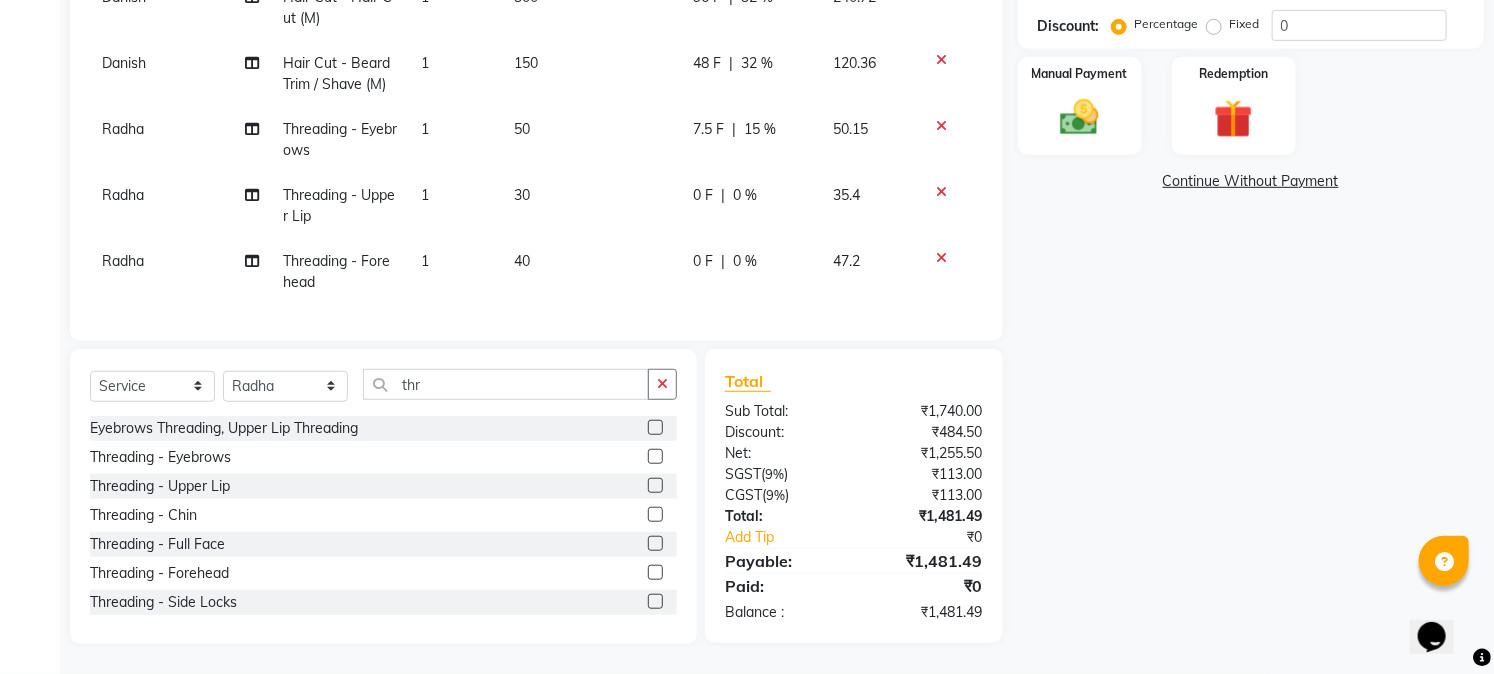 click on "0 %" 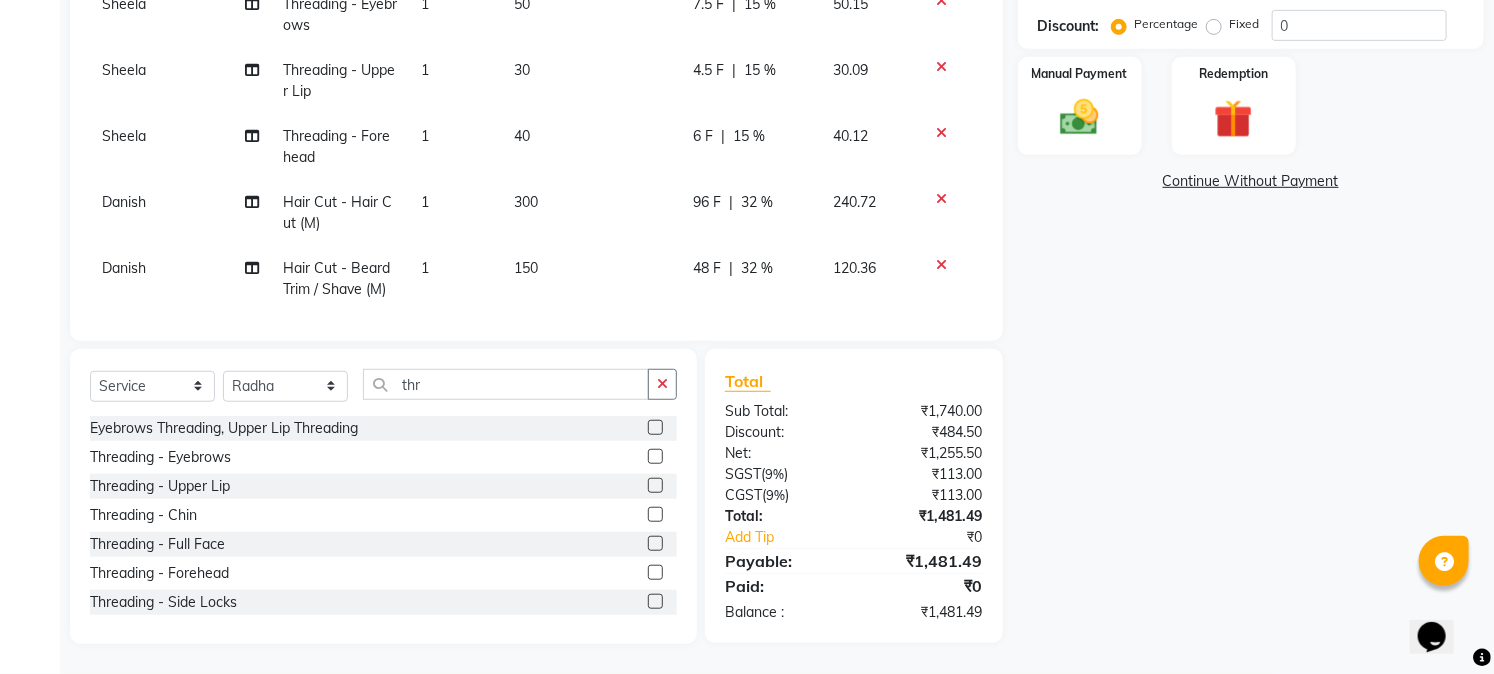 select on "74909" 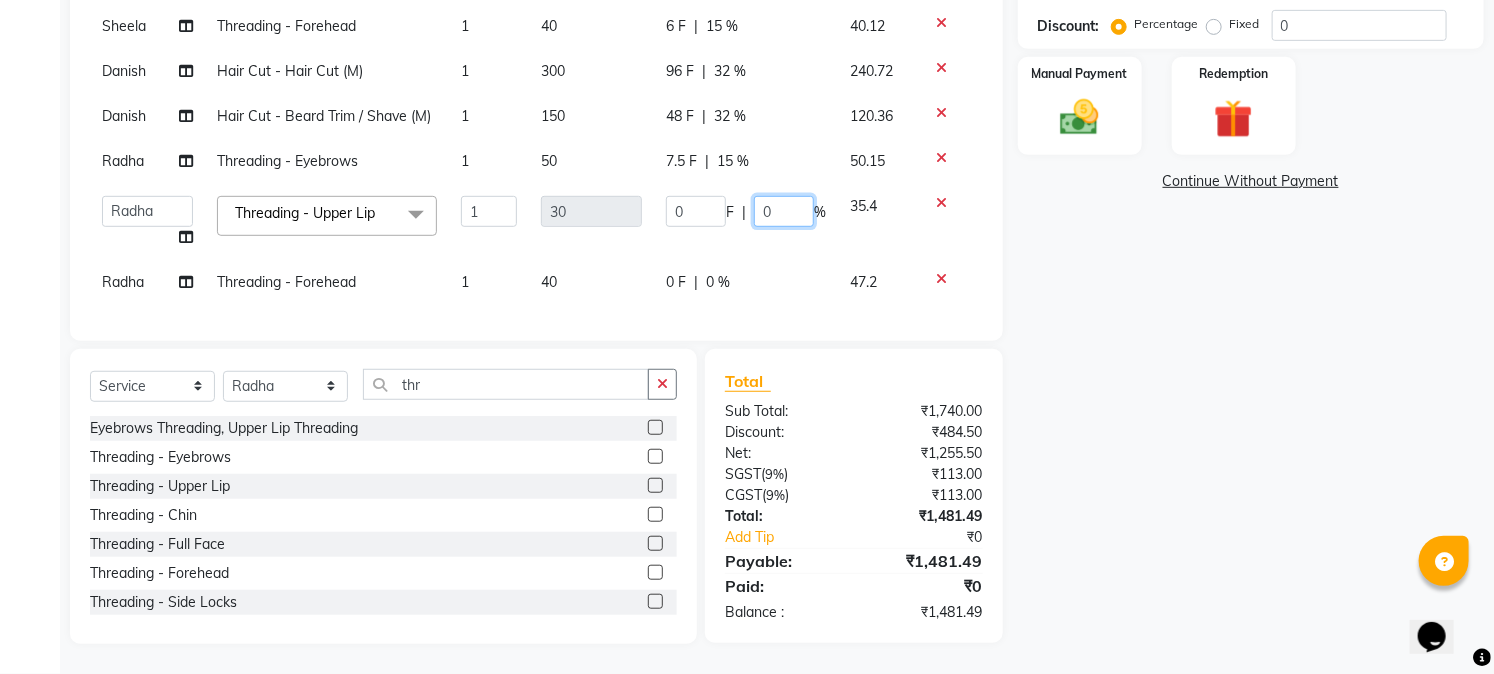 click on "0" 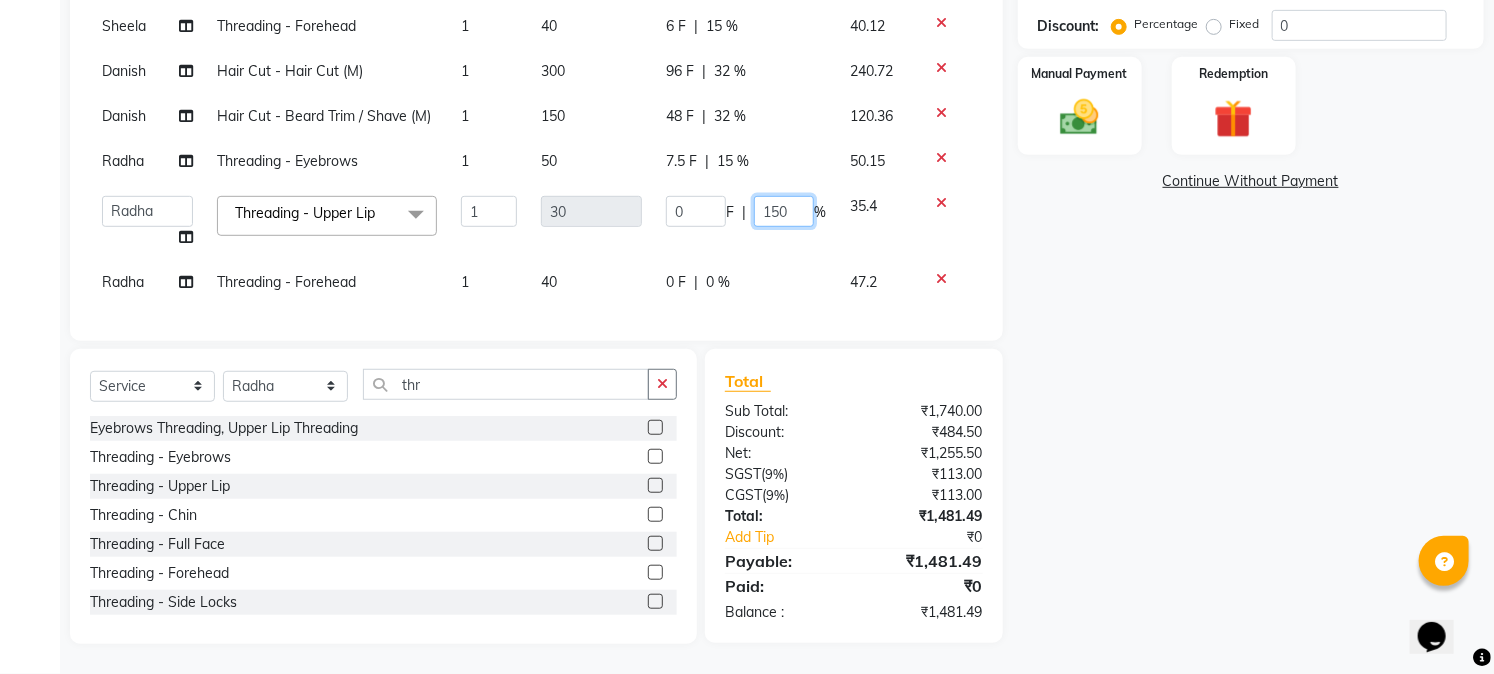 click on "150" 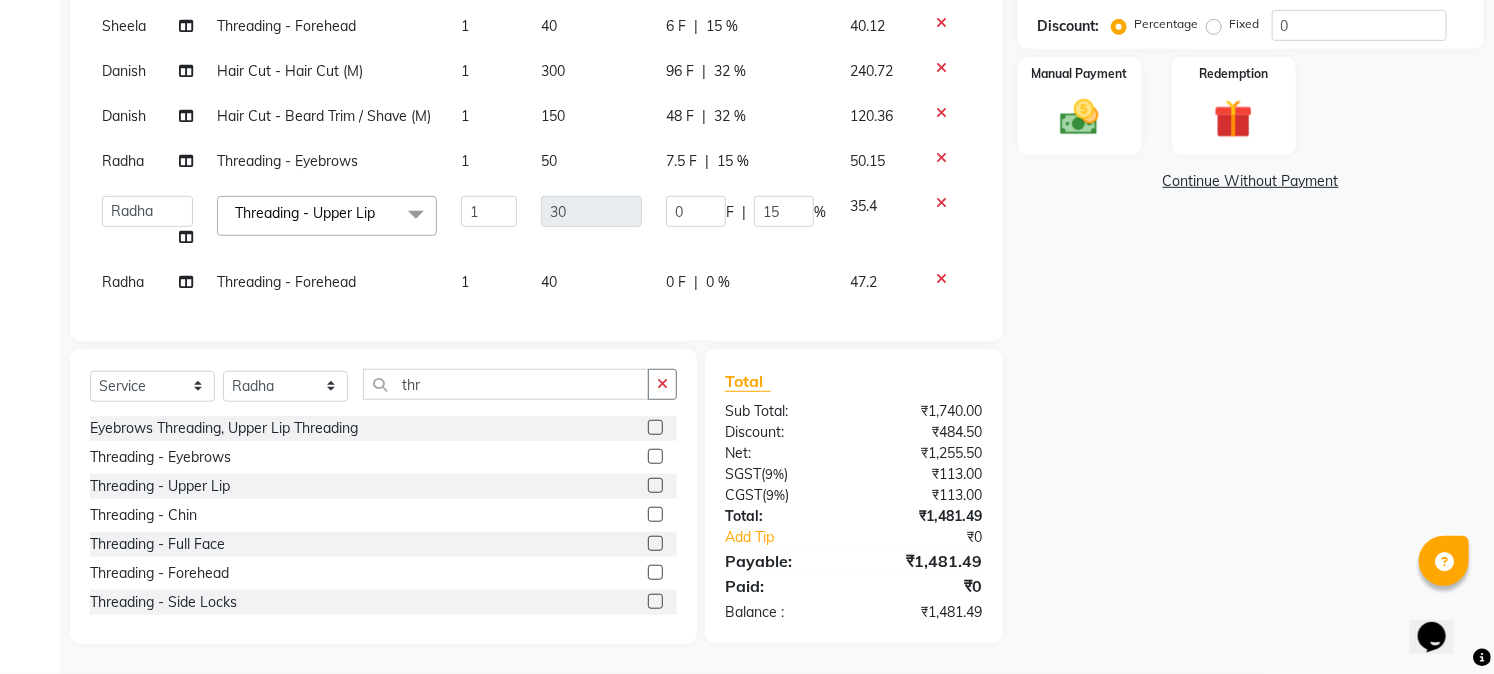 click on "Sheela Rica Wax - Full Arms 1 400 120 F | 30 % 330.4 Sheela Rica Wax- Half Leg 1 450 135 F | 30 % 371.7 Sheela Waxing - Under Arms 1 100 30 F | 30 % 82.6 Sheela Waxing - Under Arms 1 100 30 F | 30 % 82.6 Sheela Threading - Eyebrows 1 50 7.5 F | 15 % 50.15 Sheela Threading - Upper Lip 1 30 4.5 F | 15 % 30.09 Sheela Threading - Forehead 1 40 6 F | 15 % 40.12 [FIRST] Threading - Eyebrows 1 50 7.5 F | 15 % 50.15  [FIRST]   [LAST]   [LAST]   [LAST]   [FIRST]   [FIRST]   [FIRST]   [FIRST]   [FIRST]   [FIRST]   [FIRST]   [FIRST]   [FIRST]   [FIRST]   [FIRST]   [FIRST]   [FIRST]    [FIRST]   [FIRST]   [FIRST]   [FIRST]   [FIRST]   [FIRST]   [FIRST]   [FIRST]   [FIRST]   [FIRST]   [FIRST]   [FIRST]   [FIRST]   [FIRST]   [FIRST]   [FIRST]   [FIRST]  Threading - Upper Lip  x Hair Cut - Basic Hair Cut (F) Hair Cut - Creative Hair Cut (F) Hair Cut - Kids Cut (F) Hair Cut - Fringe Cut (F) 1 30" 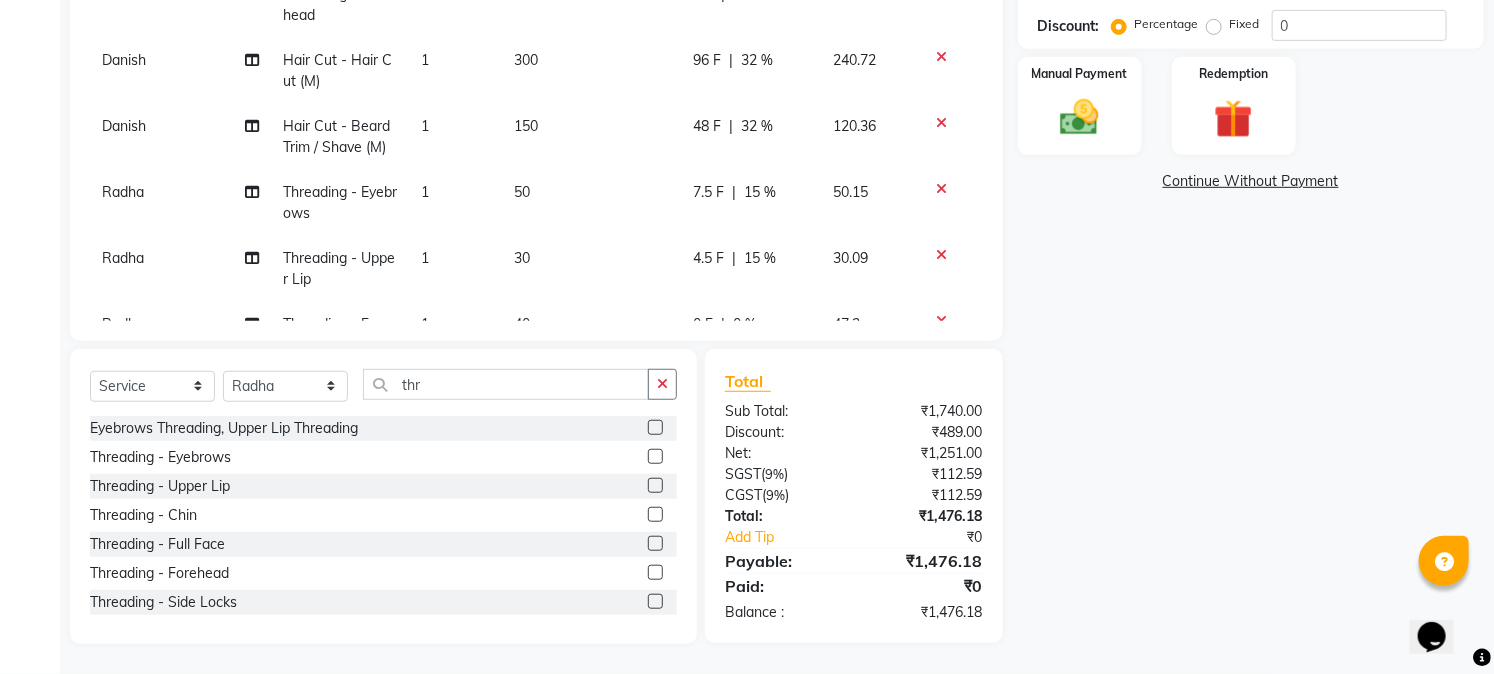 scroll, scrollTop: 406, scrollLeft: 0, axis: vertical 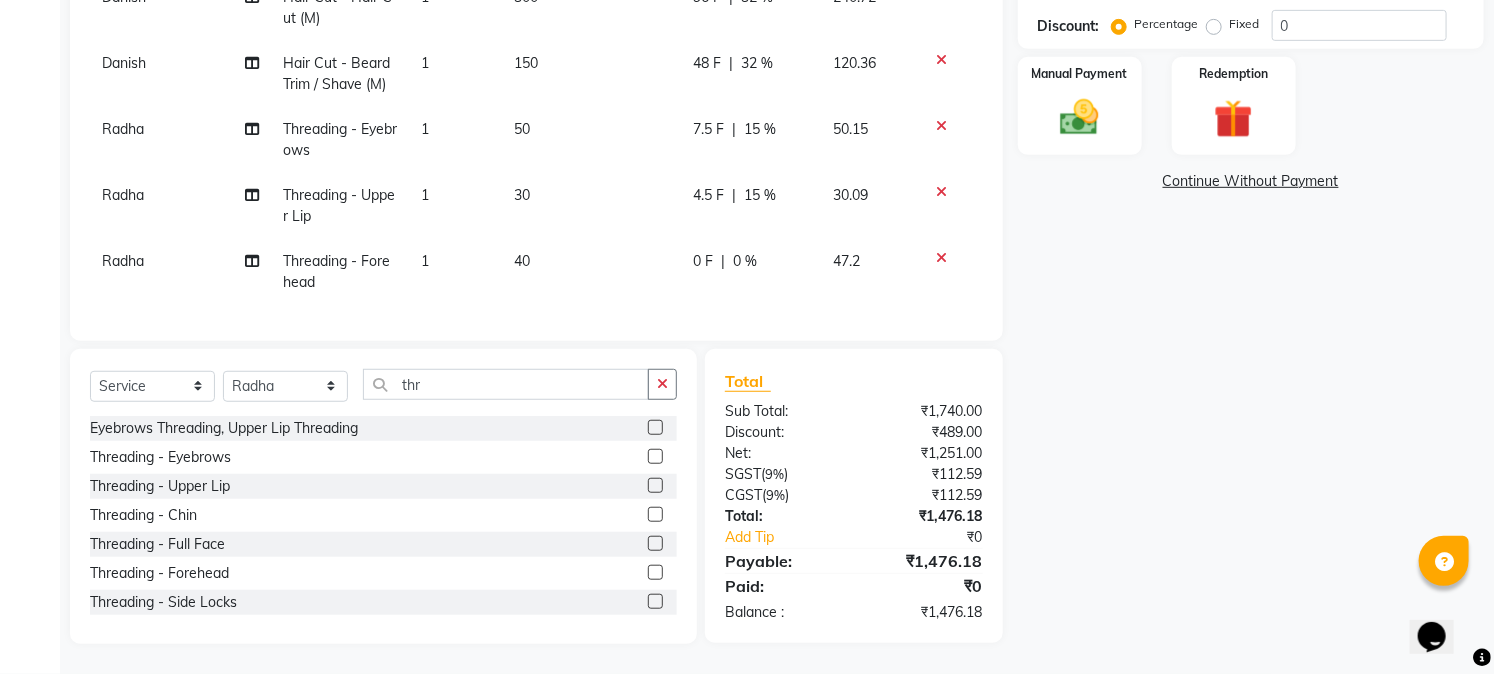 click on "0 %" 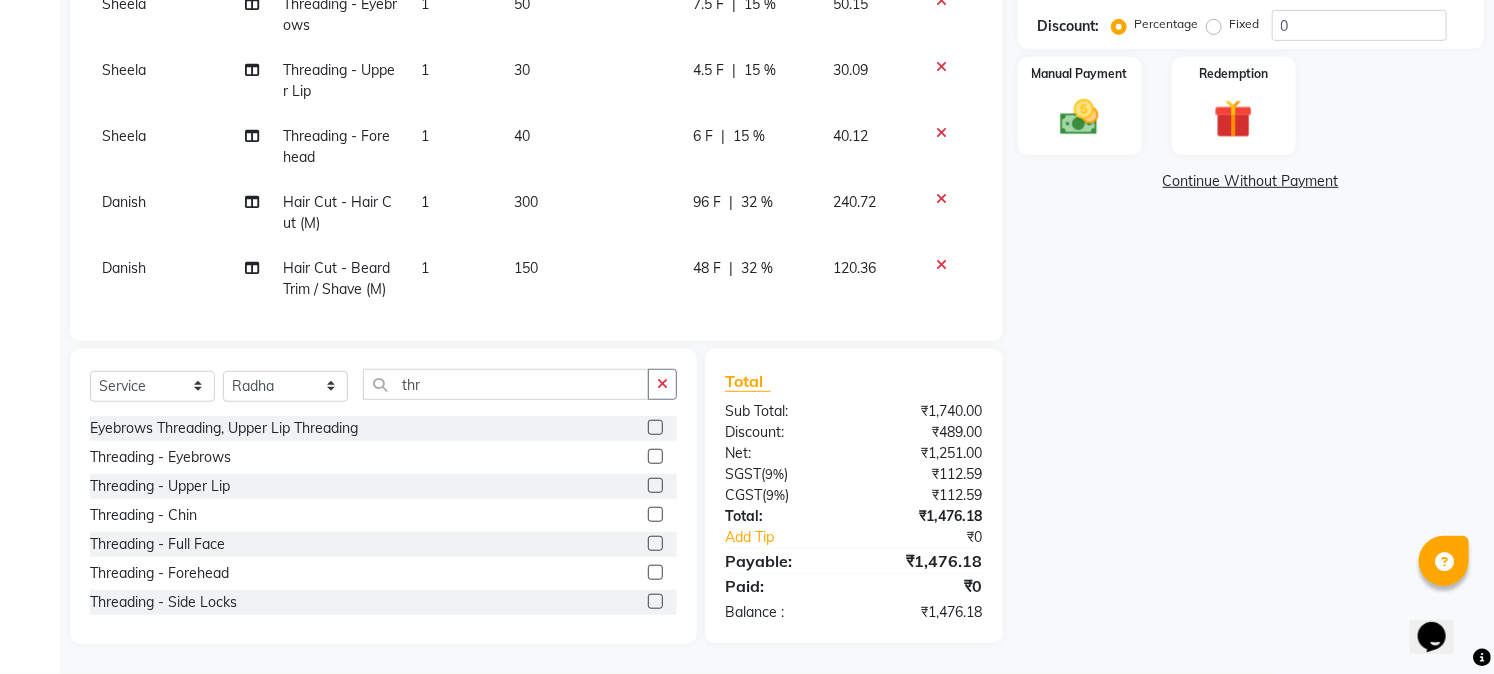 select on "74909" 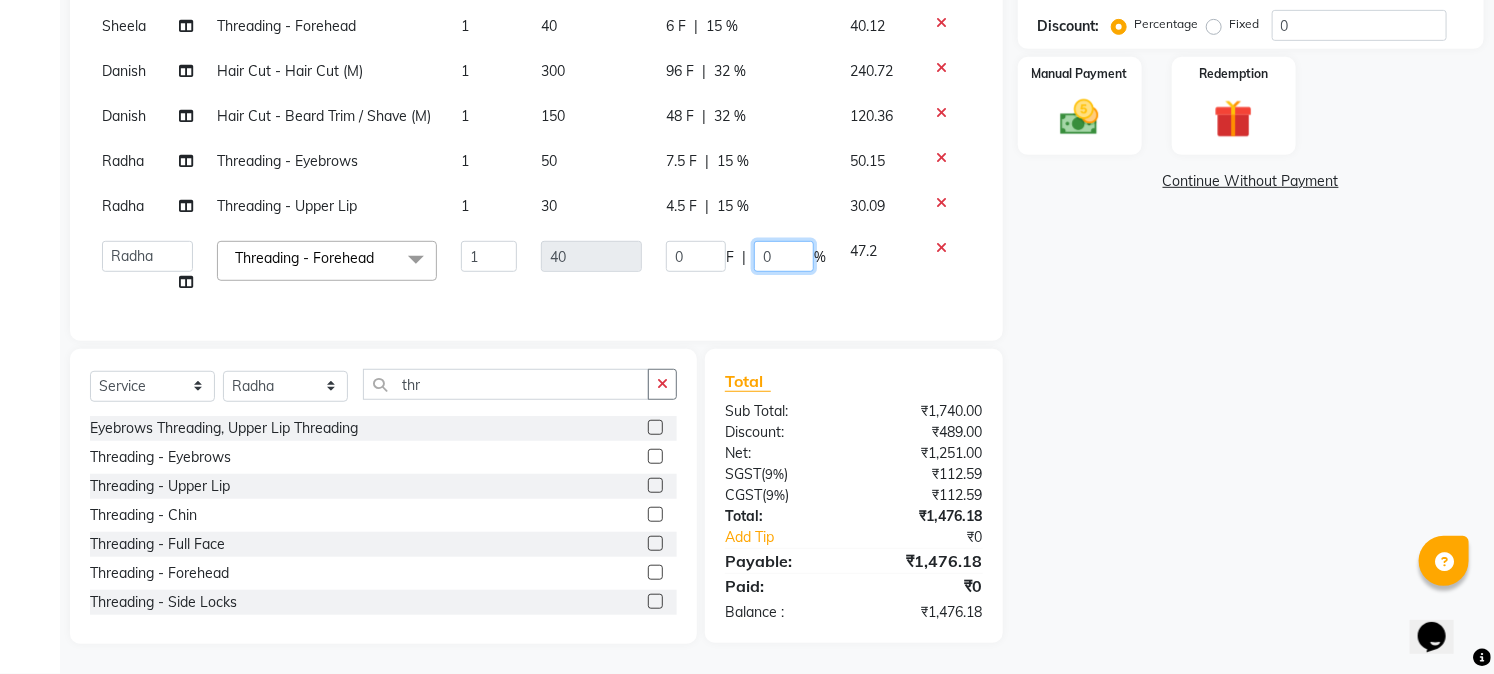 click on "0" 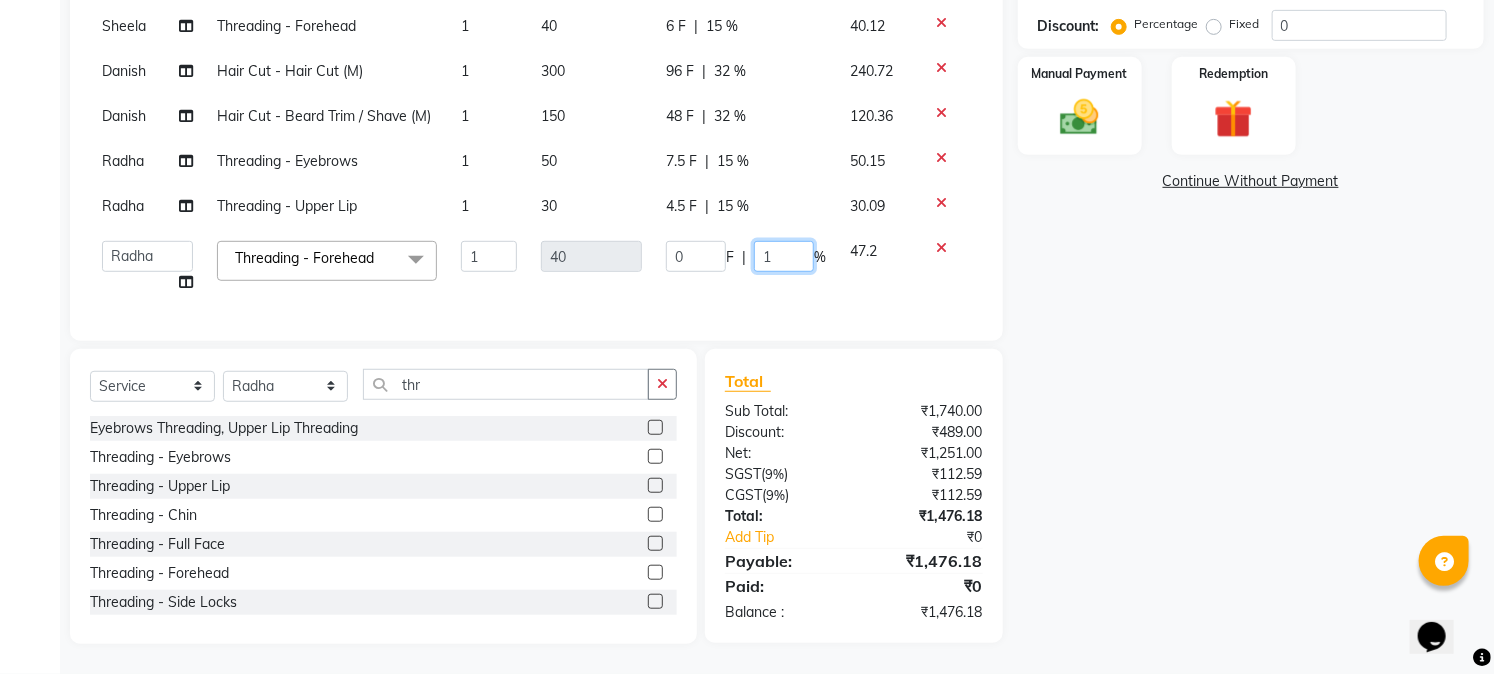 type on "15" 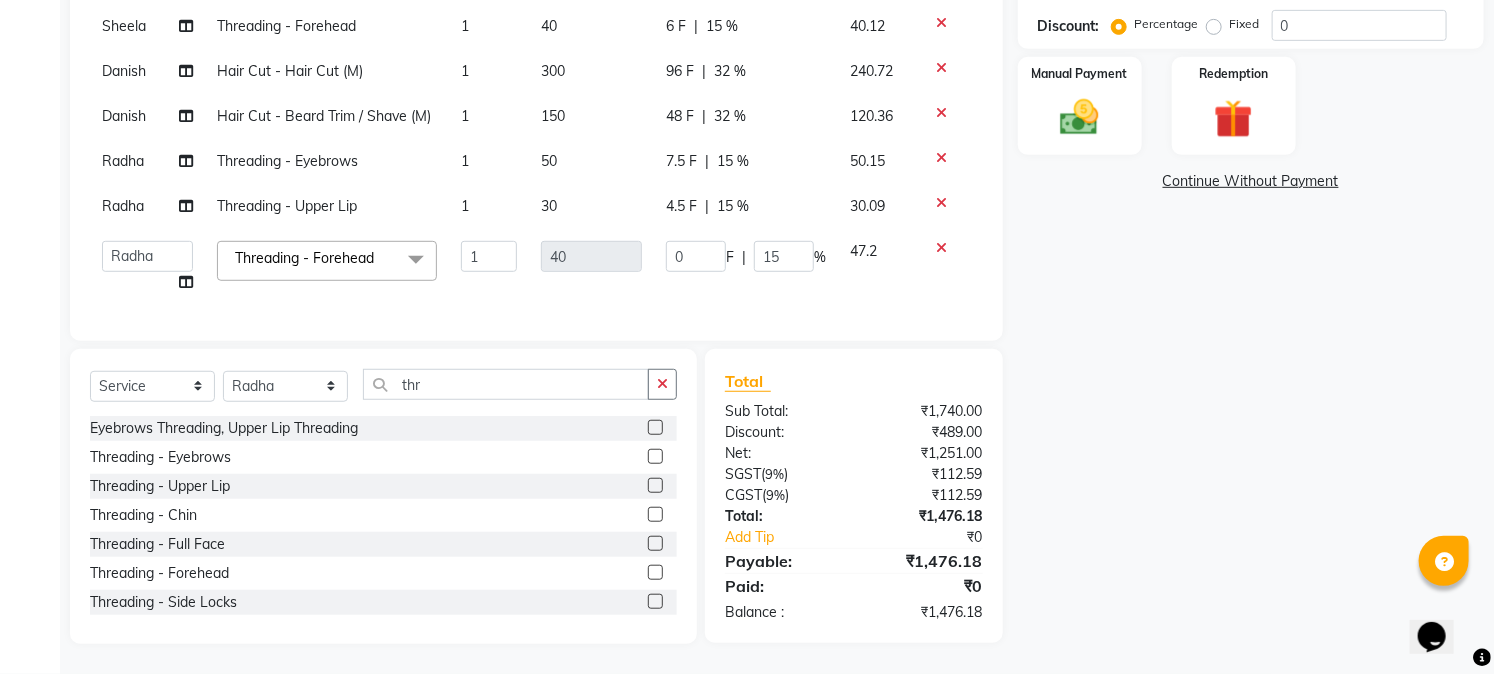 scroll, scrollTop: 226, scrollLeft: 0, axis: vertical 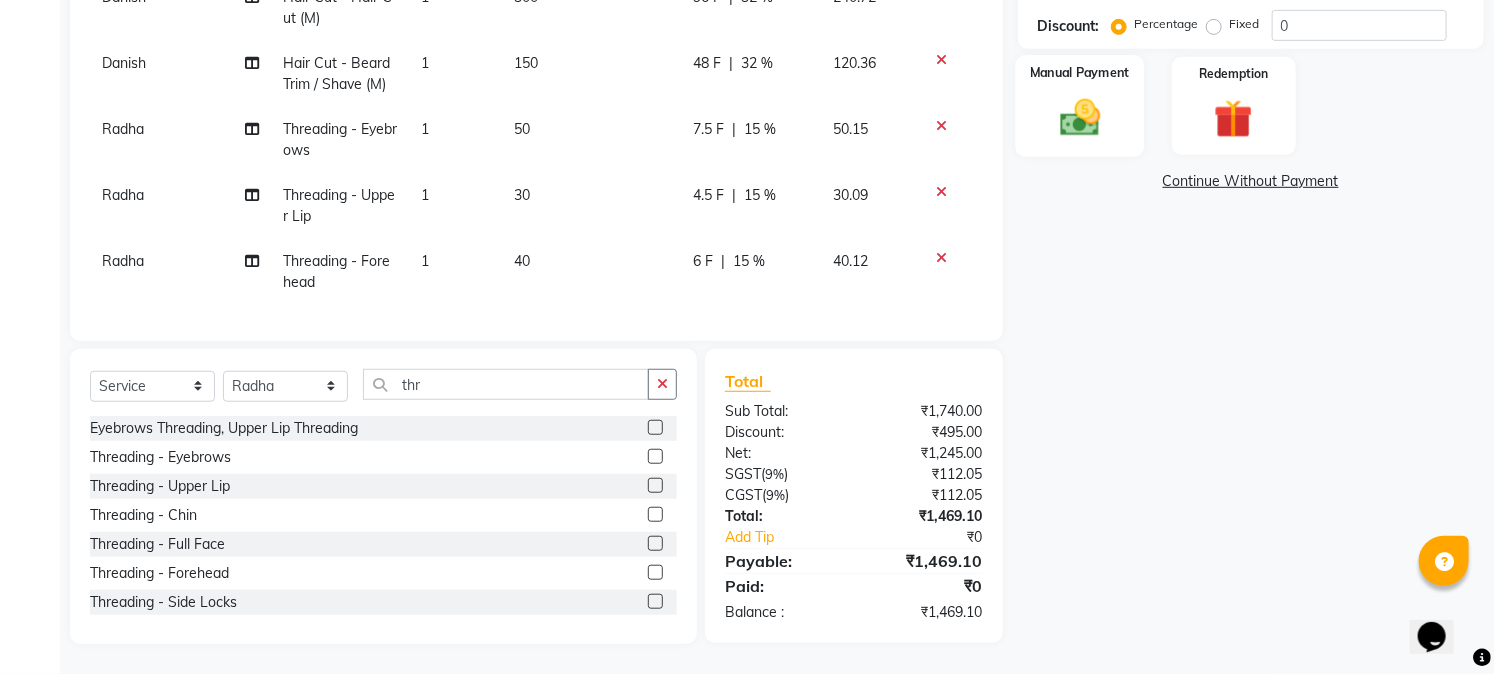click 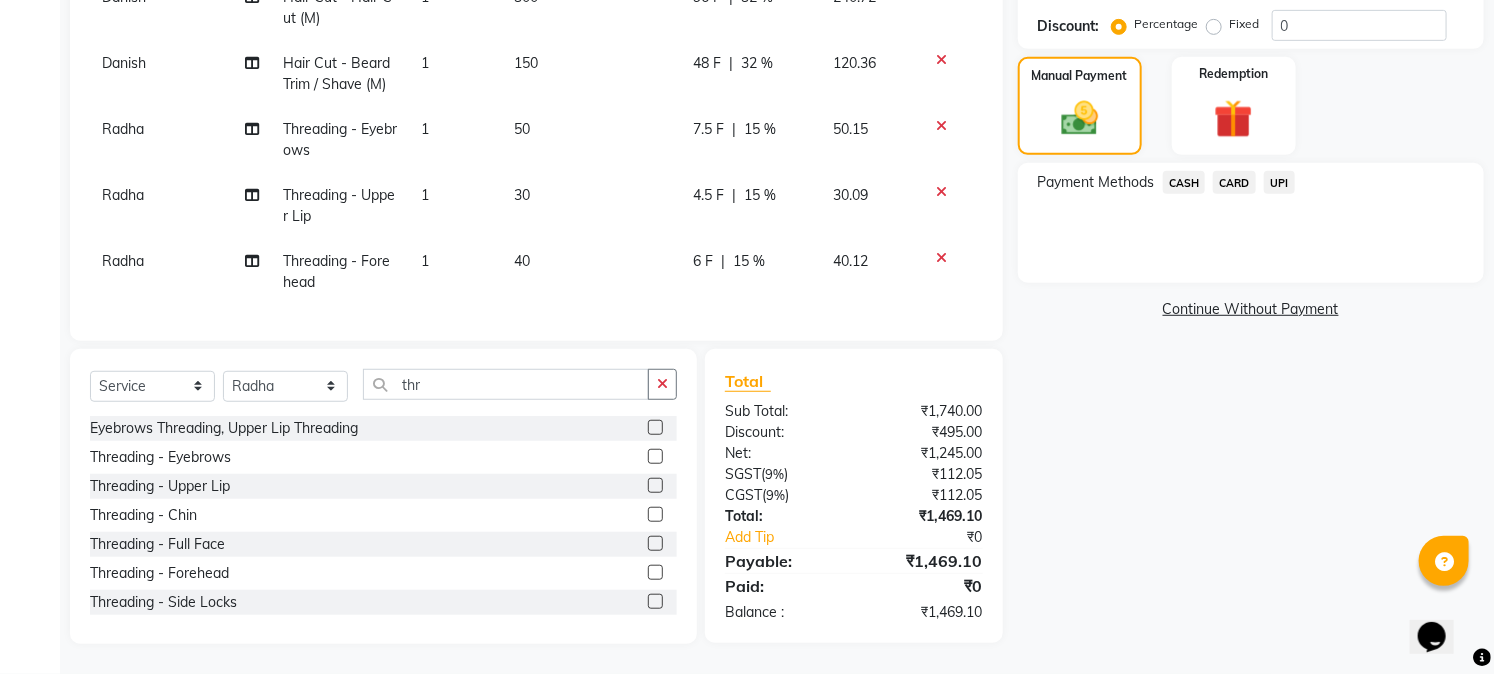 click on "UPI" 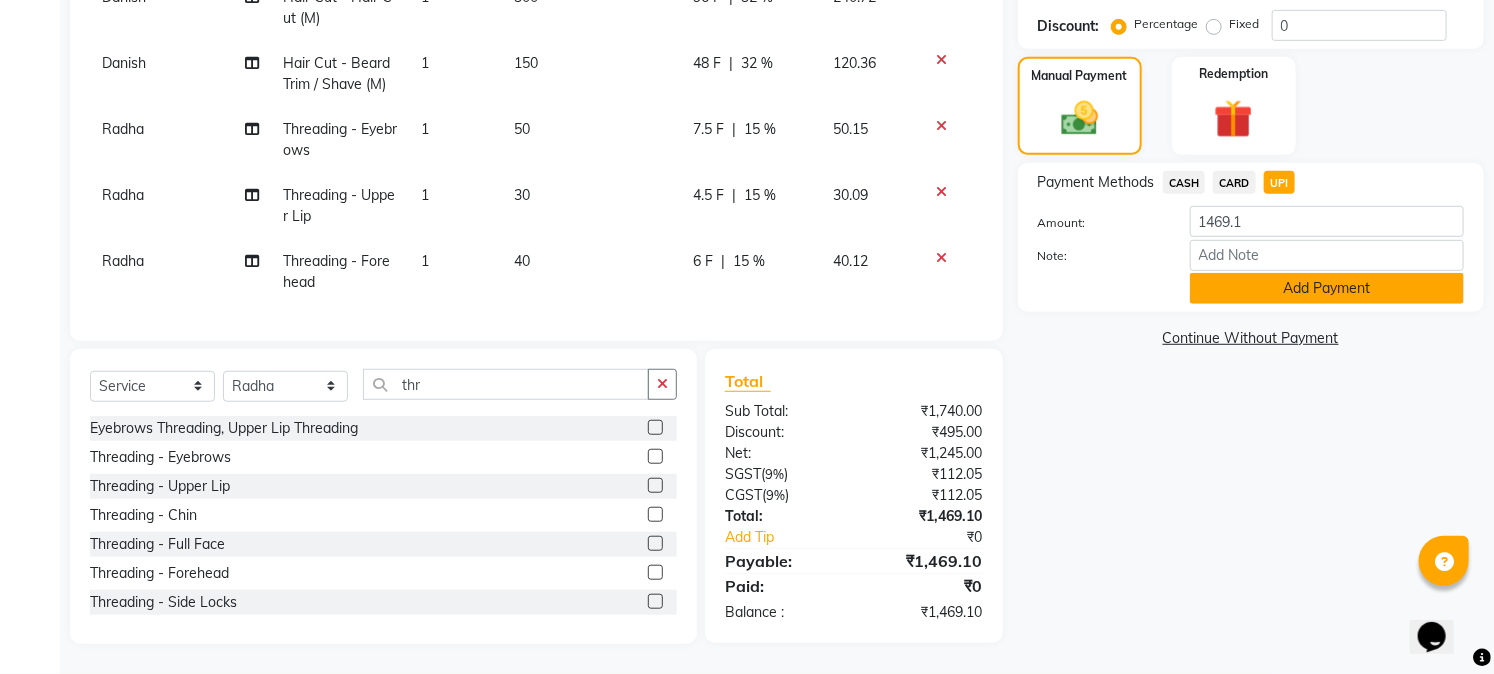 click on "Add Payment" 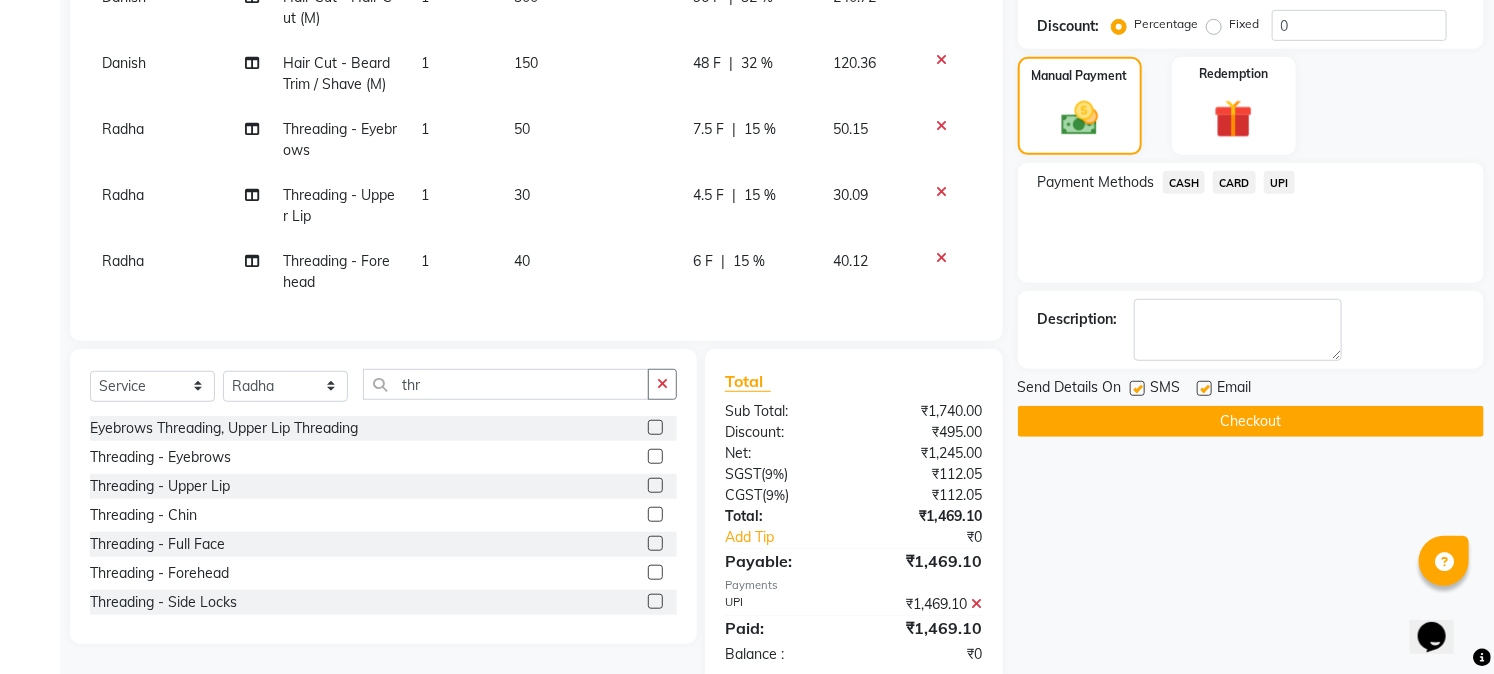 click on "Checkout" 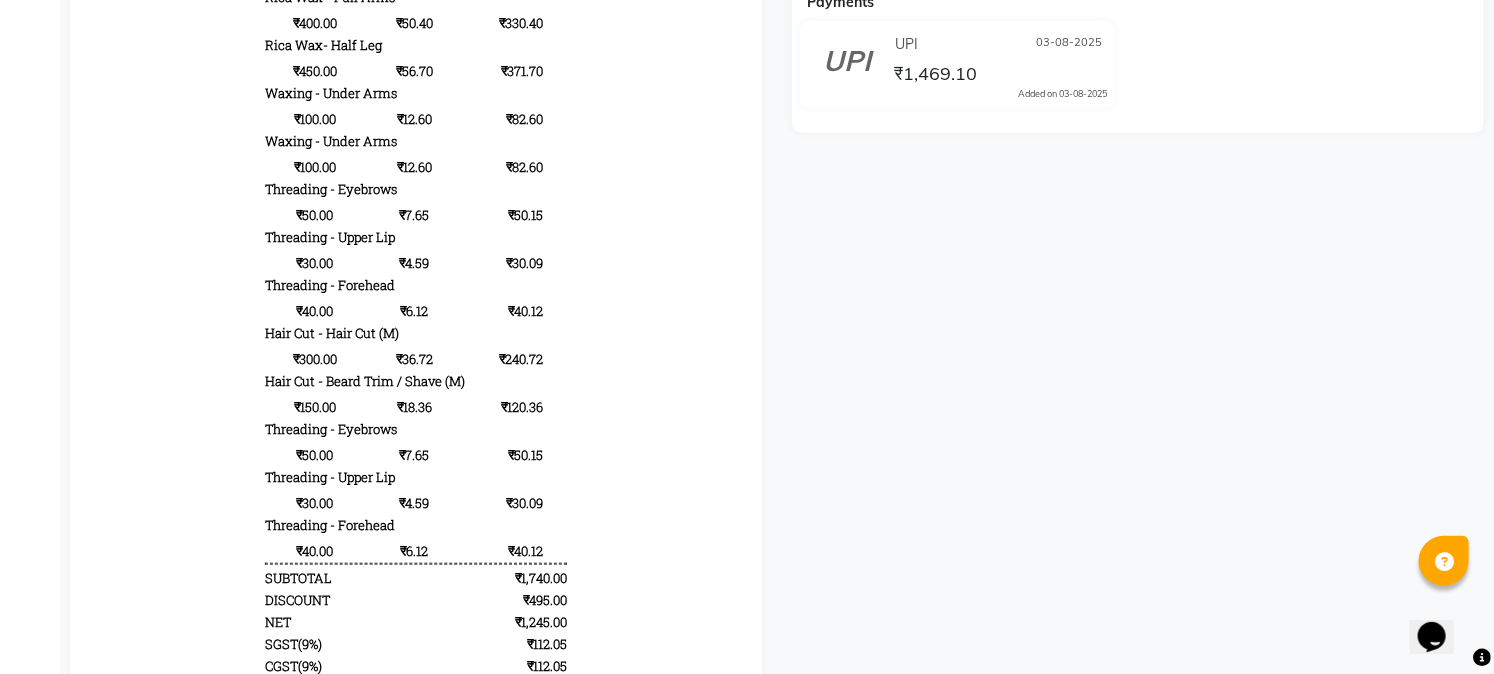 scroll, scrollTop: 555, scrollLeft: 0, axis: vertical 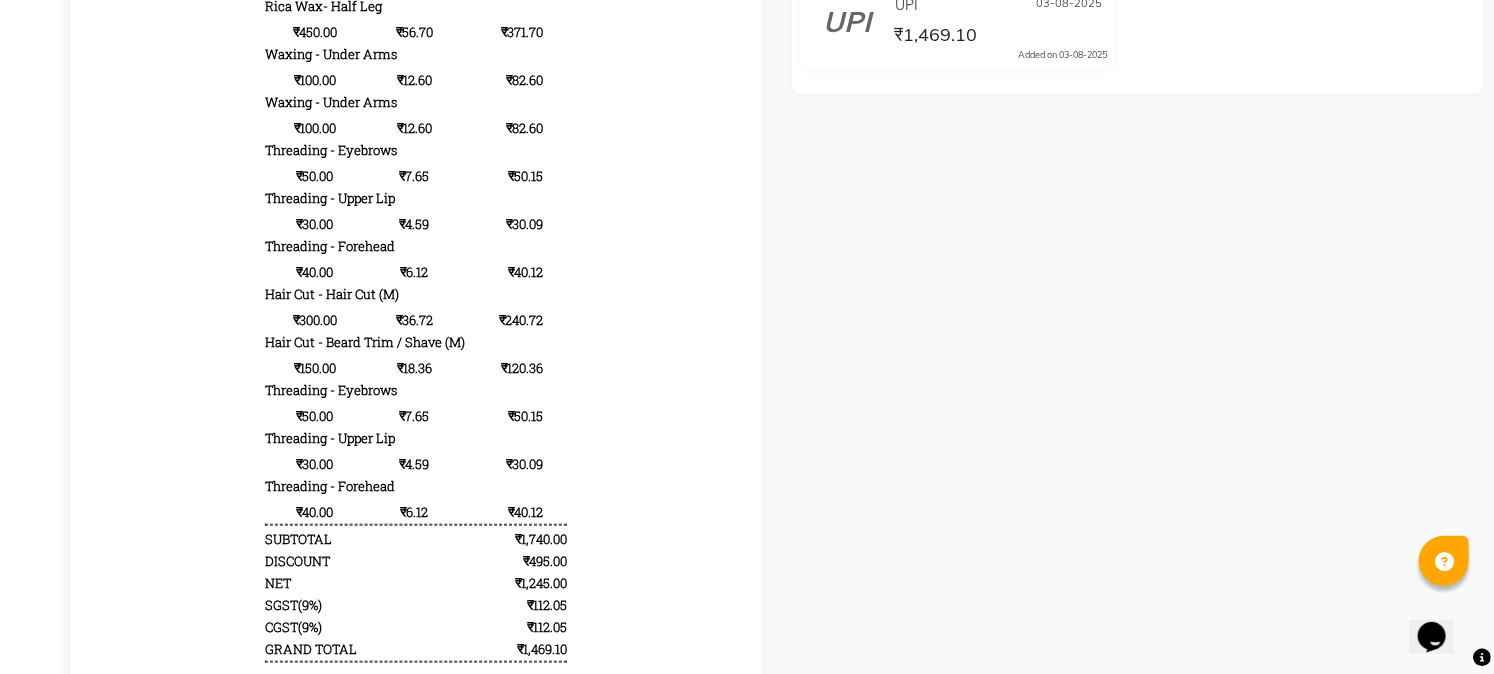 click on "Trends Family Salon
Vidyaranyapura, Bangalore
GSTN : 29AAXFT8236G1ZC
Contact : [PHONE]
TAX INVOICE
Name  :
[FIRST]
Invoice  :
VPR07/25/0424
Date  :
03/08/2025" at bounding box center (415, 160) 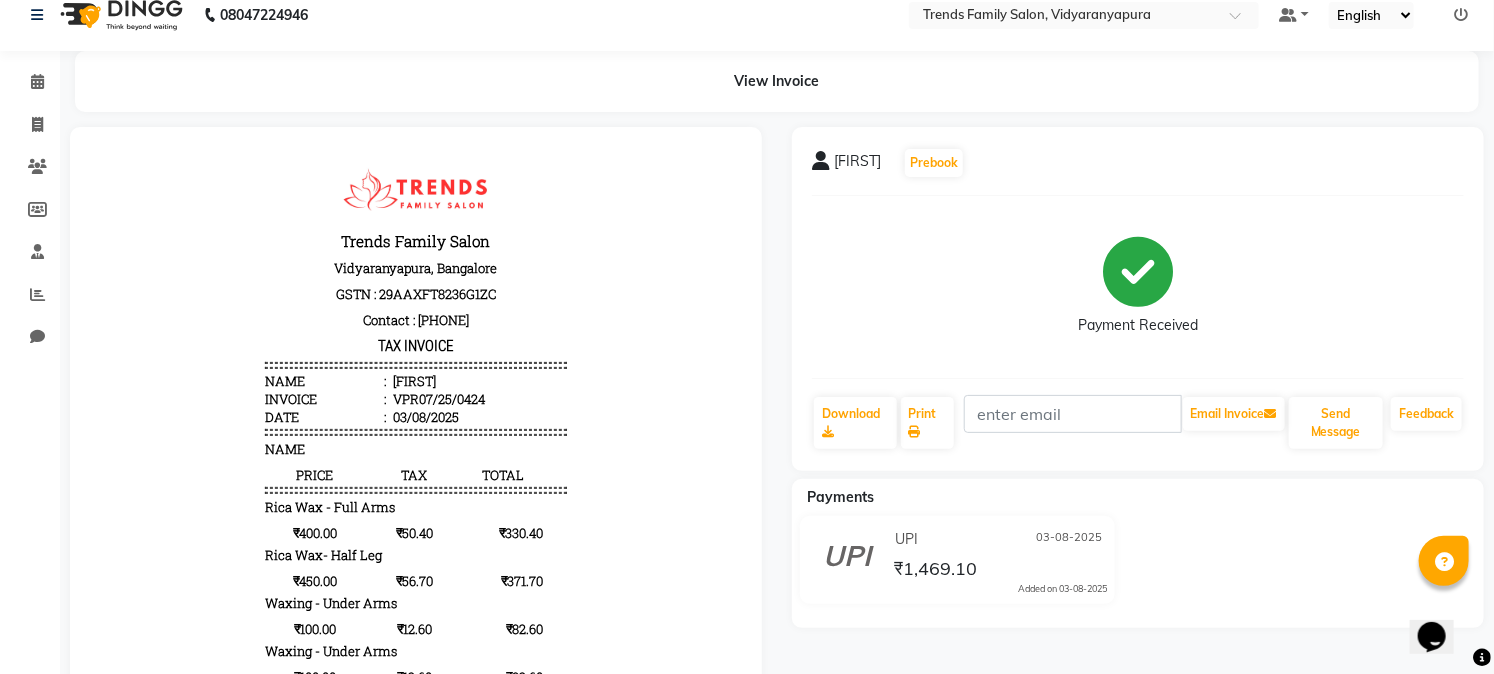 scroll, scrollTop: 0, scrollLeft: 0, axis: both 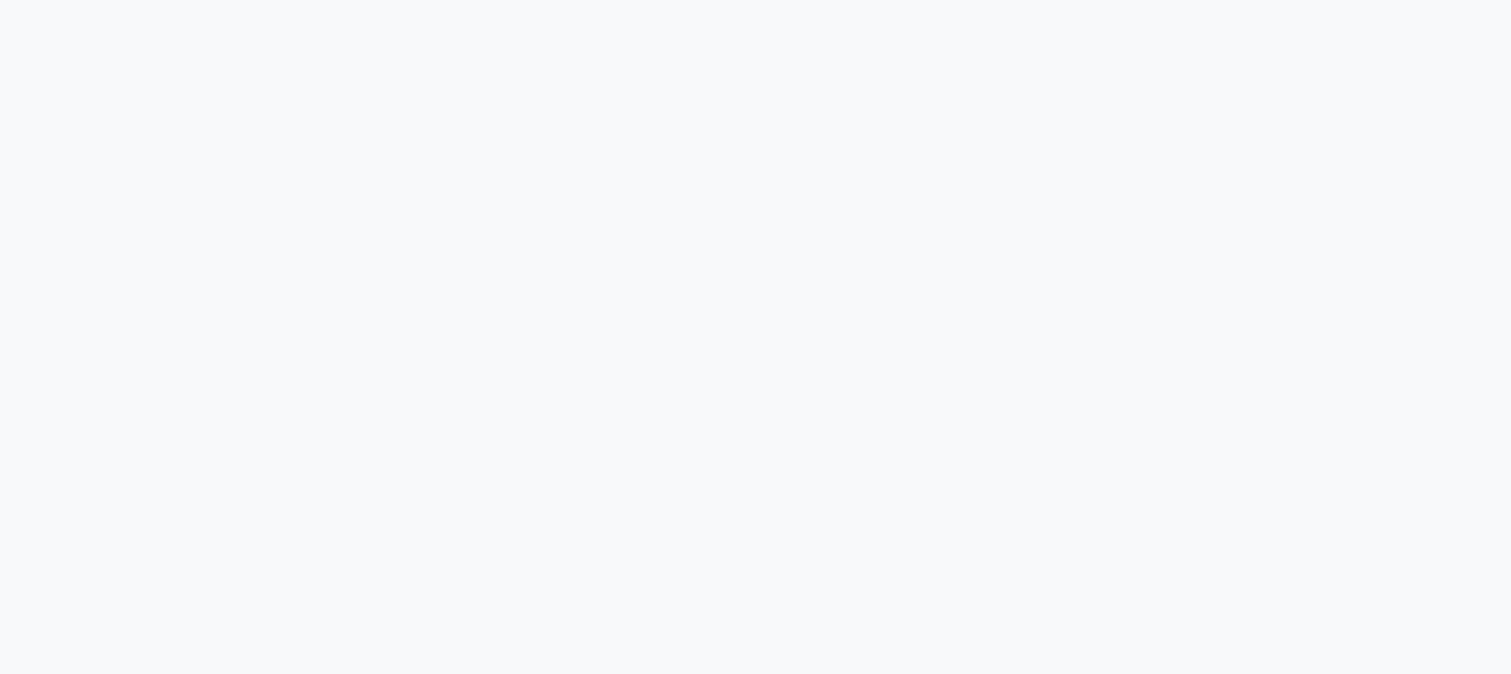 select on "service" 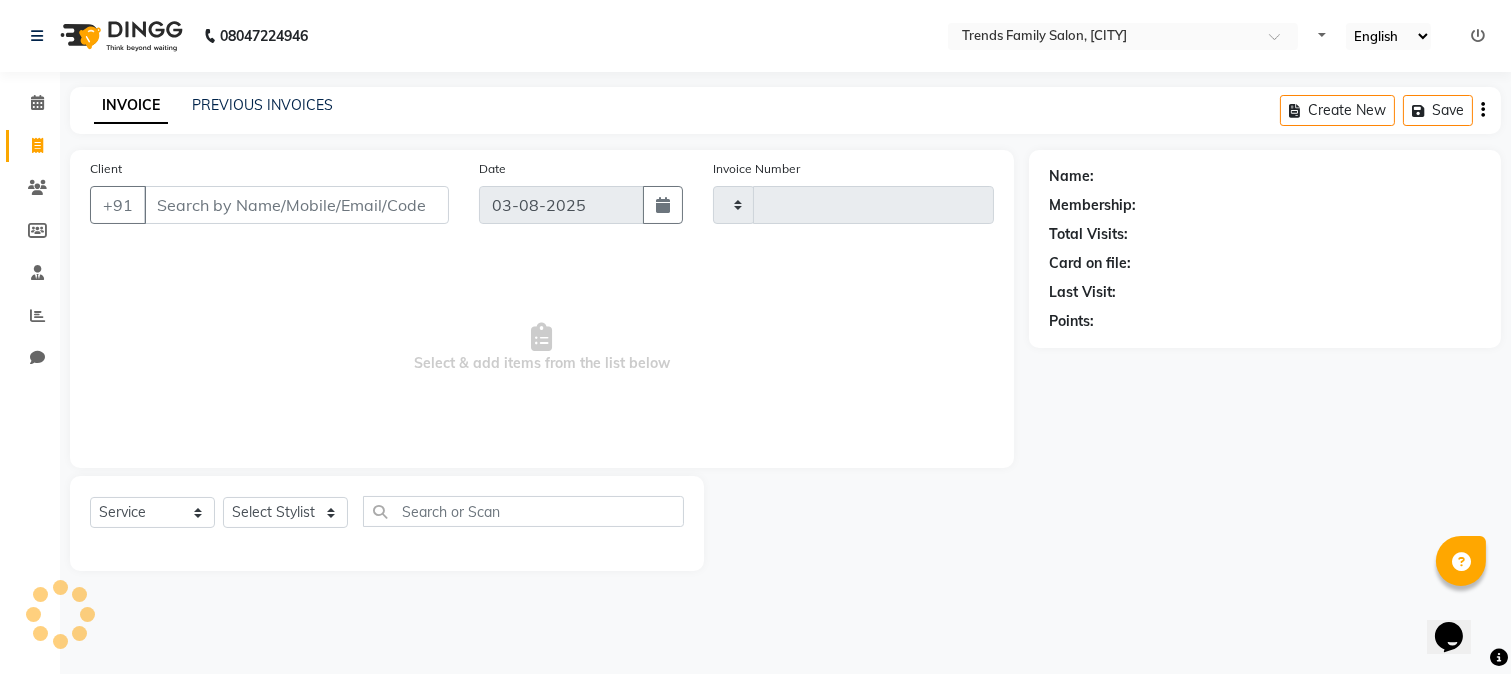 scroll, scrollTop: 0, scrollLeft: 0, axis: both 